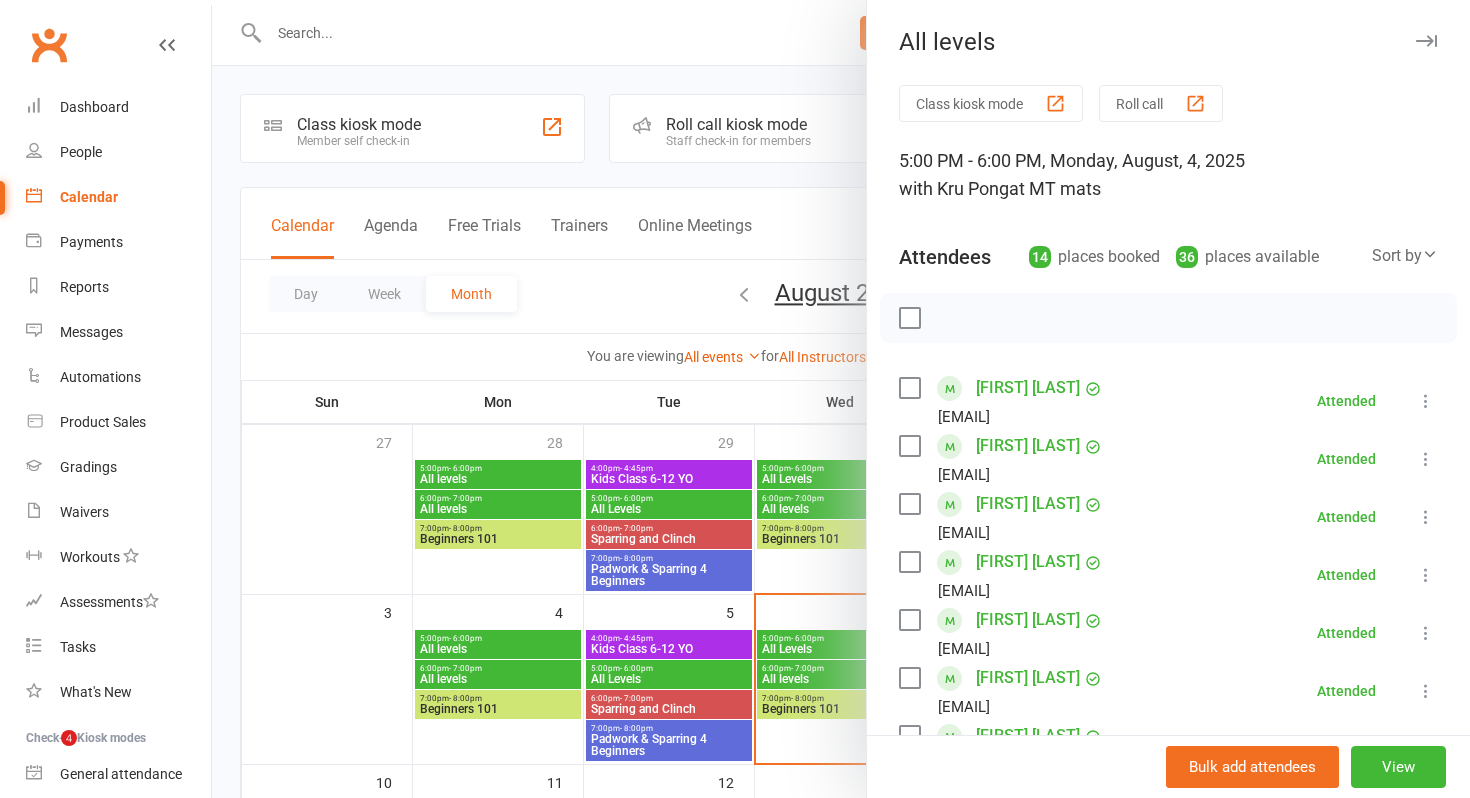 scroll, scrollTop: 117, scrollLeft: 0, axis: vertical 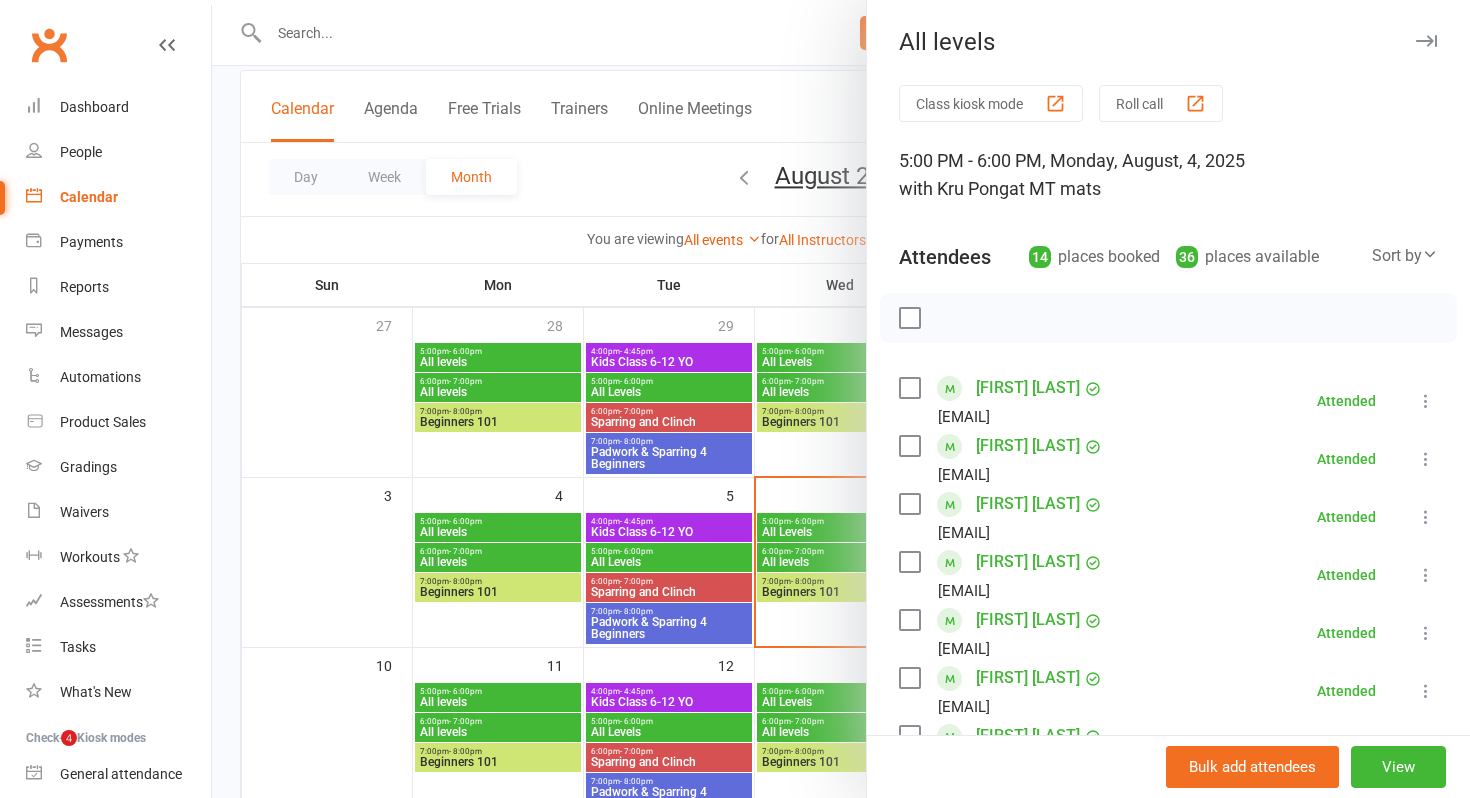click at bounding box center (841, 399) 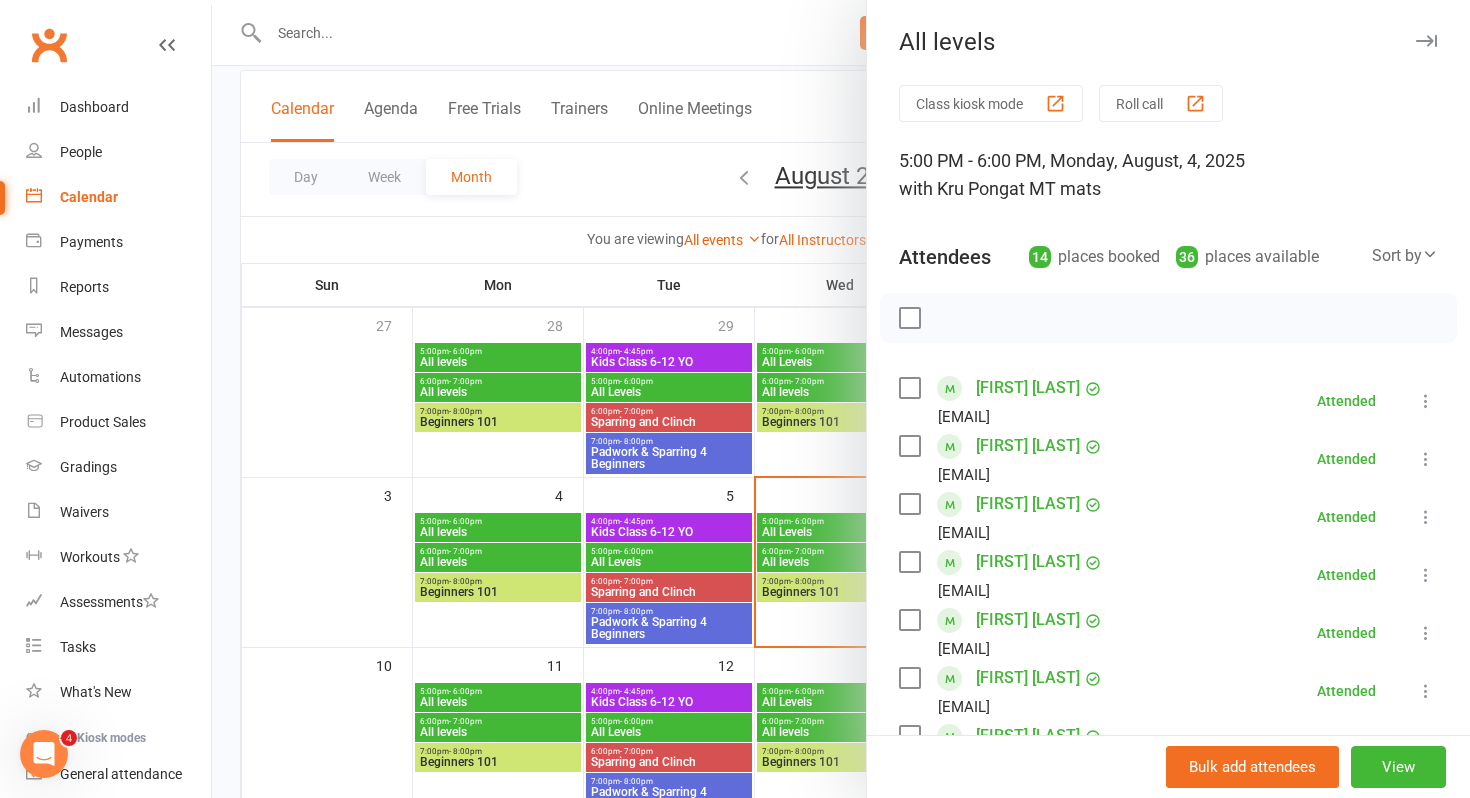 scroll, scrollTop: 0, scrollLeft: 0, axis: both 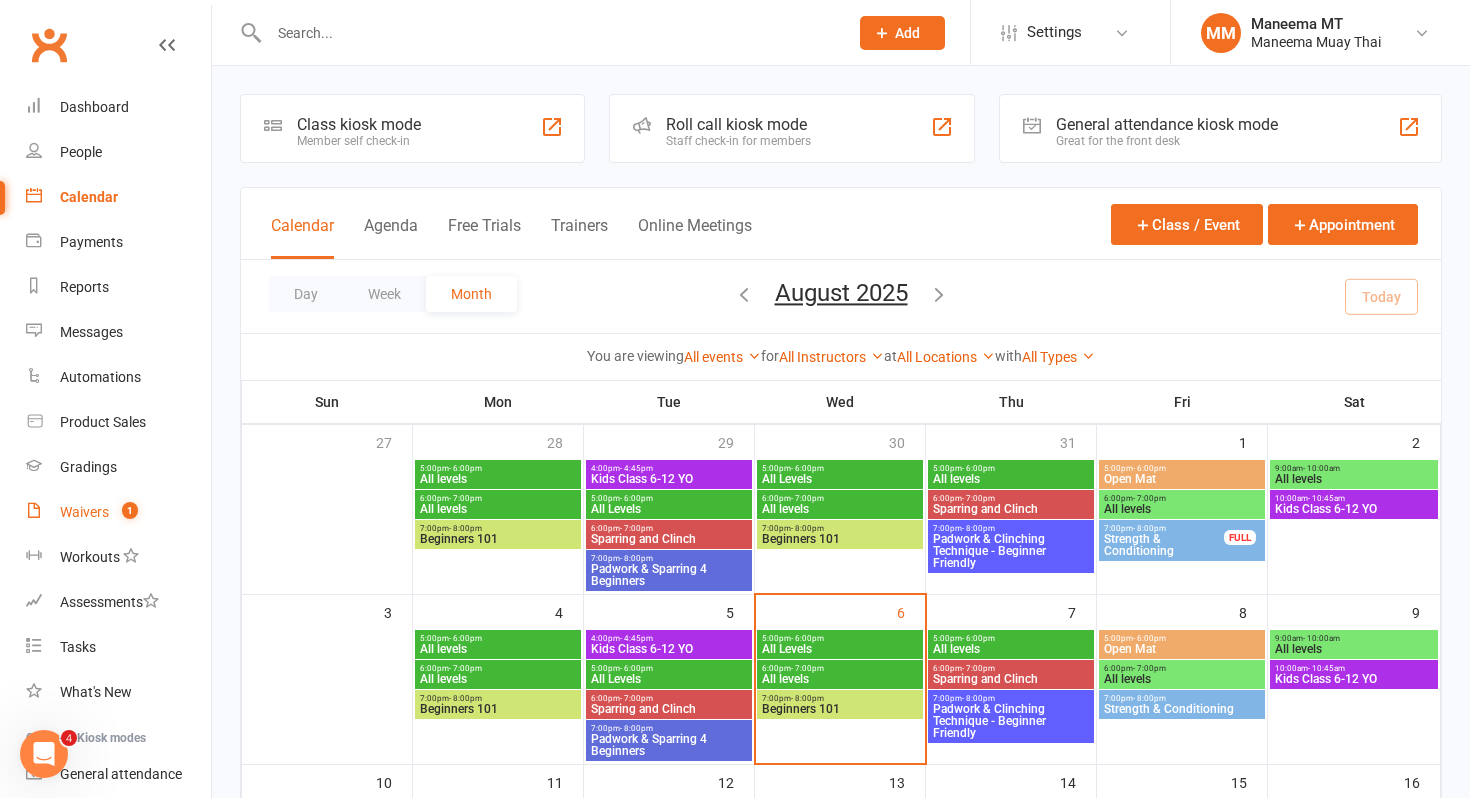 click on "Waivers   1" at bounding box center (118, 512) 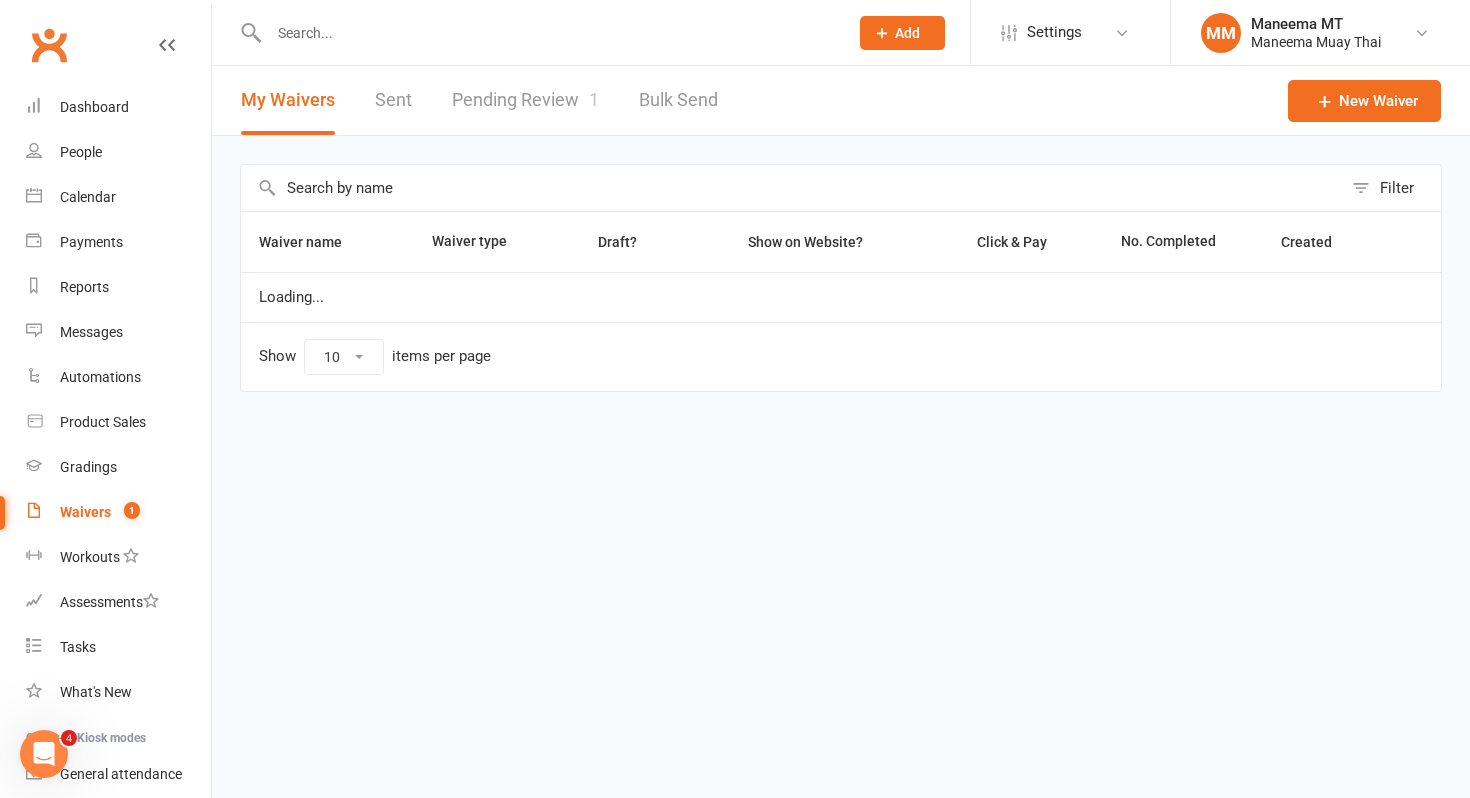select on "25" 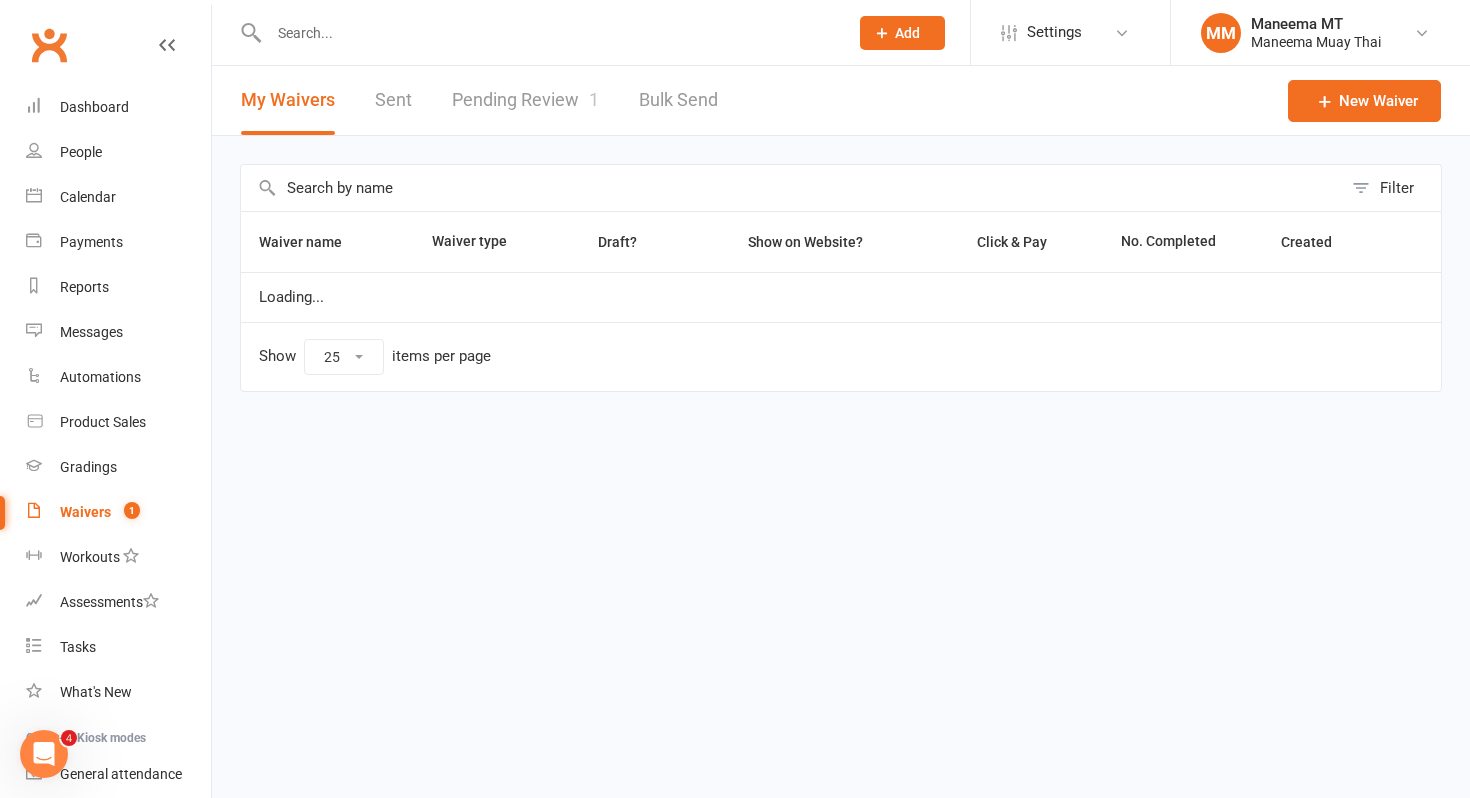 click on "Pending Review 1" at bounding box center (525, 100) 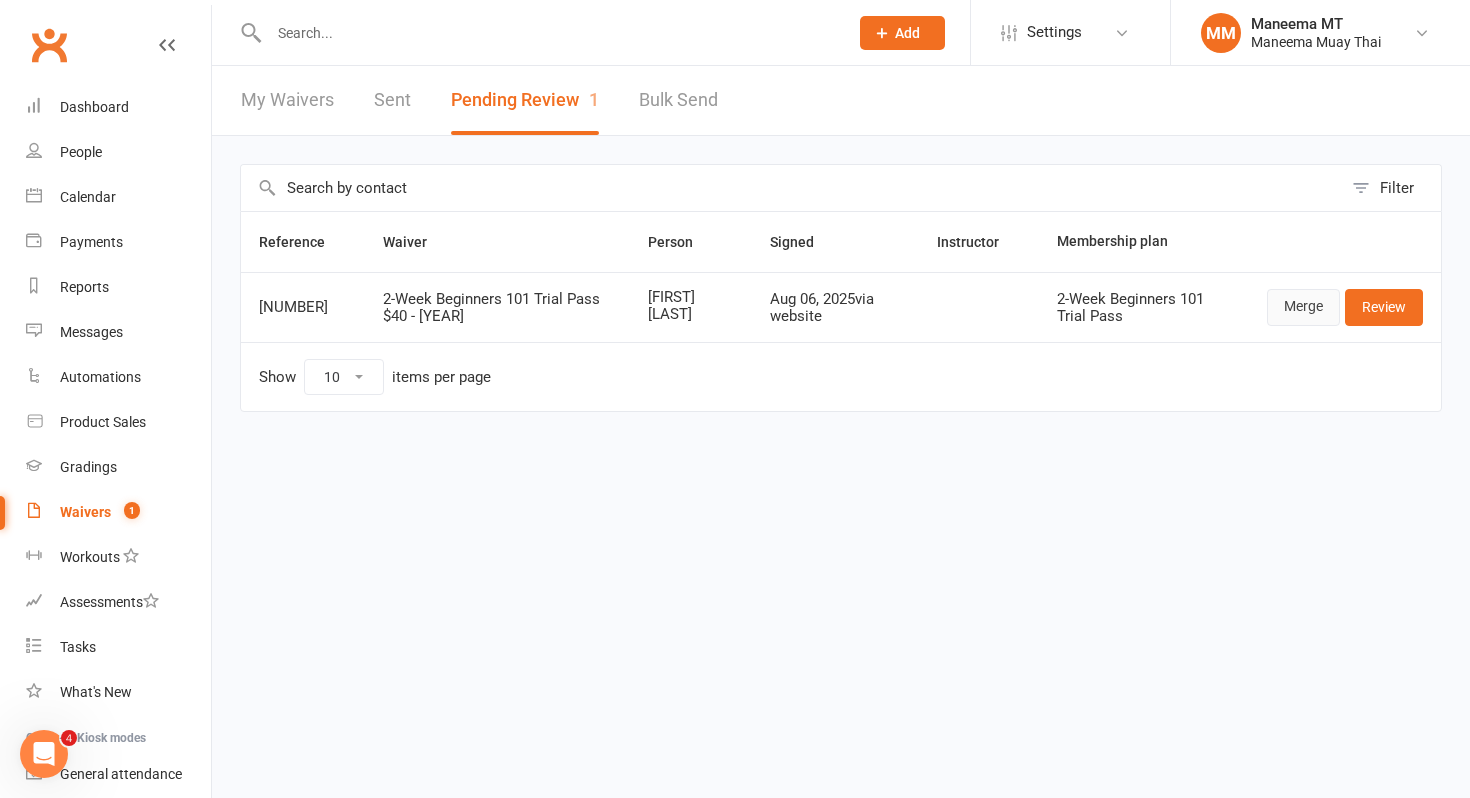 click on "Merge" at bounding box center (1303, 307) 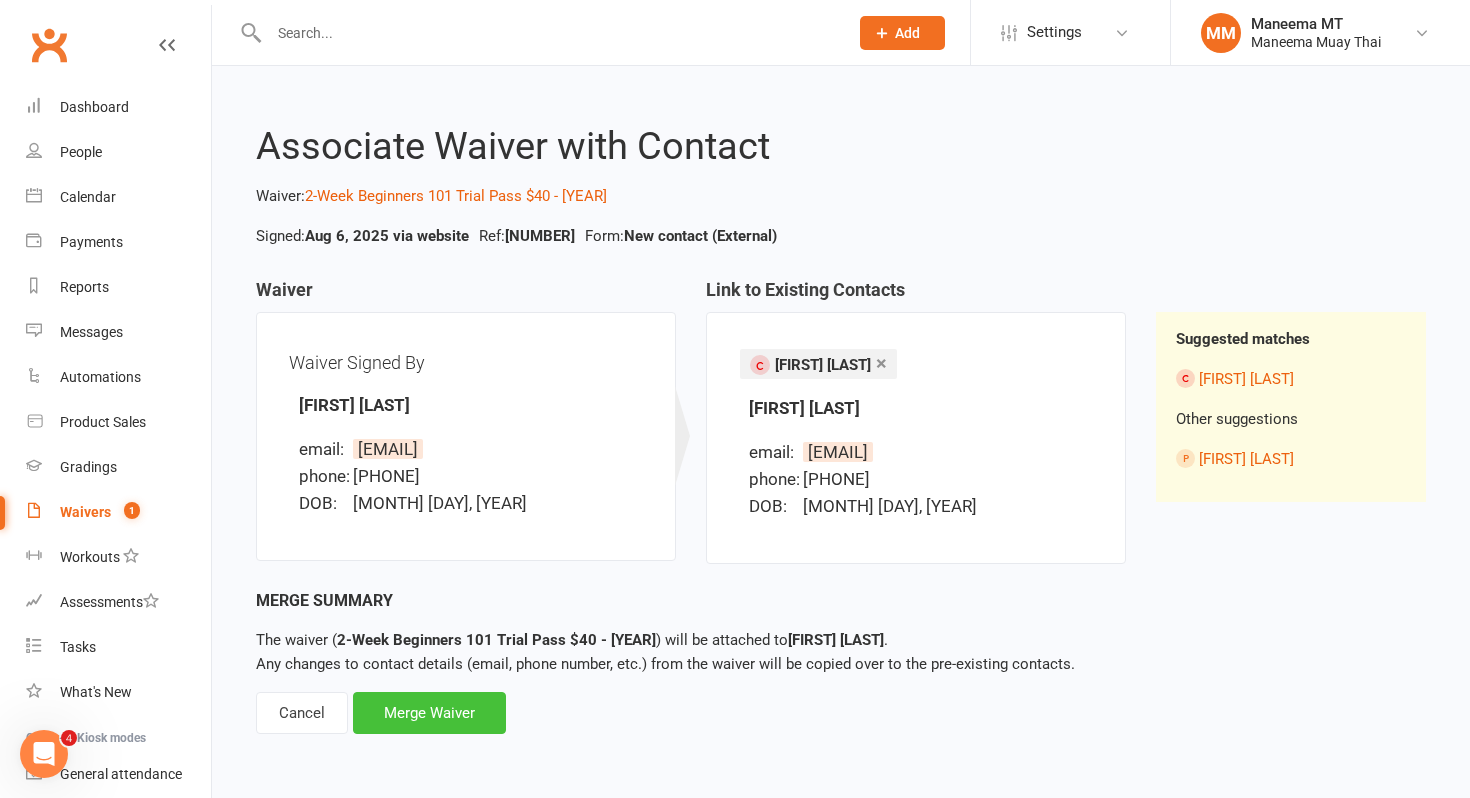 click on "Merge Waiver" at bounding box center (429, 713) 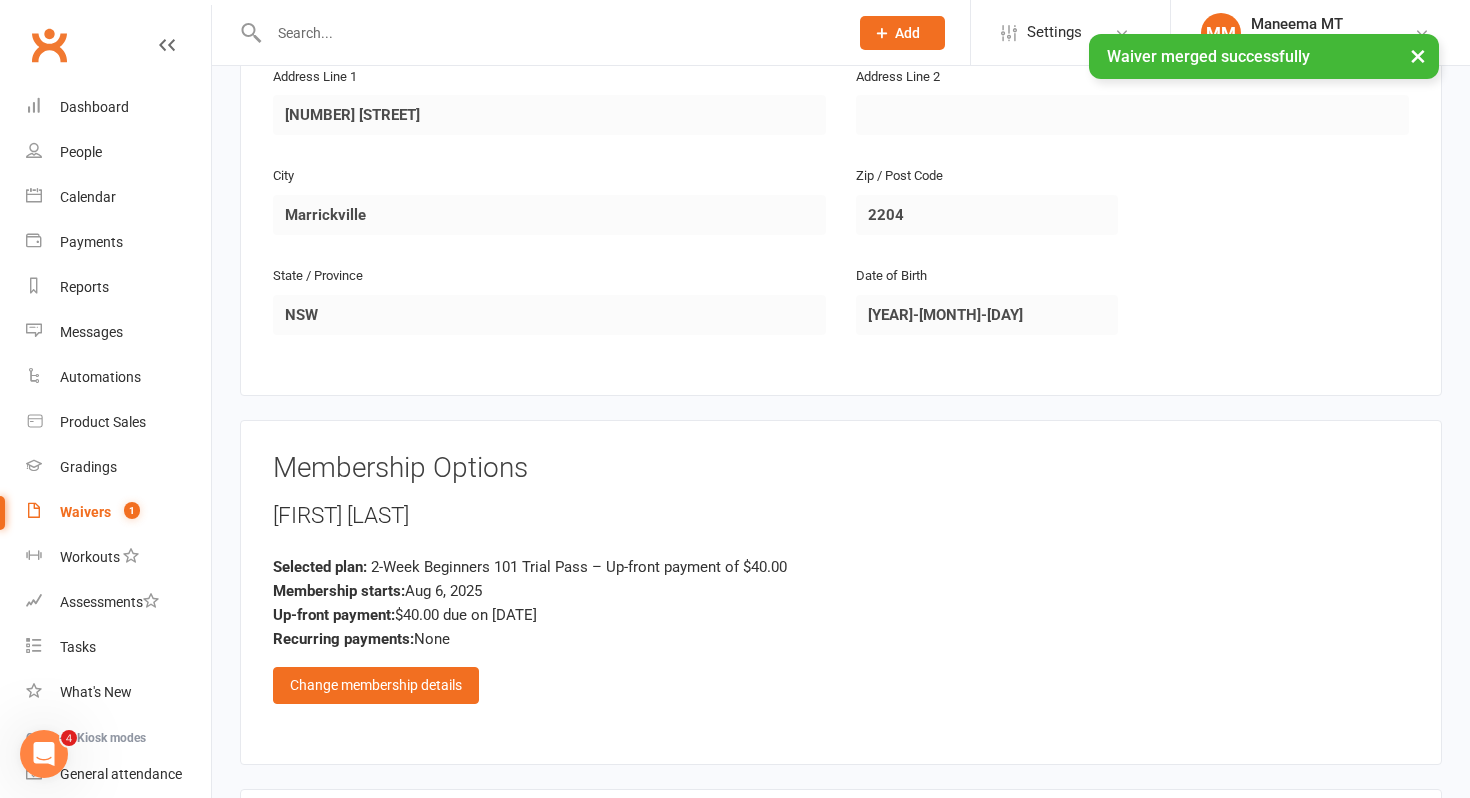 scroll, scrollTop: 1342, scrollLeft: 0, axis: vertical 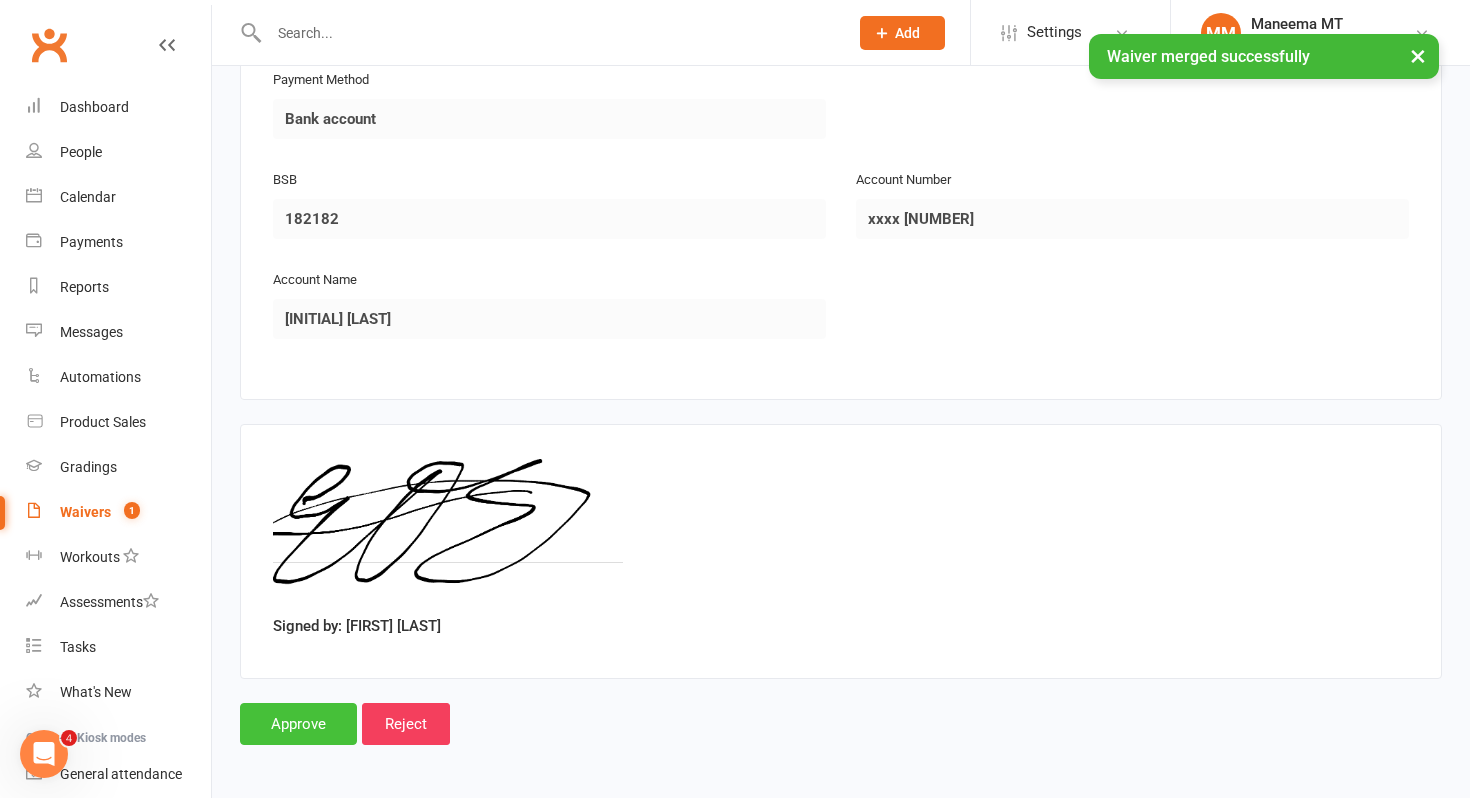 click on "Approve" at bounding box center [298, 724] 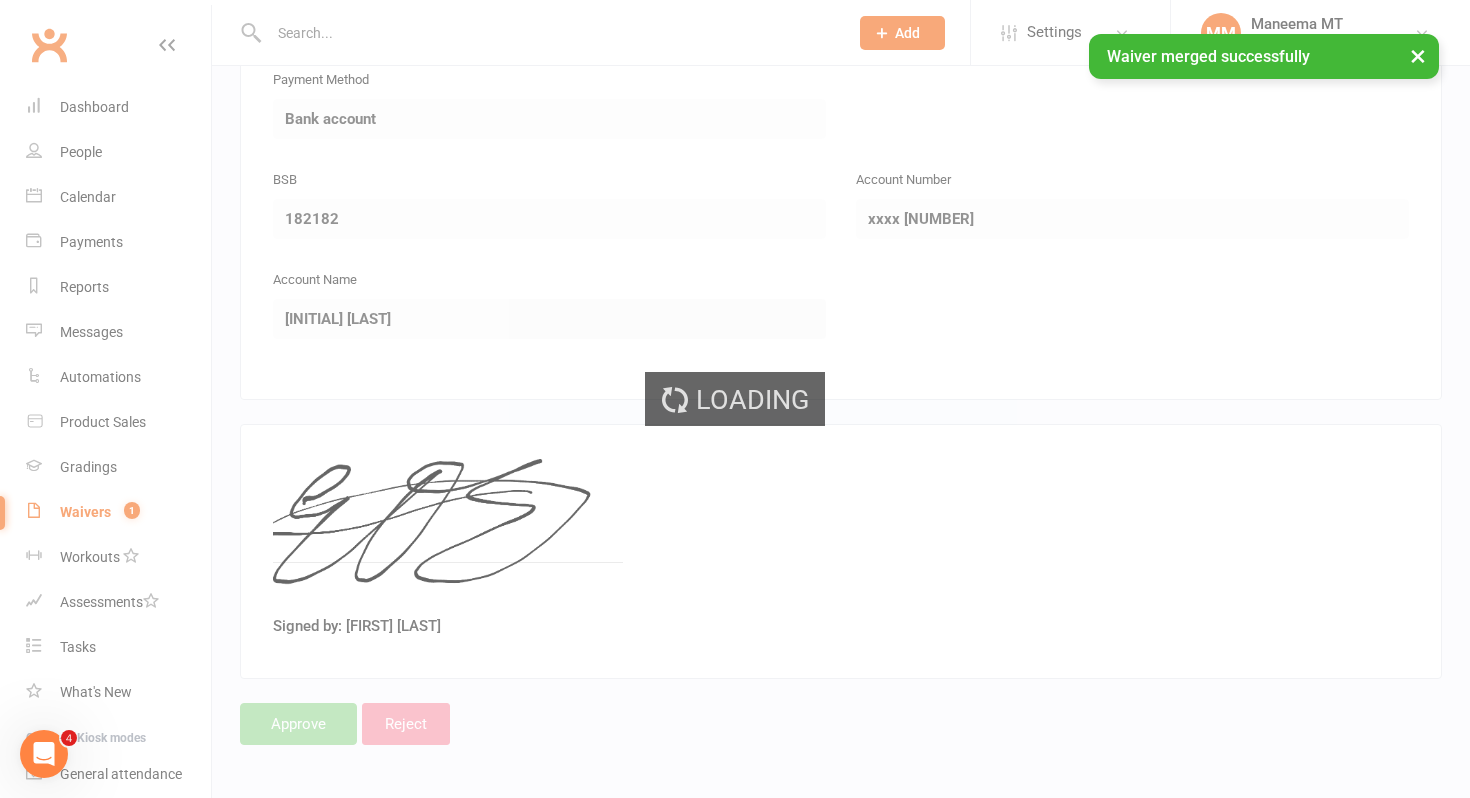 scroll, scrollTop: 0, scrollLeft: 0, axis: both 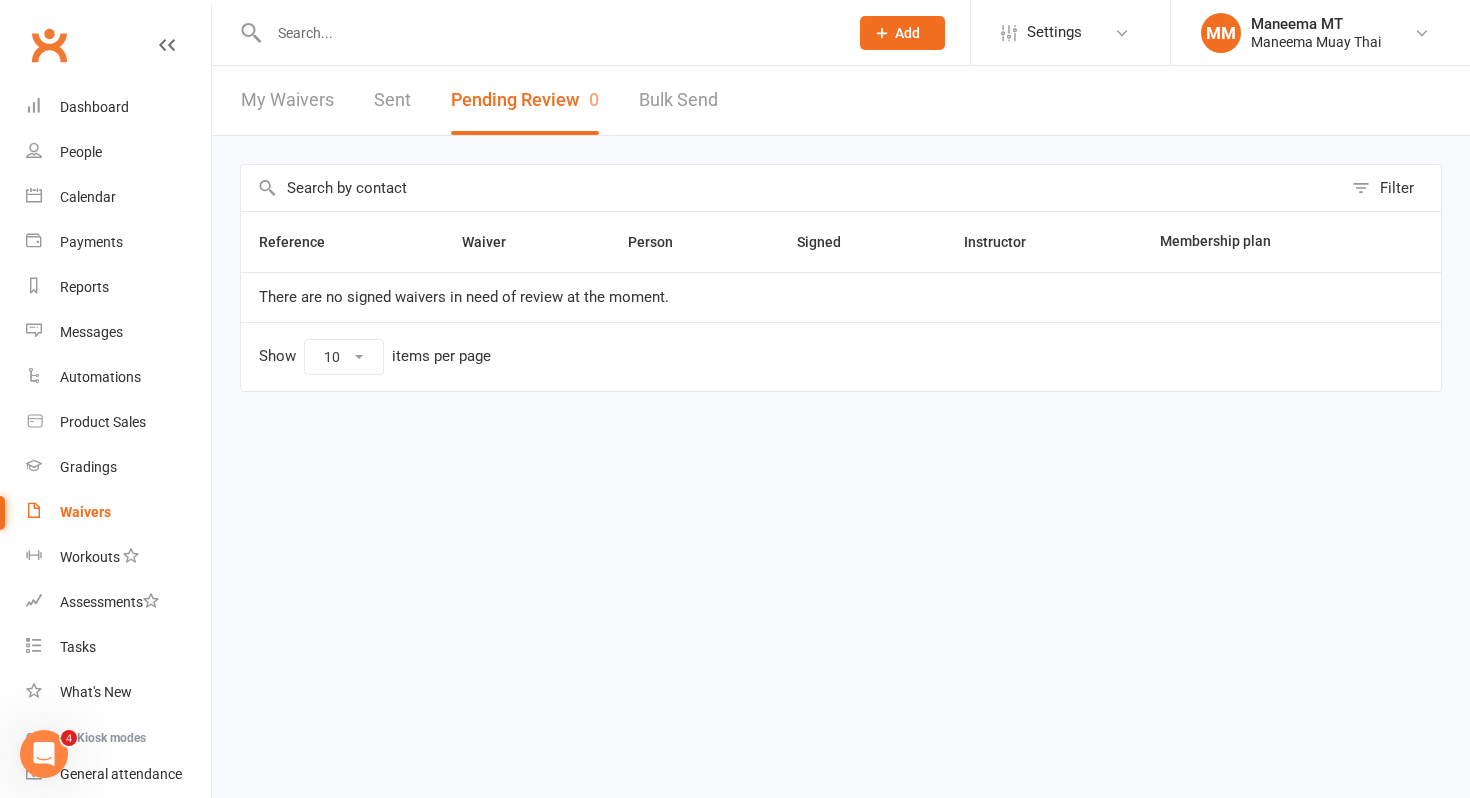 click at bounding box center (548, 33) 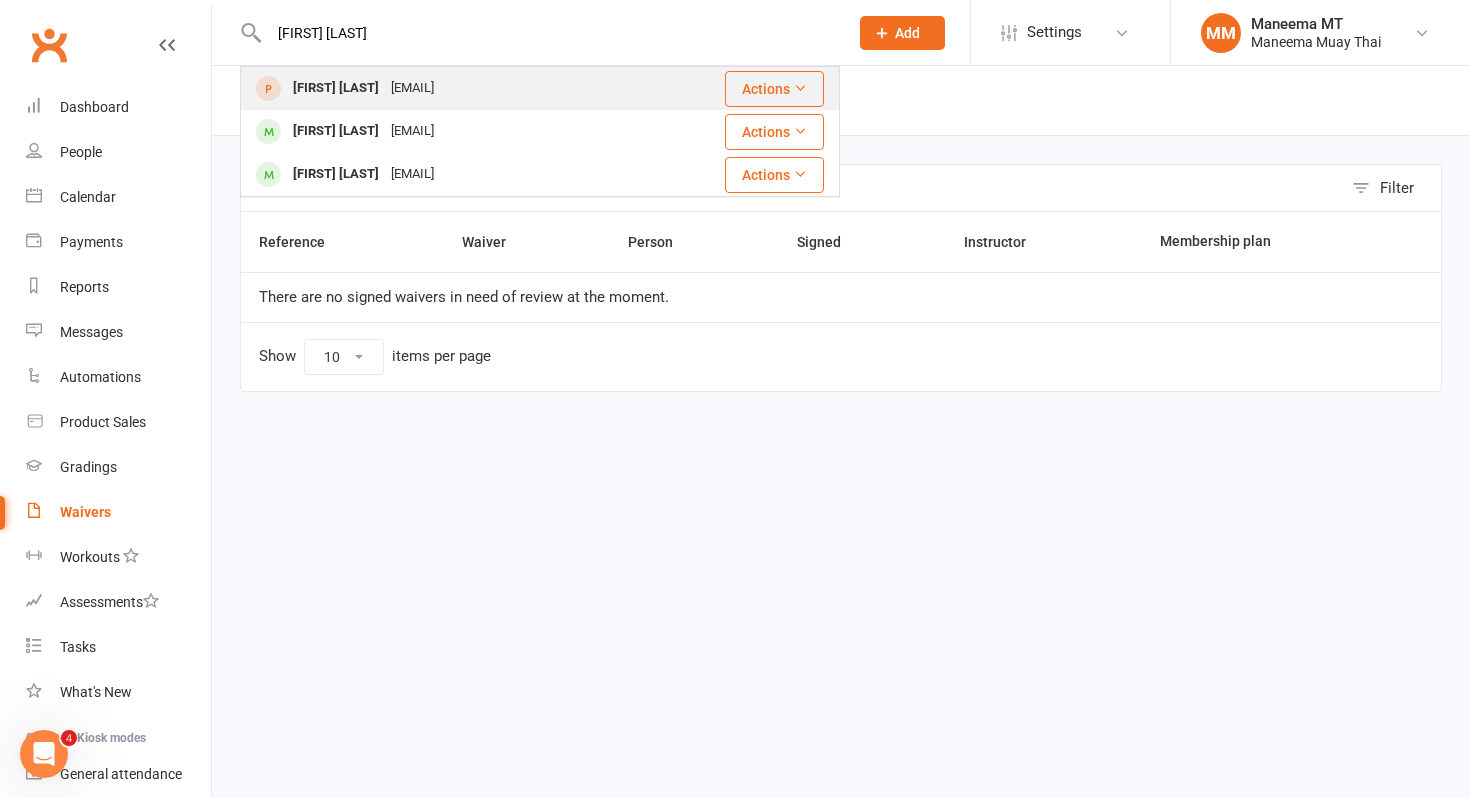 type on "[FIRST] [LAST]" 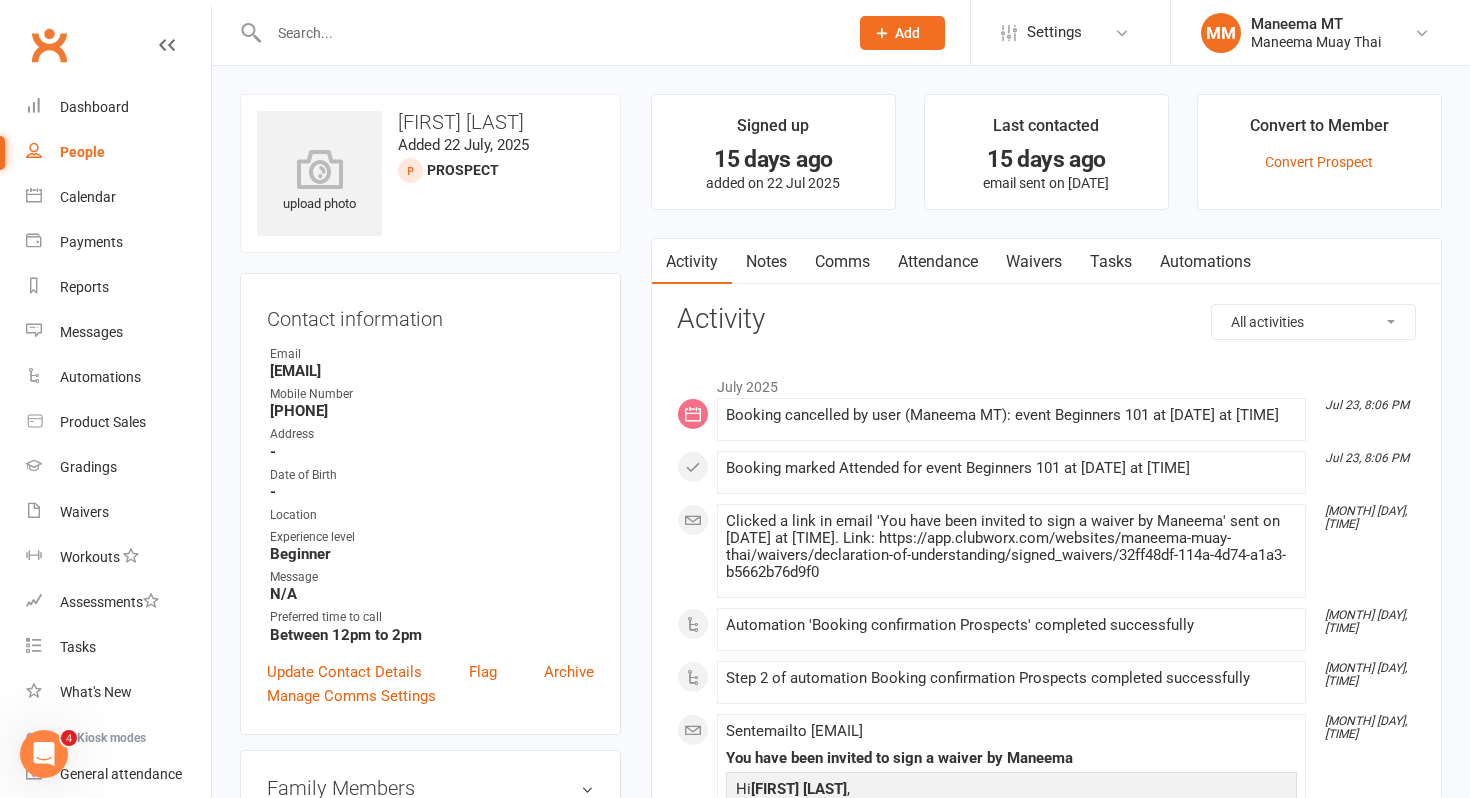 click on "Attendance" at bounding box center (938, 262) 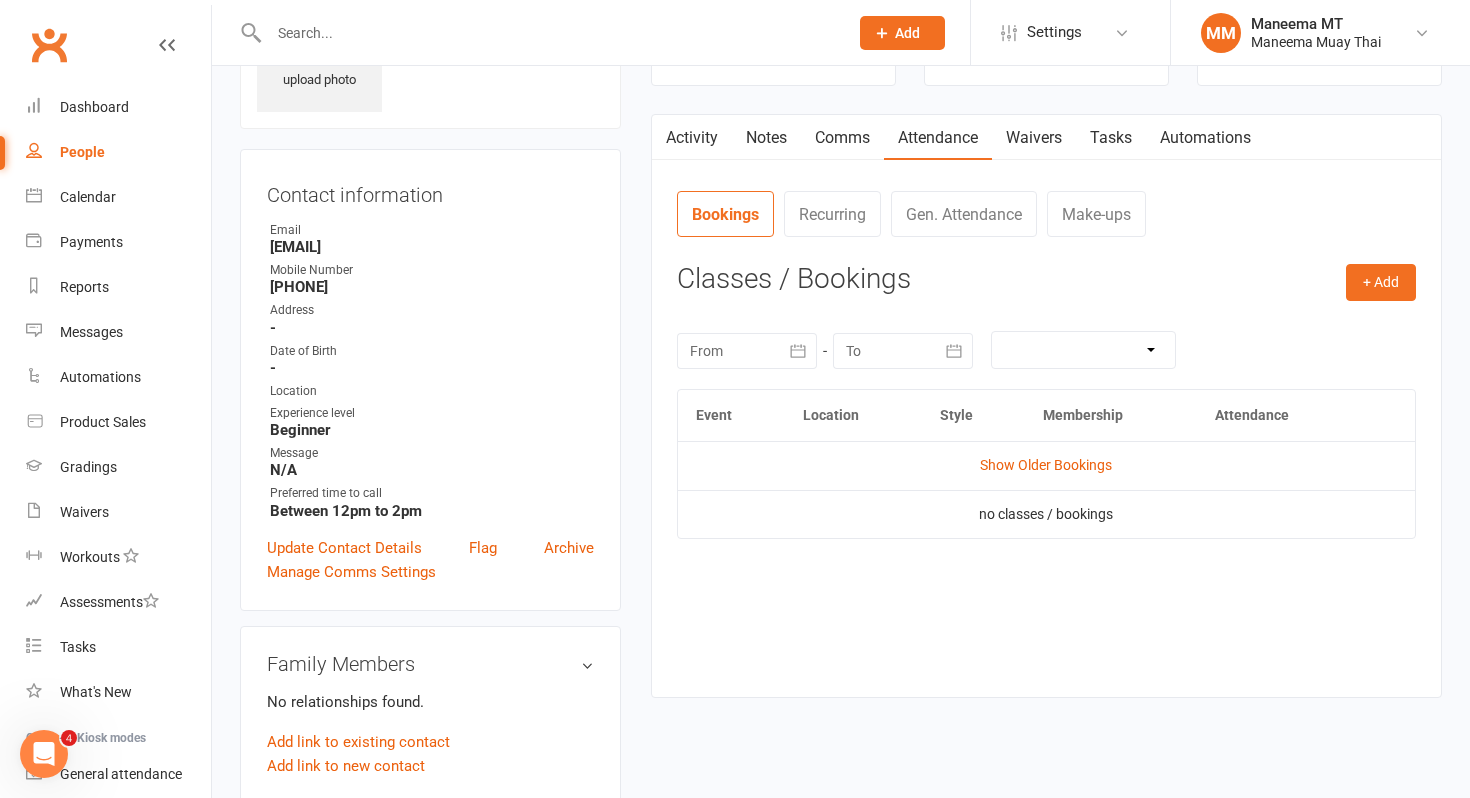 scroll, scrollTop: 126, scrollLeft: 0, axis: vertical 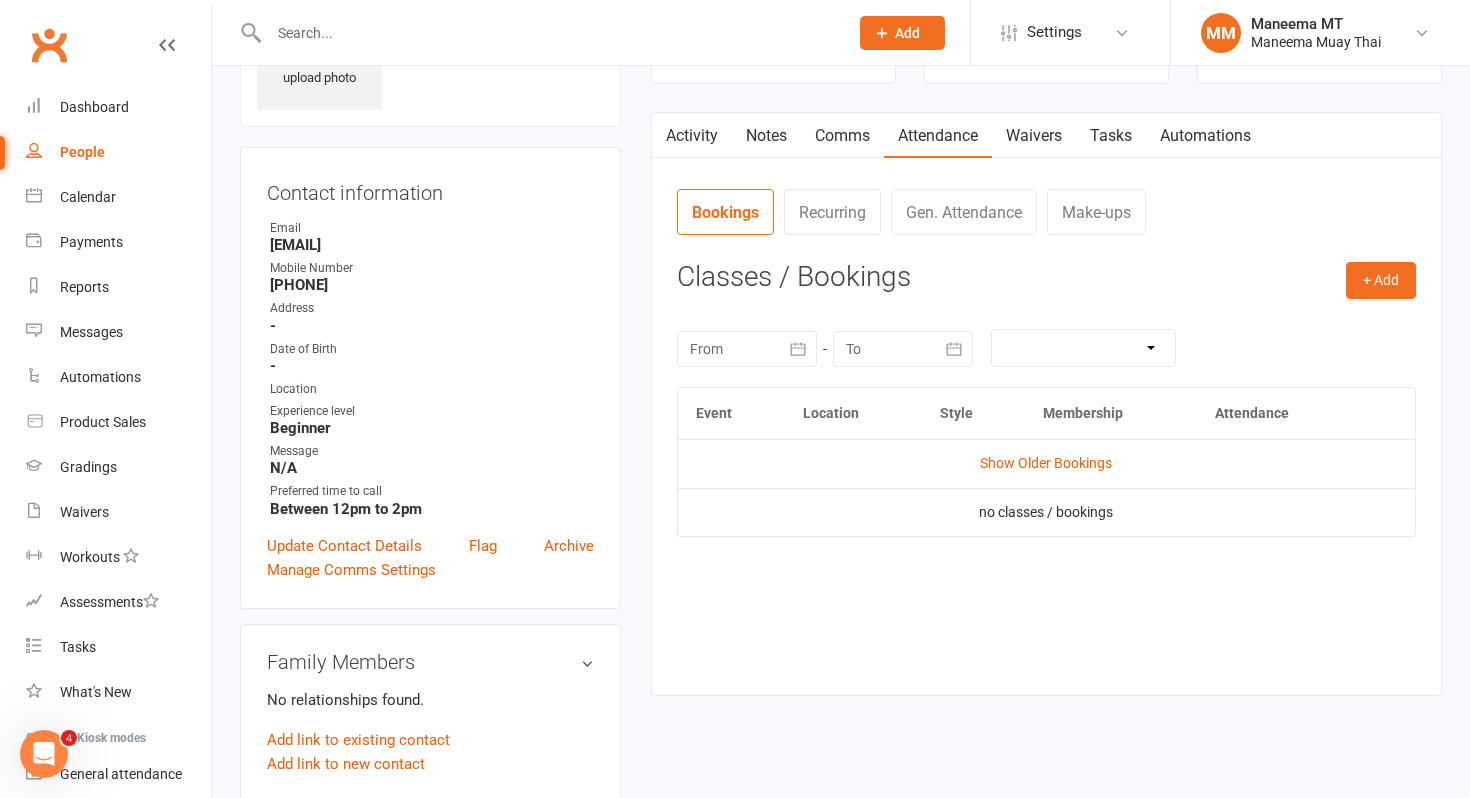 click at bounding box center (799, 349) 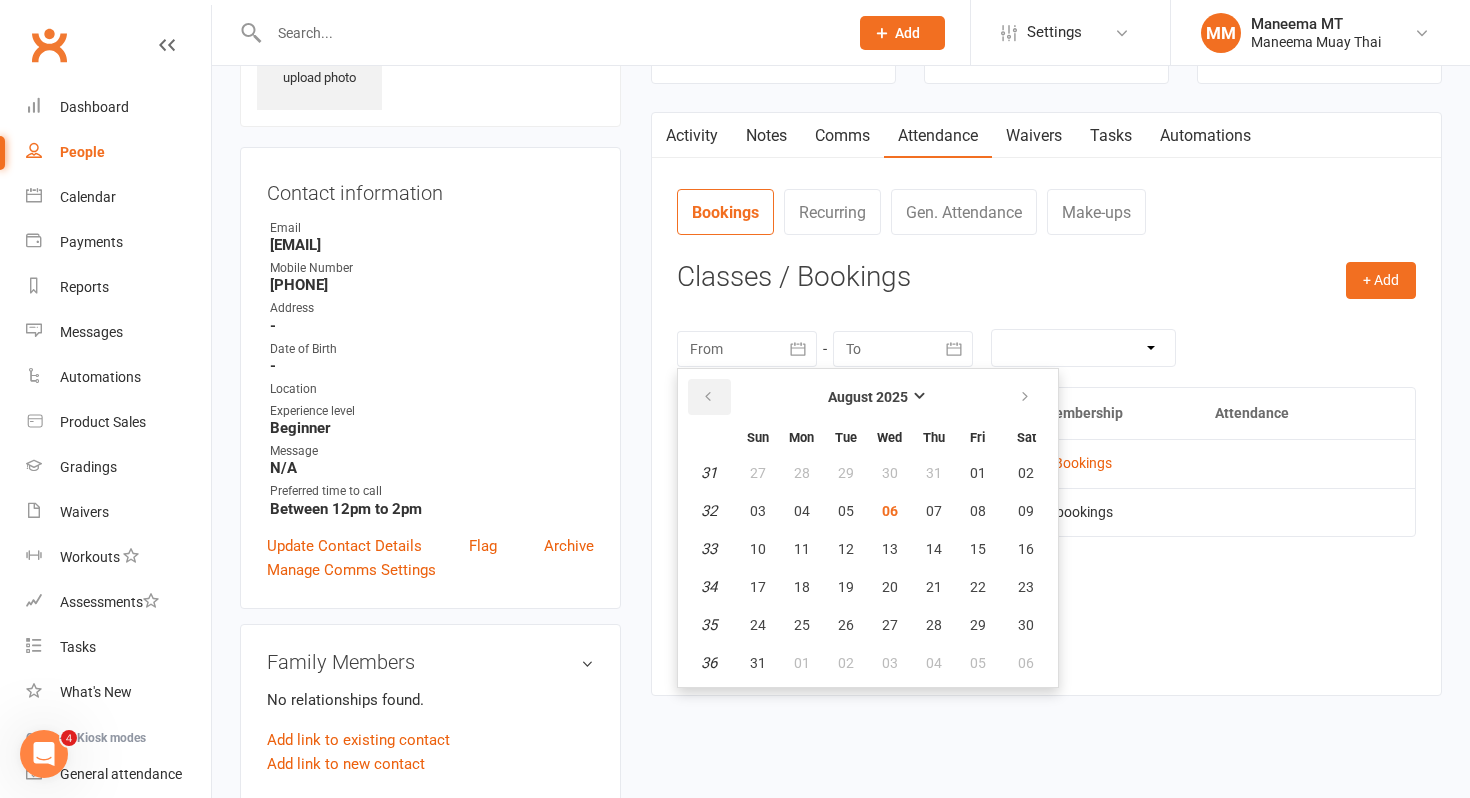 click at bounding box center [709, 397] 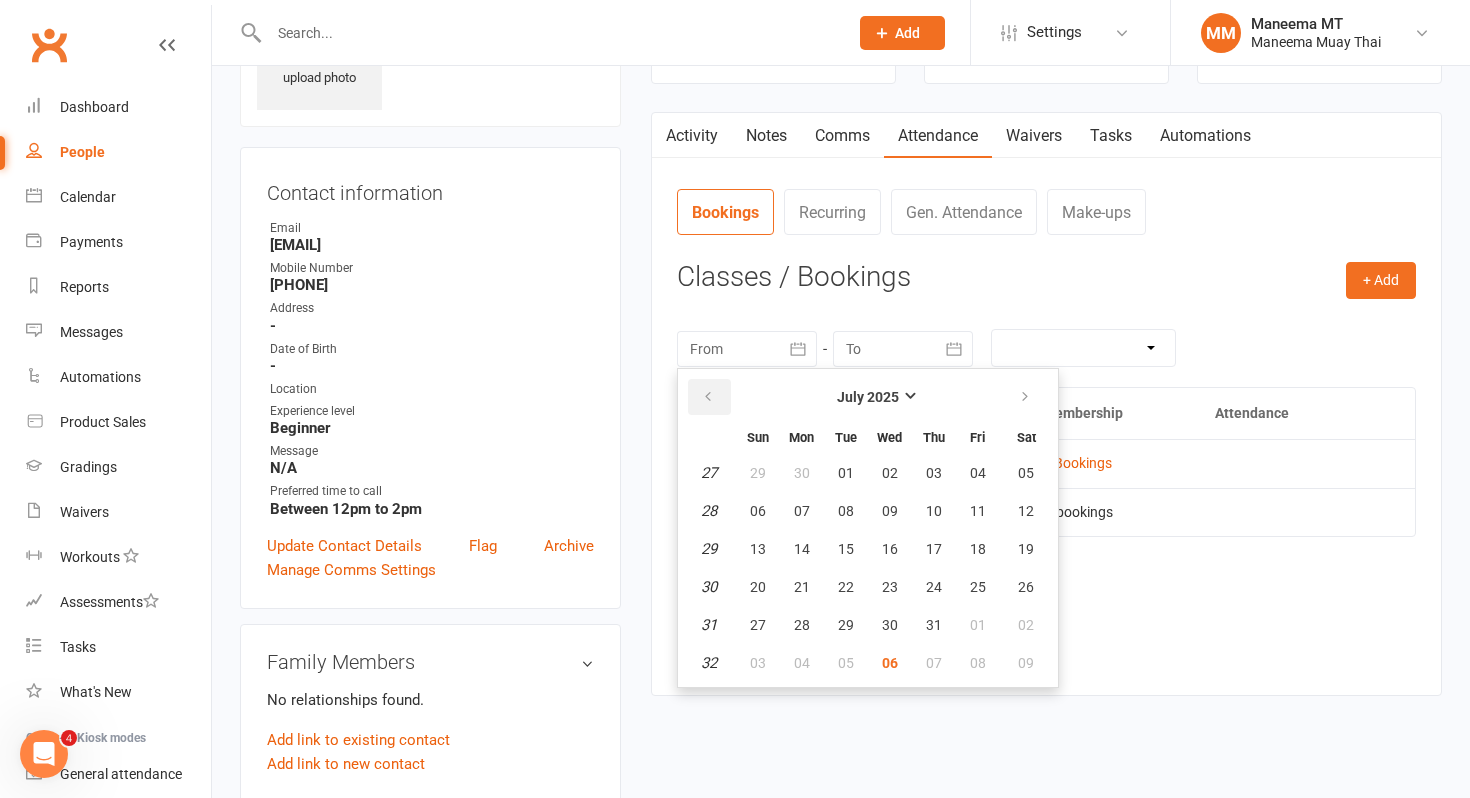 click at bounding box center [709, 397] 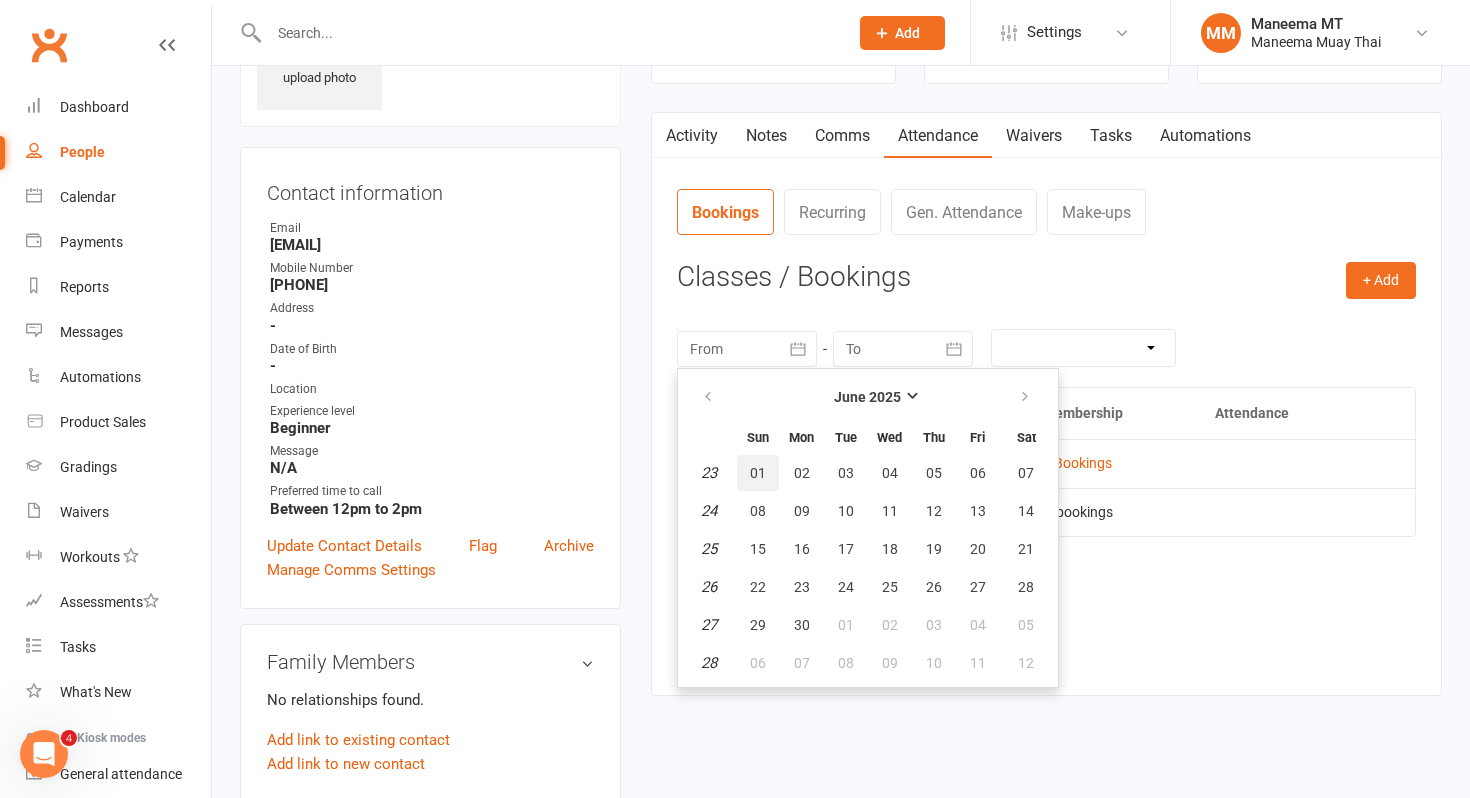 click on "01" at bounding box center [758, 473] 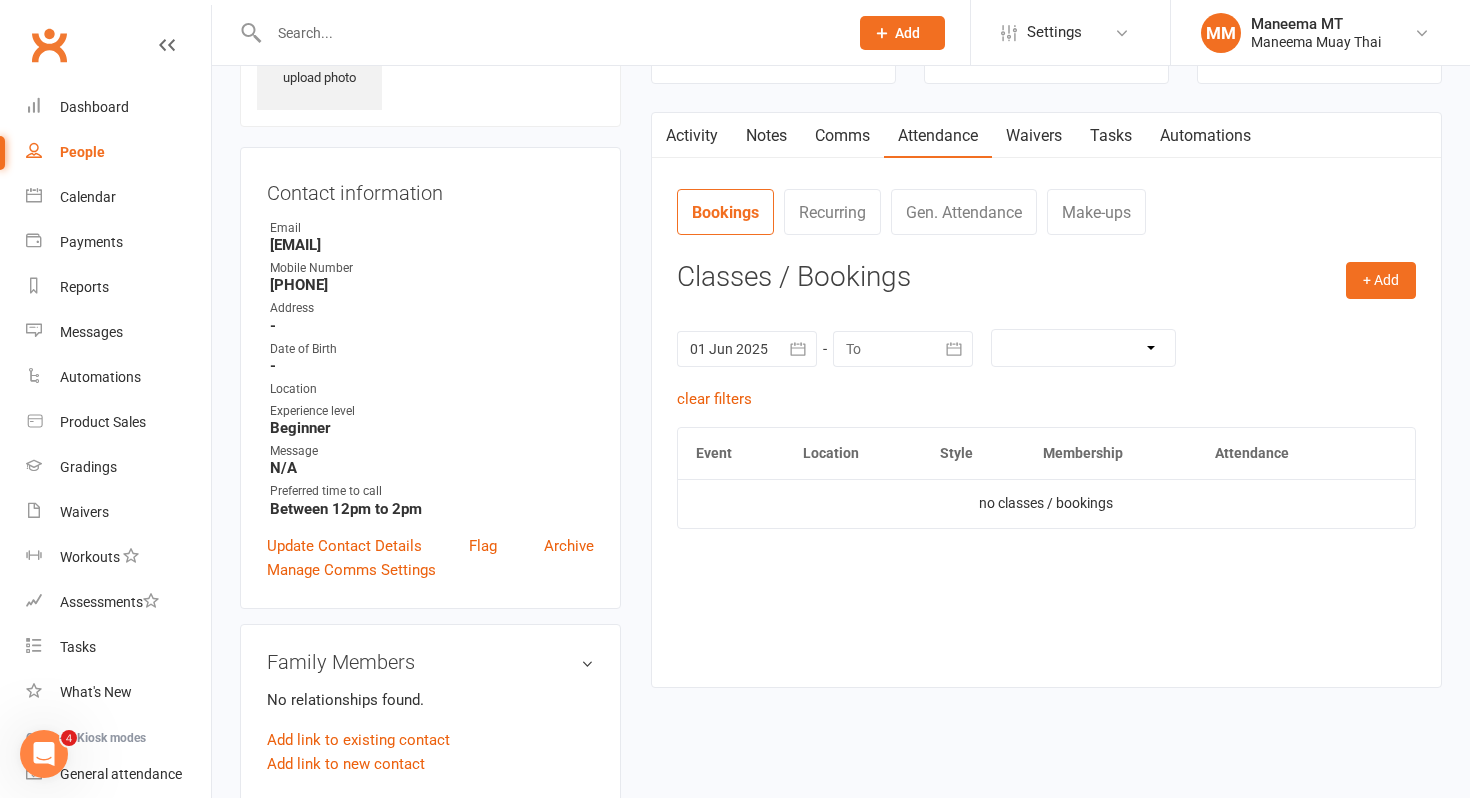click at bounding box center [548, 33] 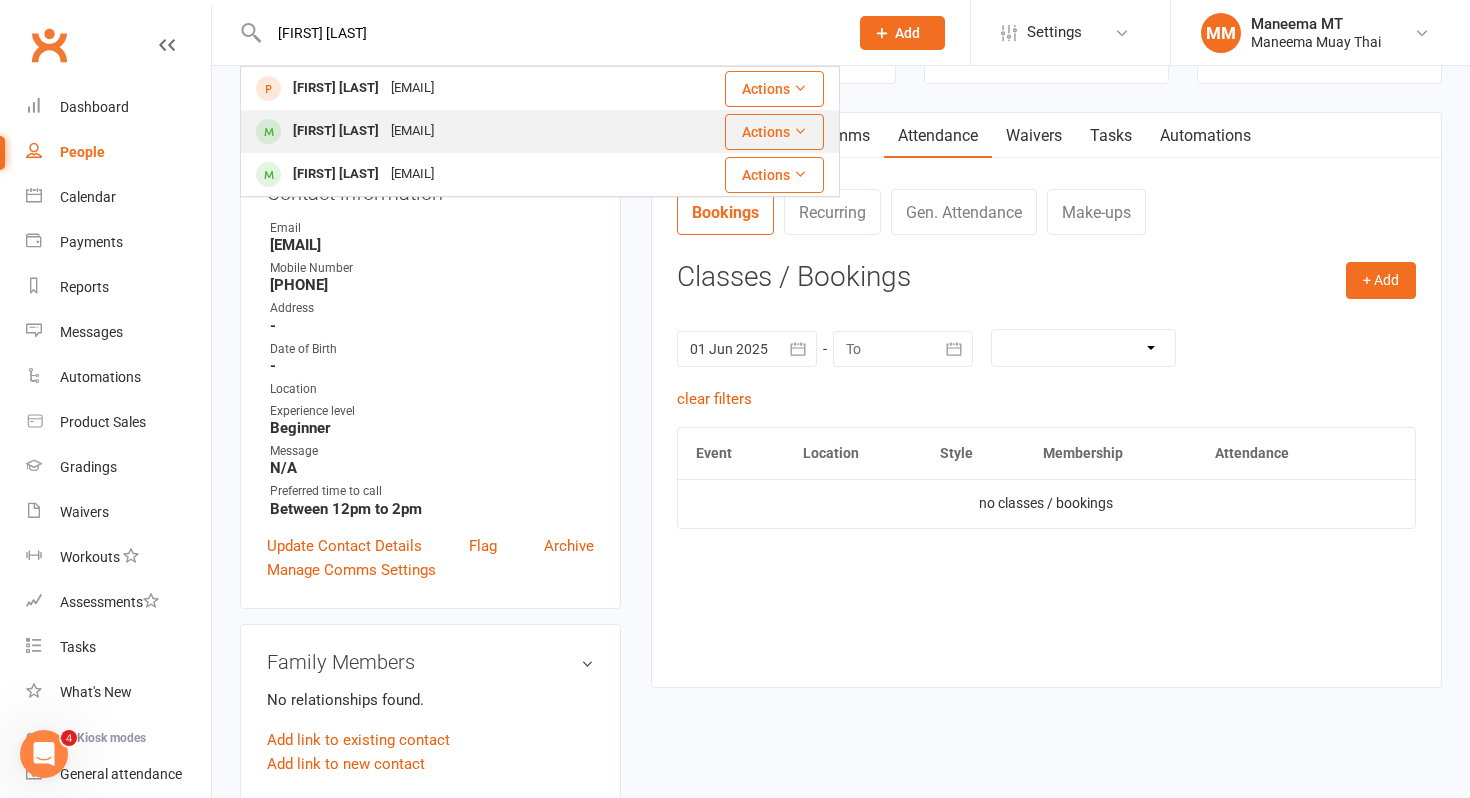 type on "[FIRST] [LAST]" 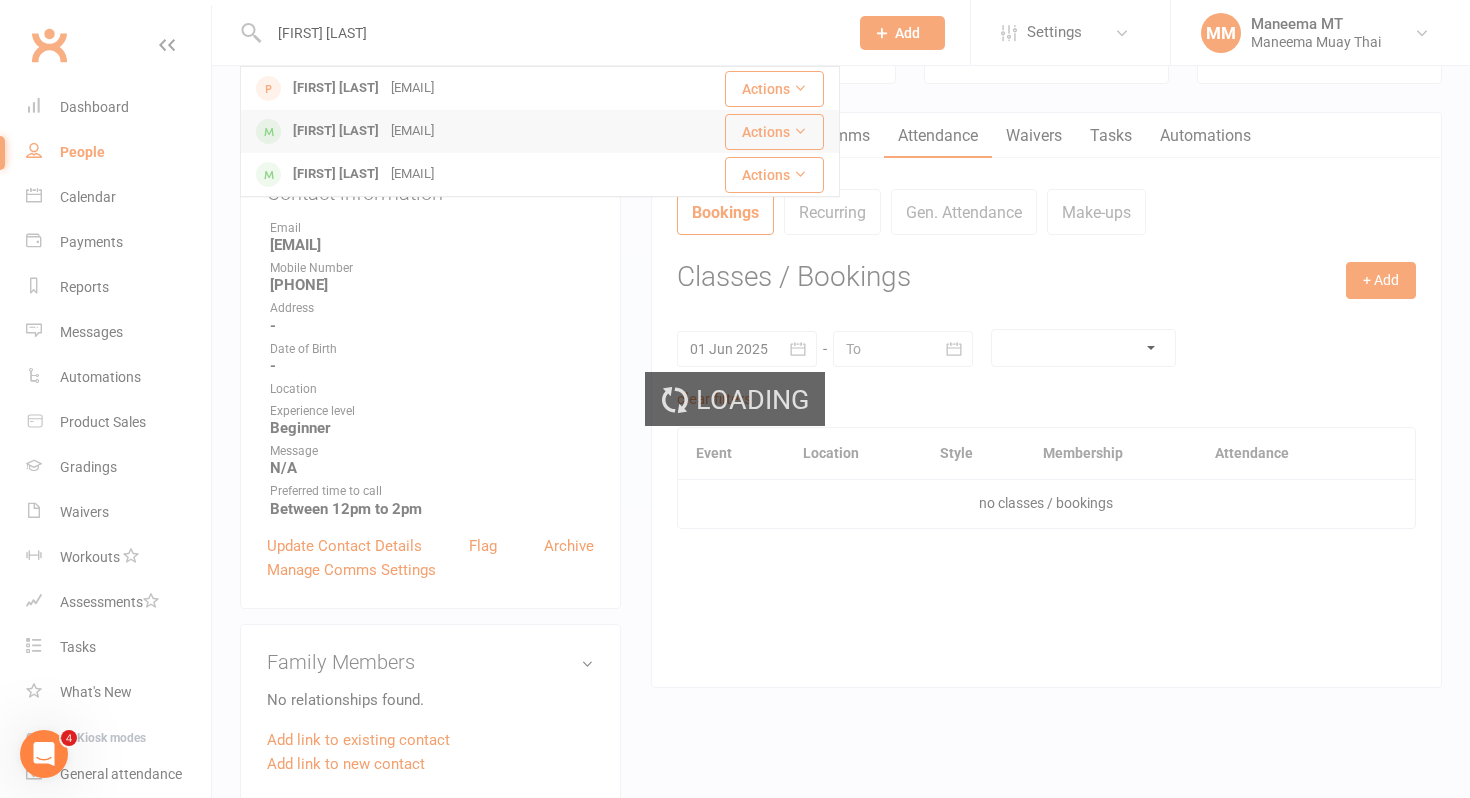 type 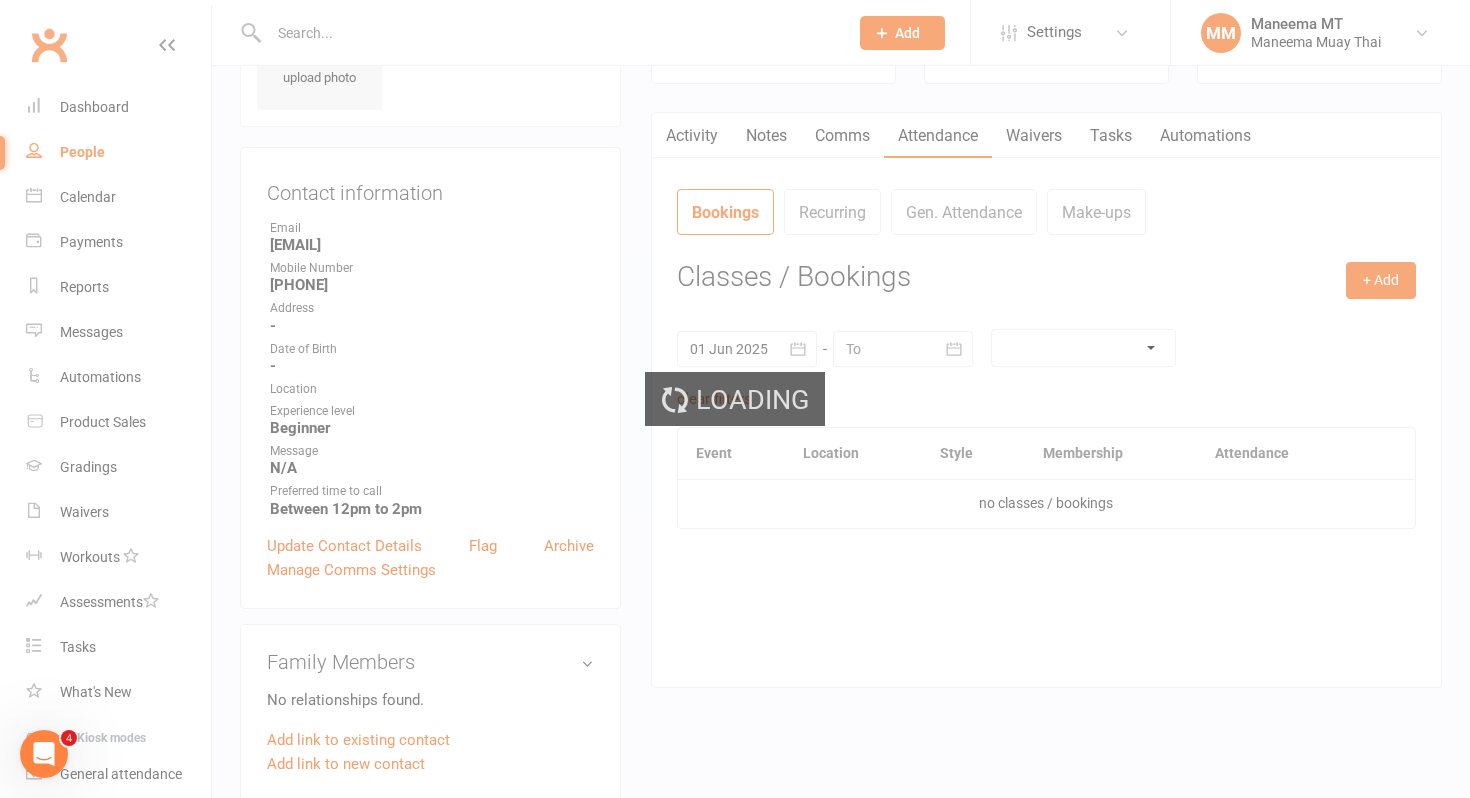 scroll, scrollTop: 0, scrollLeft: 0, axis: both 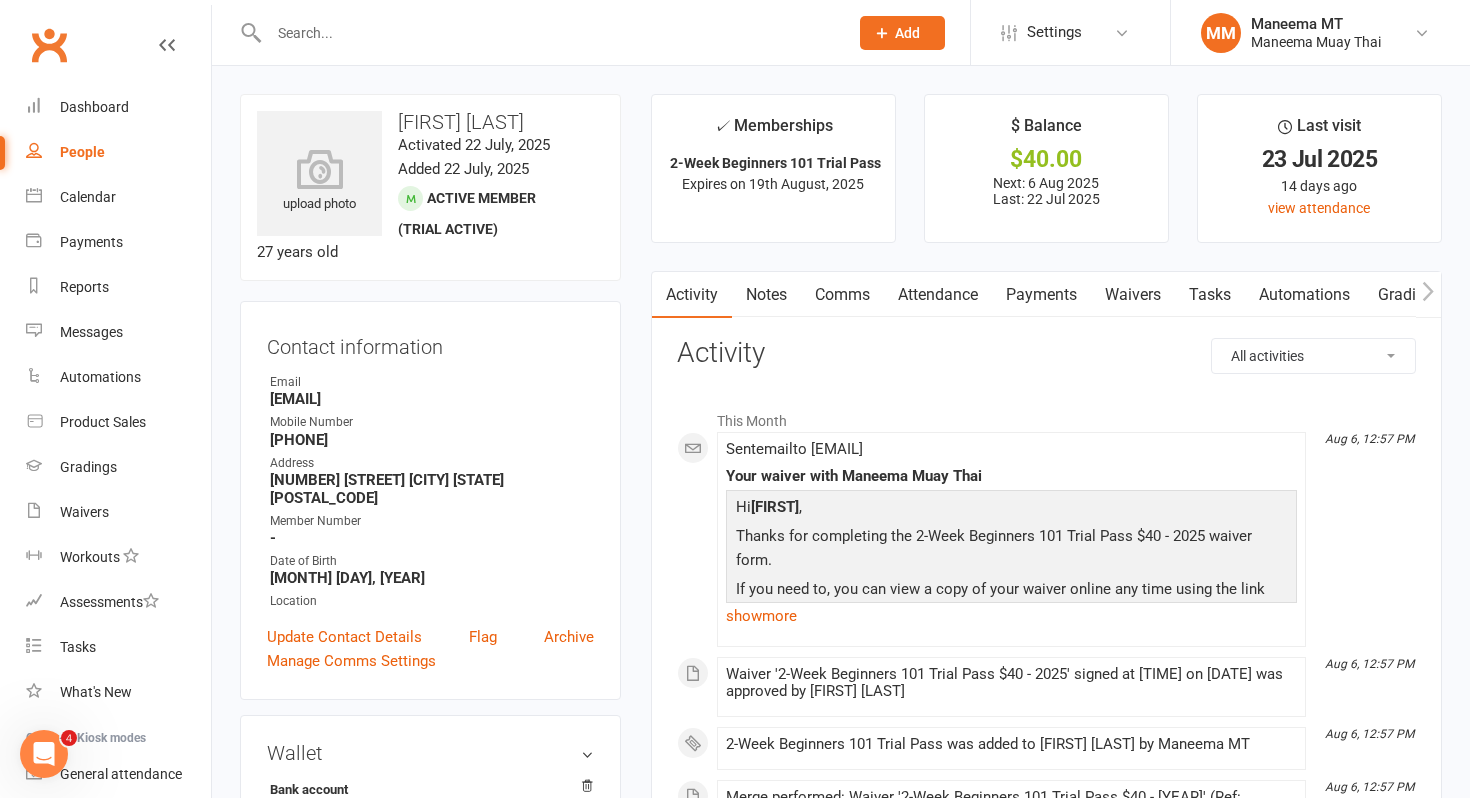 click on "Attendance" at bounding box center (938, 295) 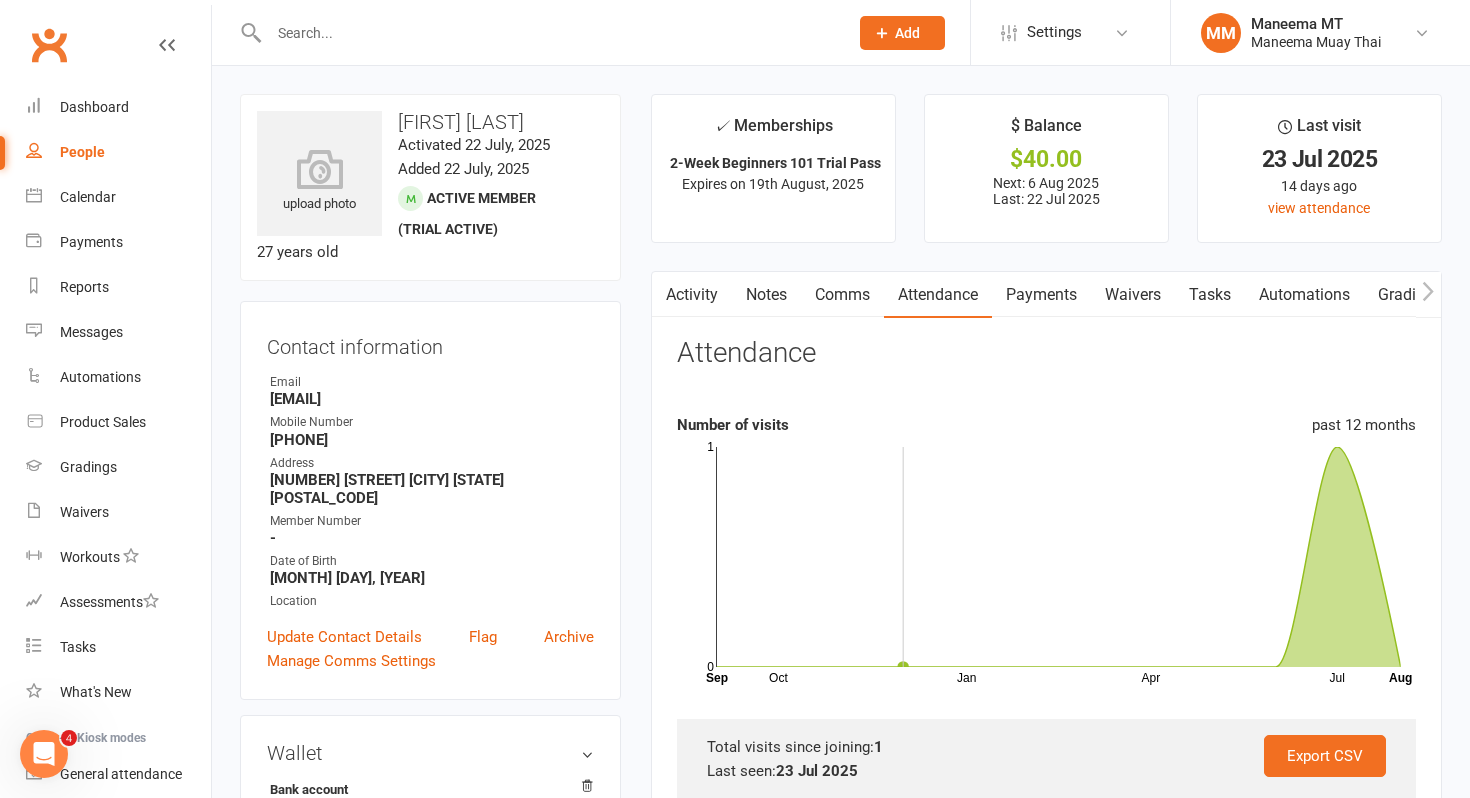 scroll, scrollTop: 641, scrollLeft: 0, axis: vertical 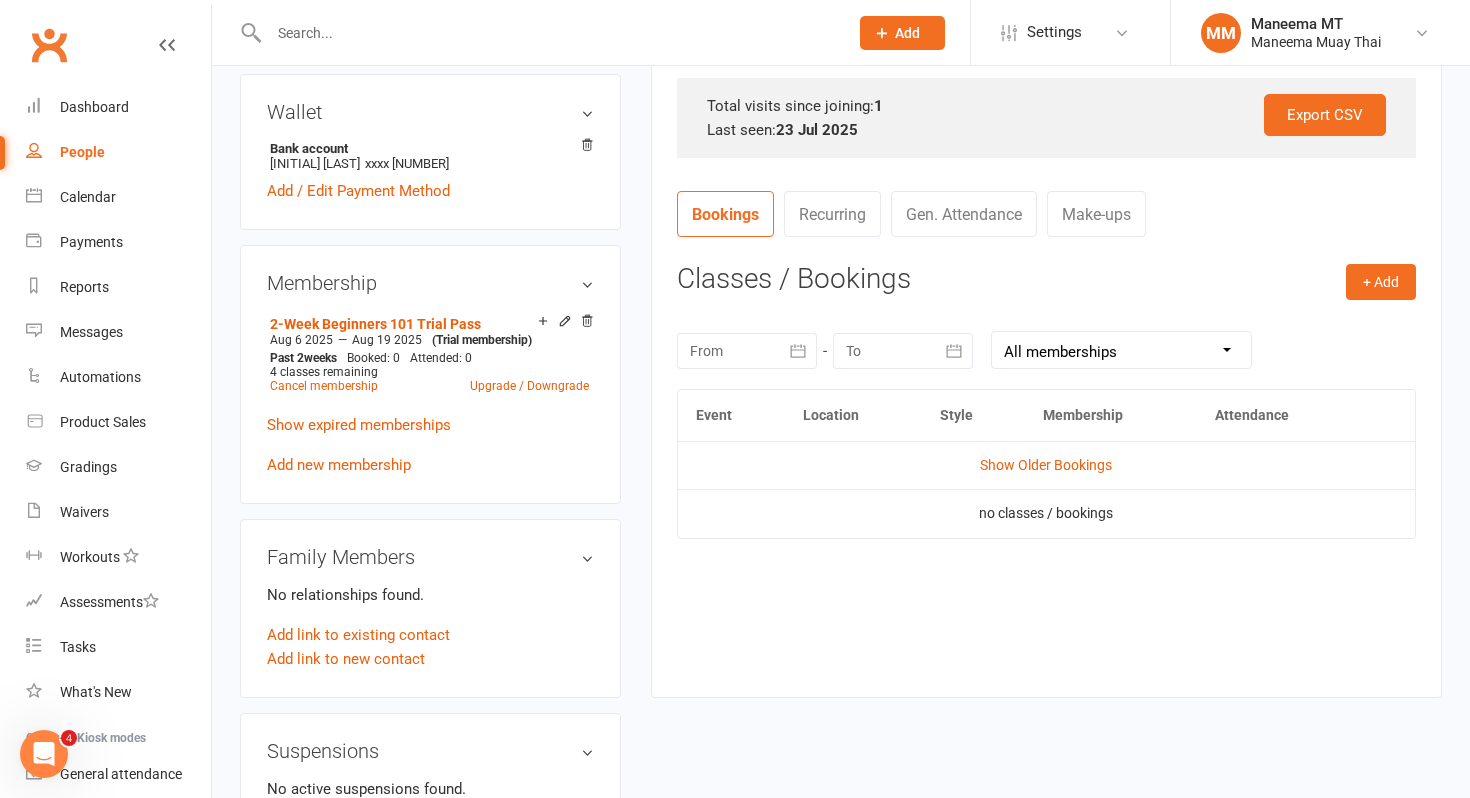 click 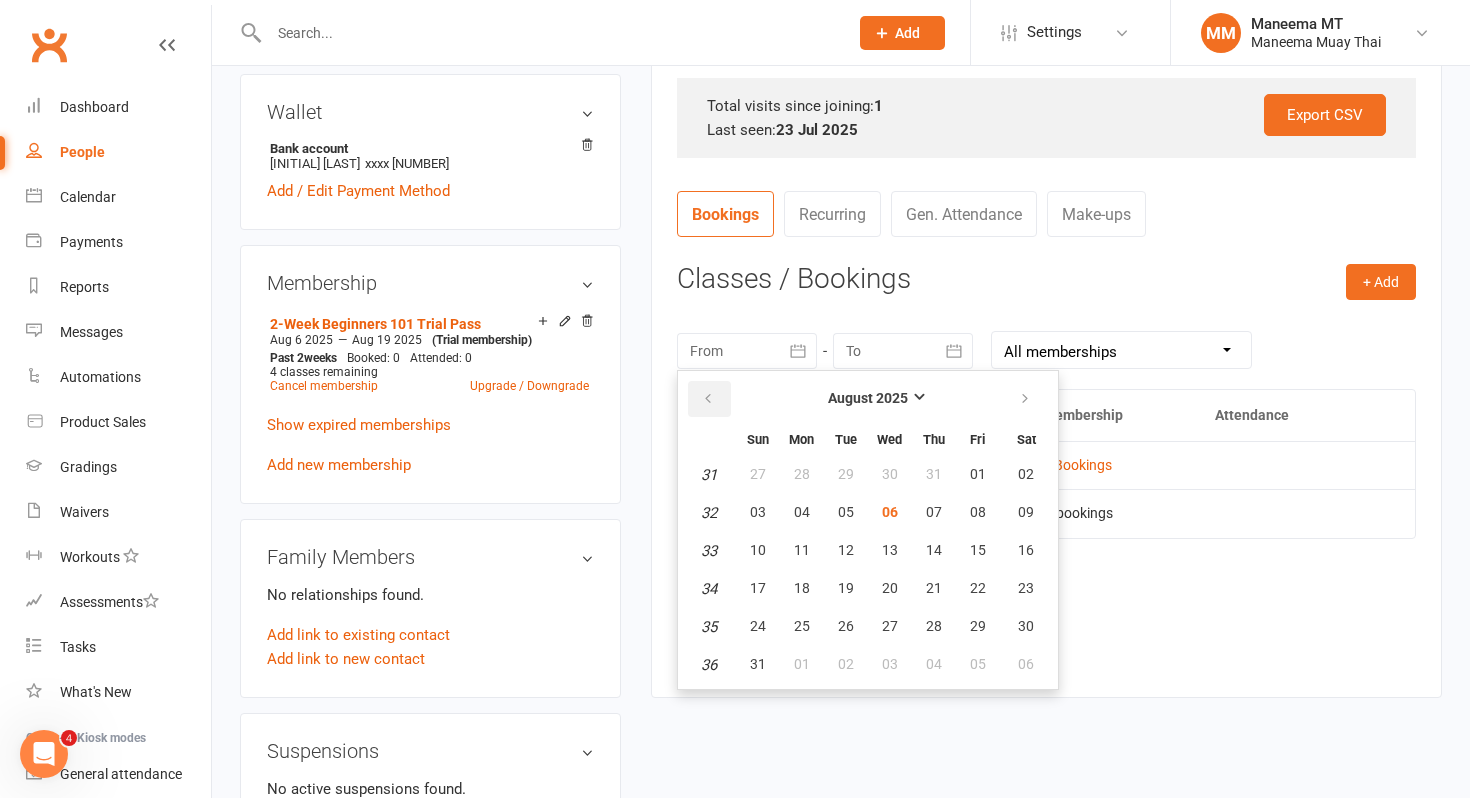 click at bounding box center (709, 399) 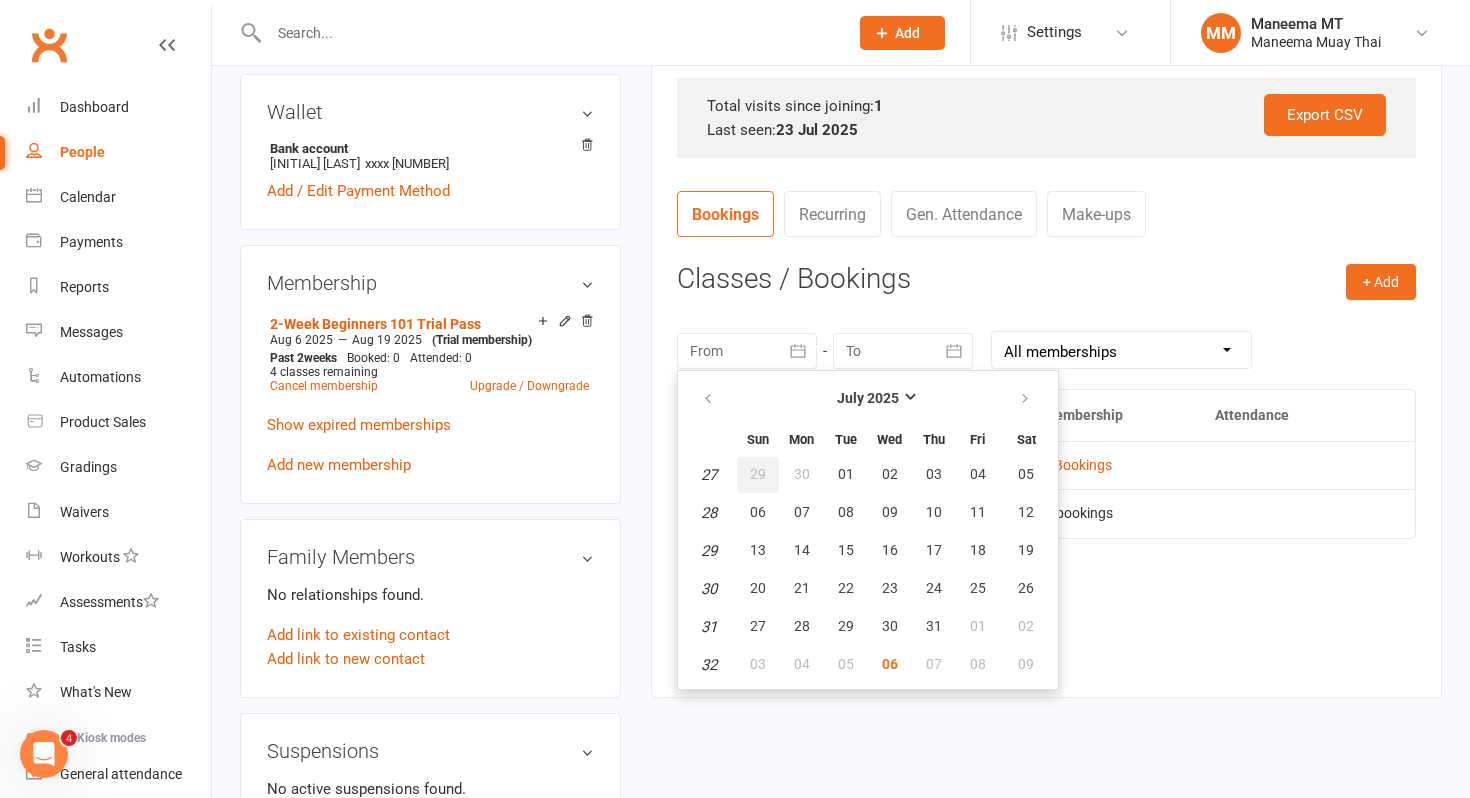 click on "29" at bounding box center (758, 474) 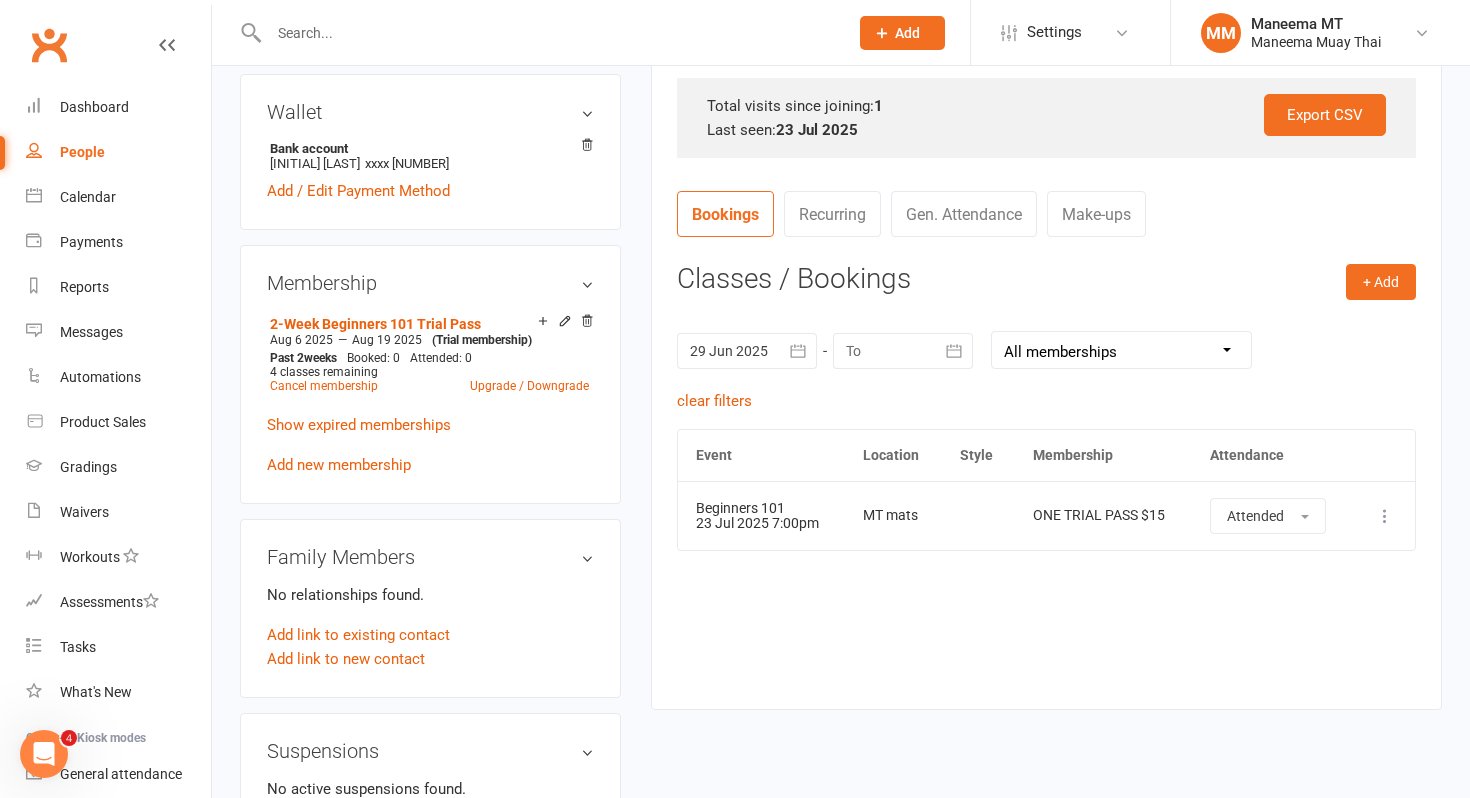 click at bounding box center [548, 33] 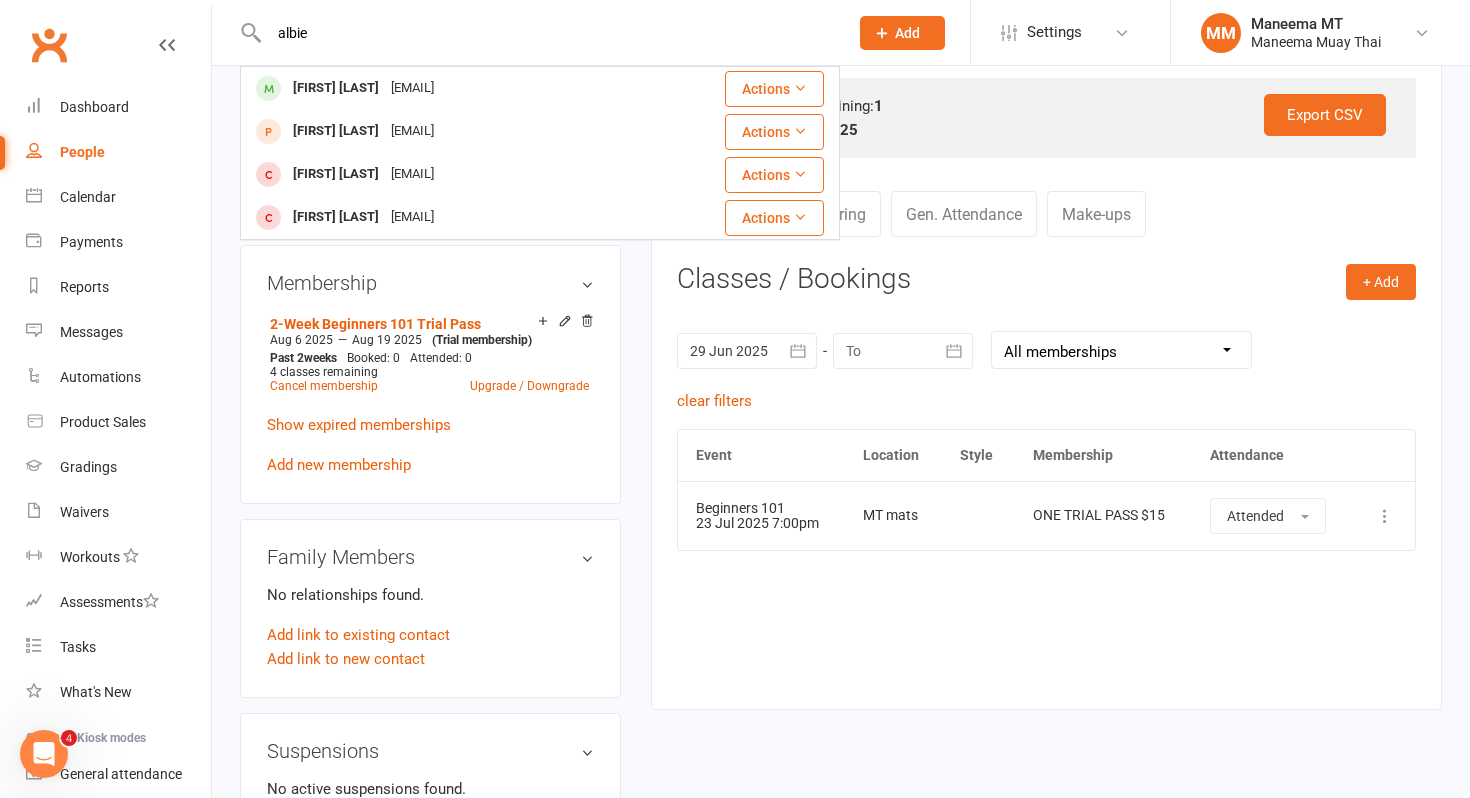 type on "albie" 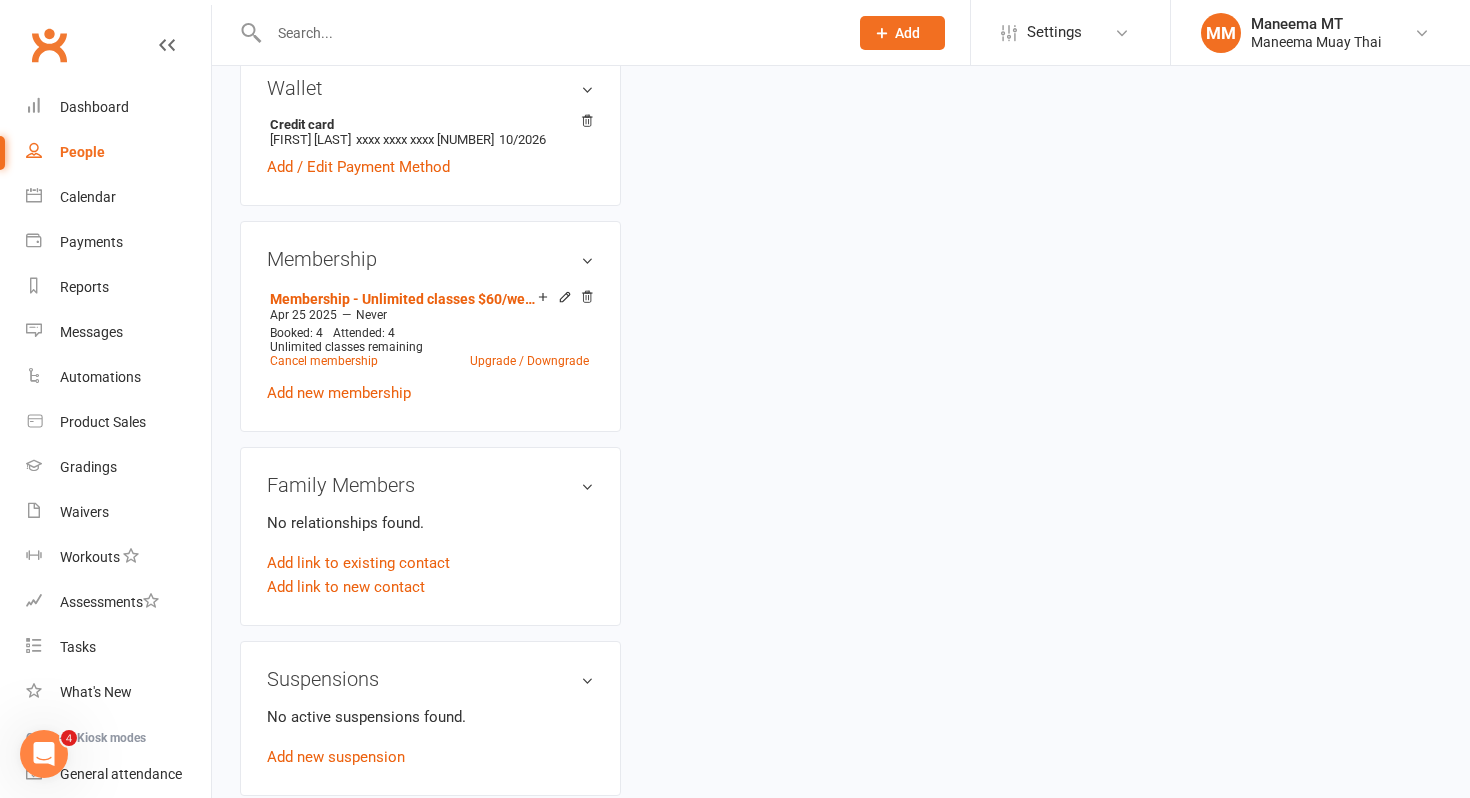 scroll, scrollTop: 0, scrollLeft: 0, axis: both 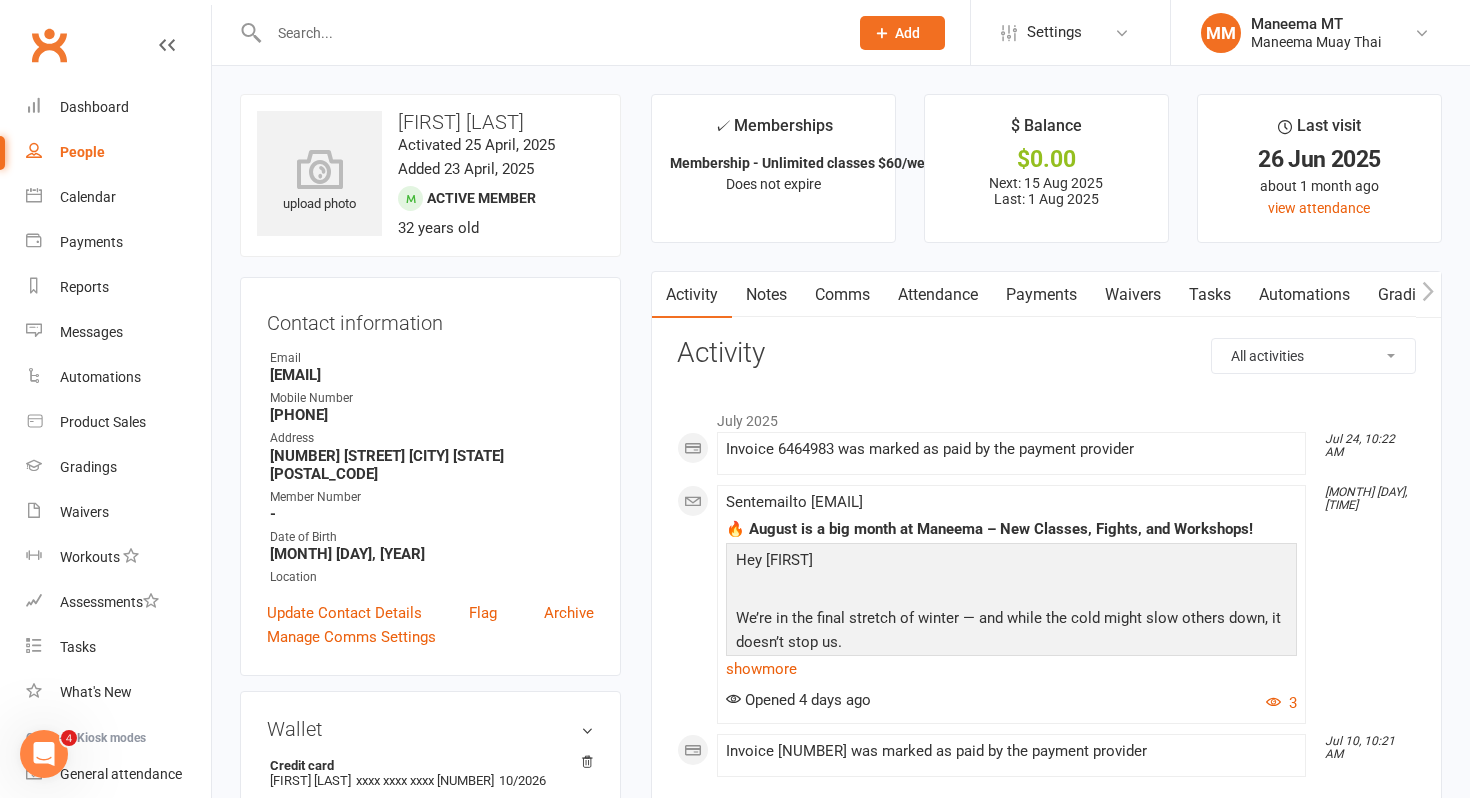 click on "Payments" at bounding box center (1041, 295) 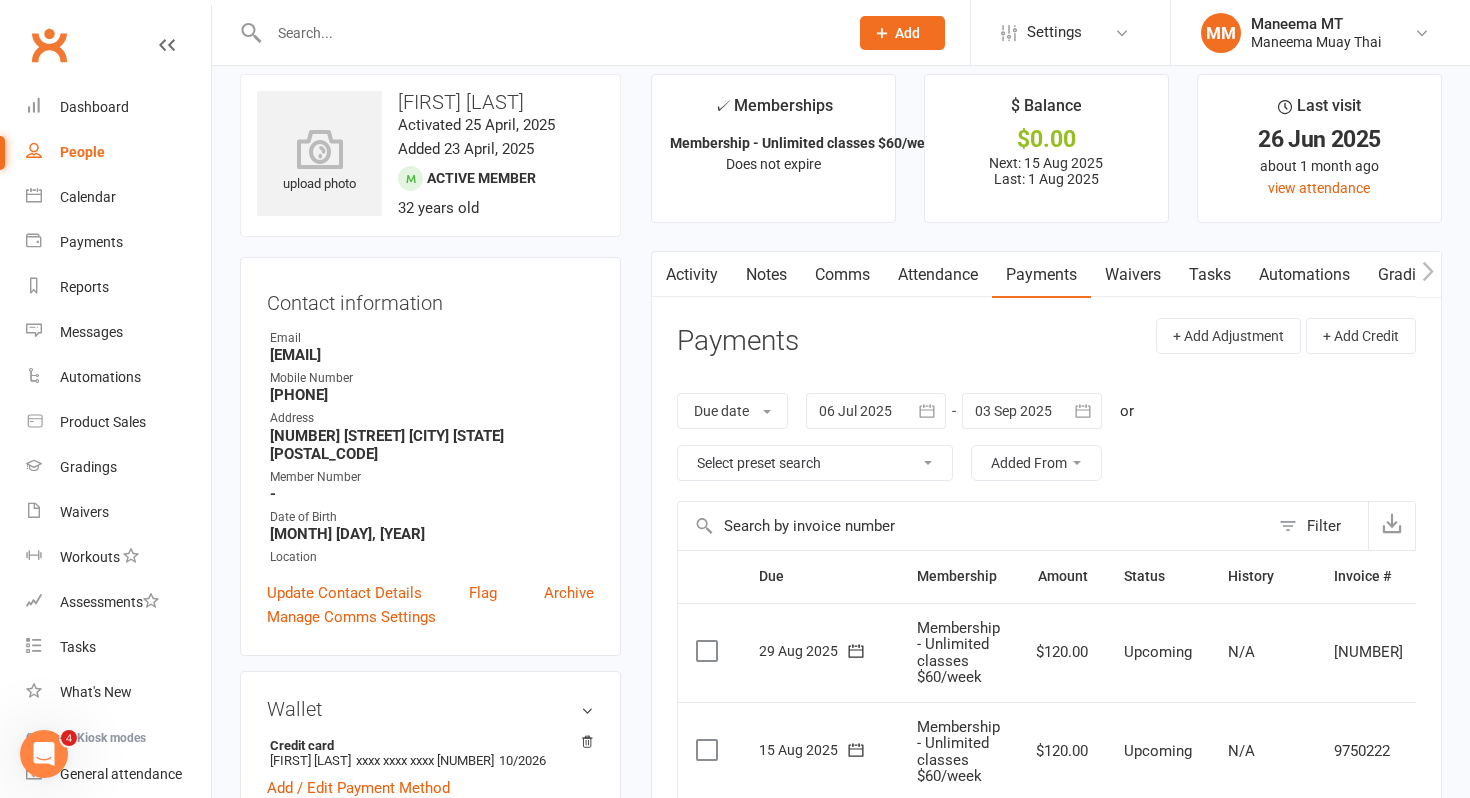 scroll, scrollTop: 27, scrollLeft: 0, axis: vertical 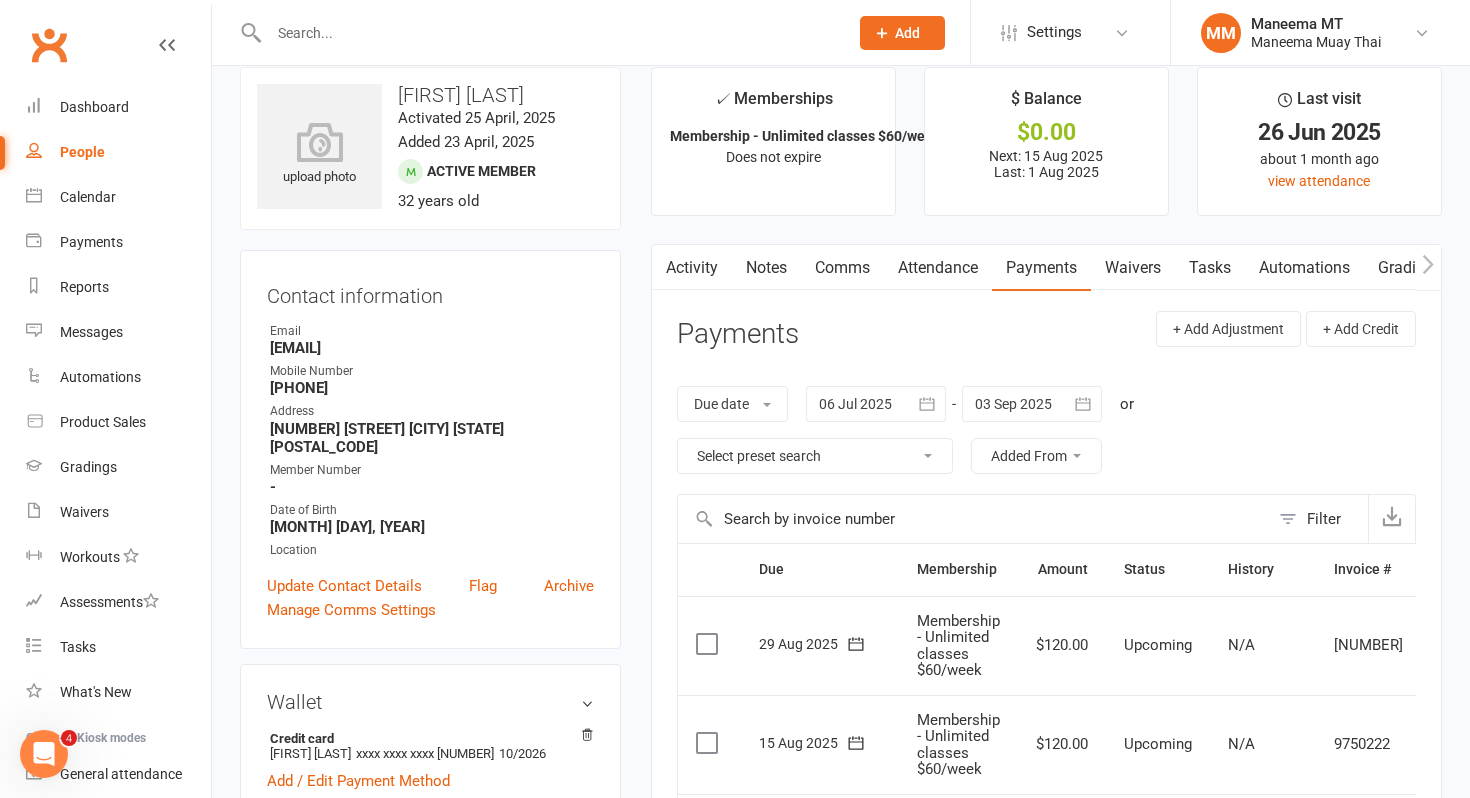 click at bounding box center [548, 33] 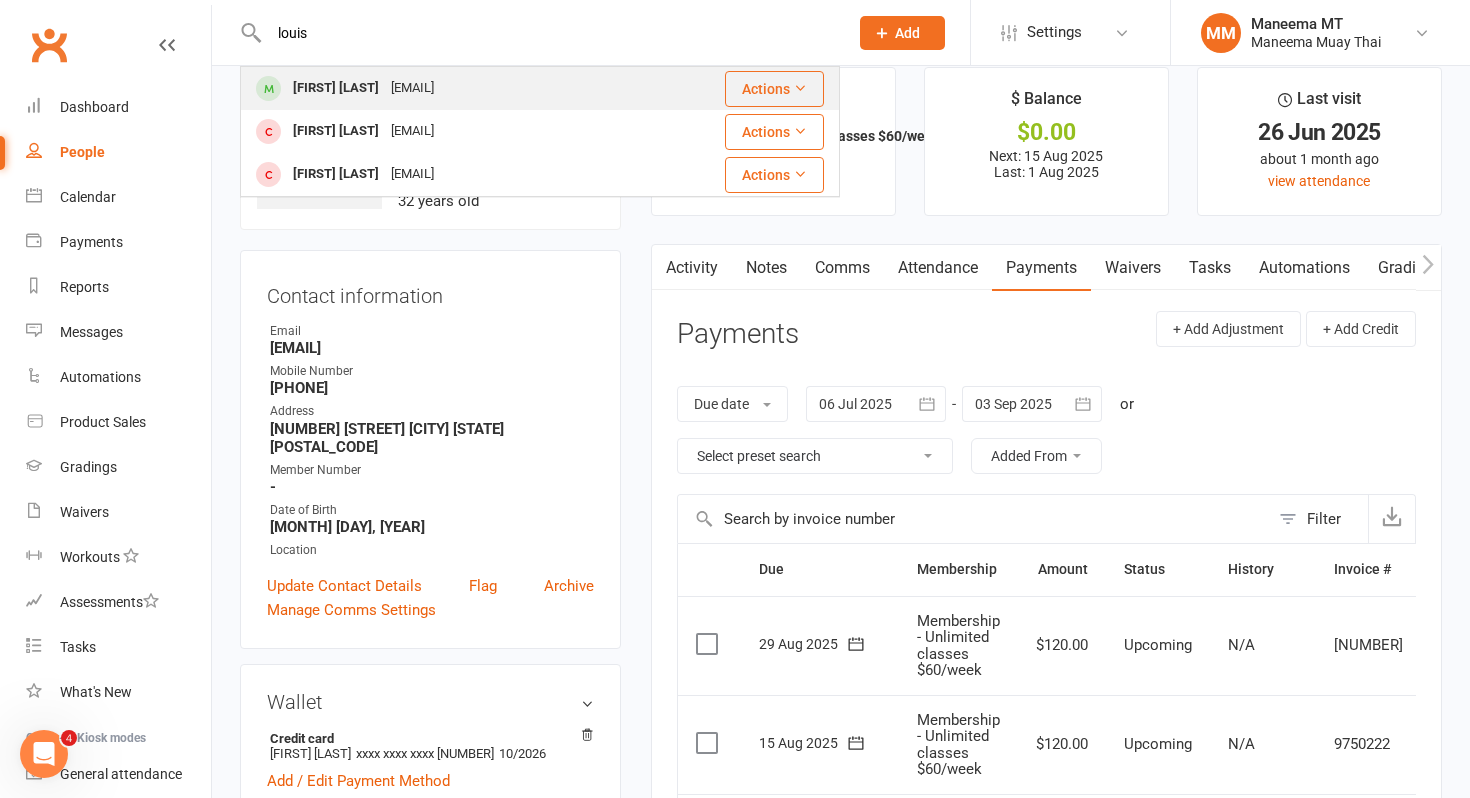 type on "louis" 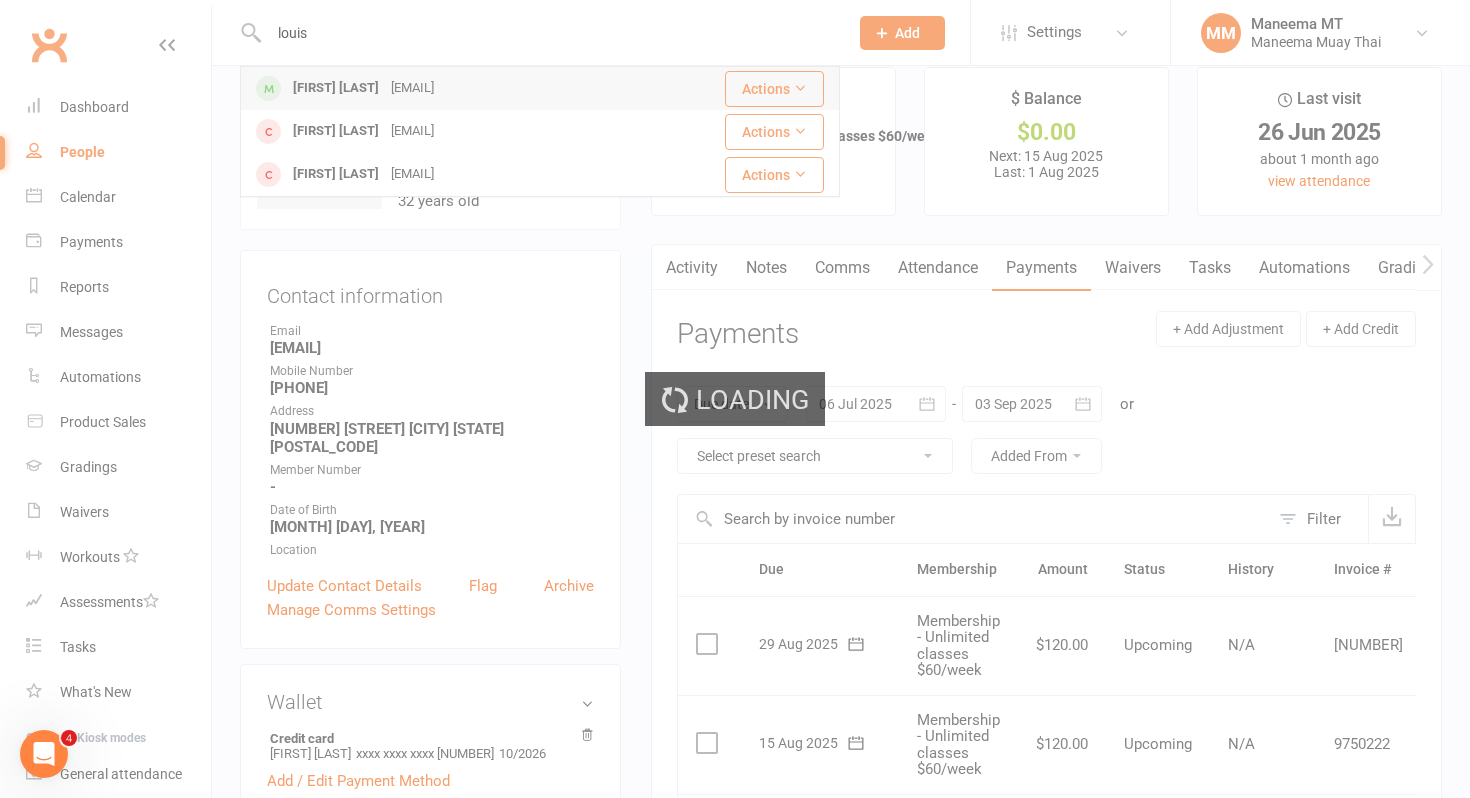 type 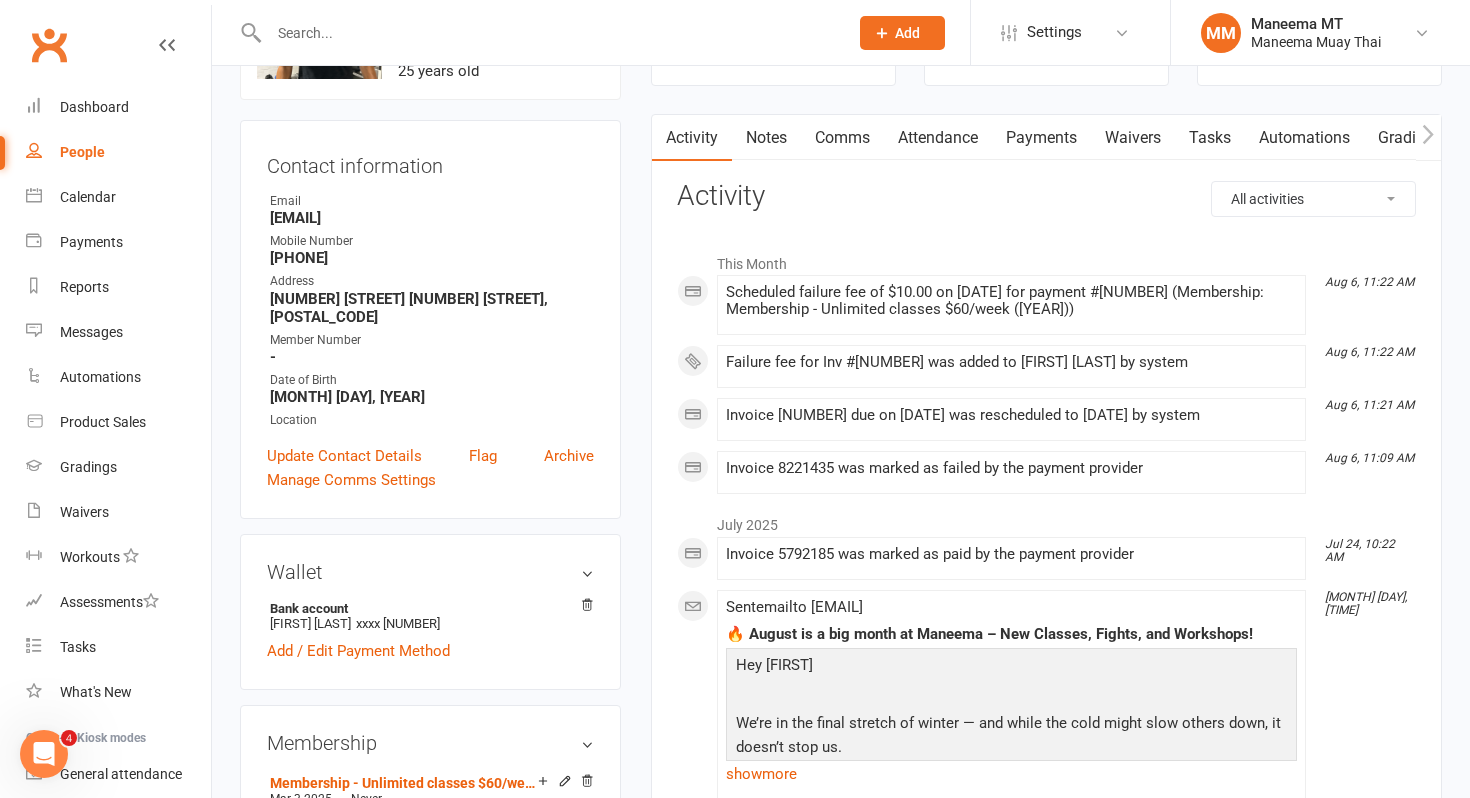 scroll, scrollTop: 0, scrollLeft: 0, axis: both 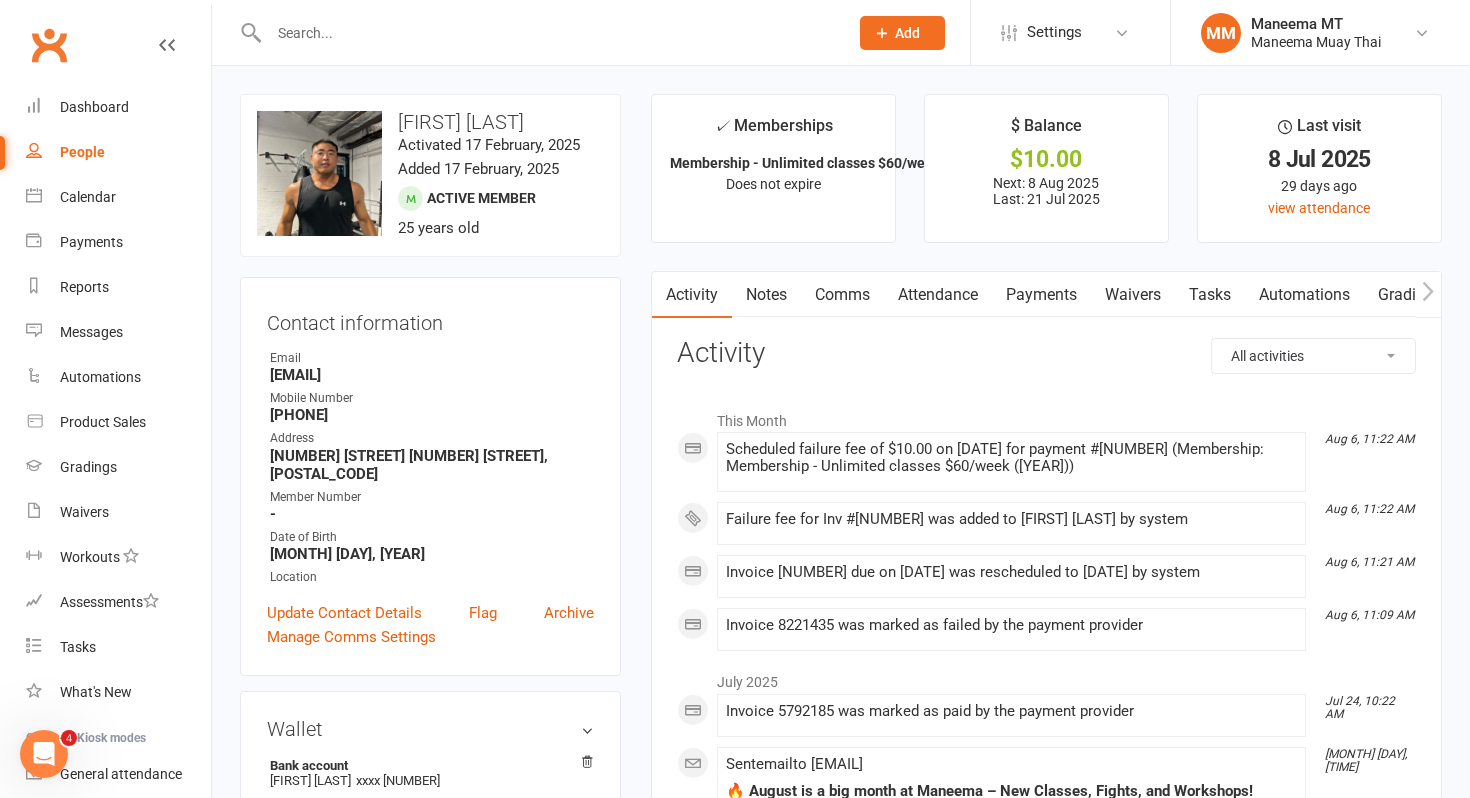 click on "Payments" at bounding box center (1041, 295) 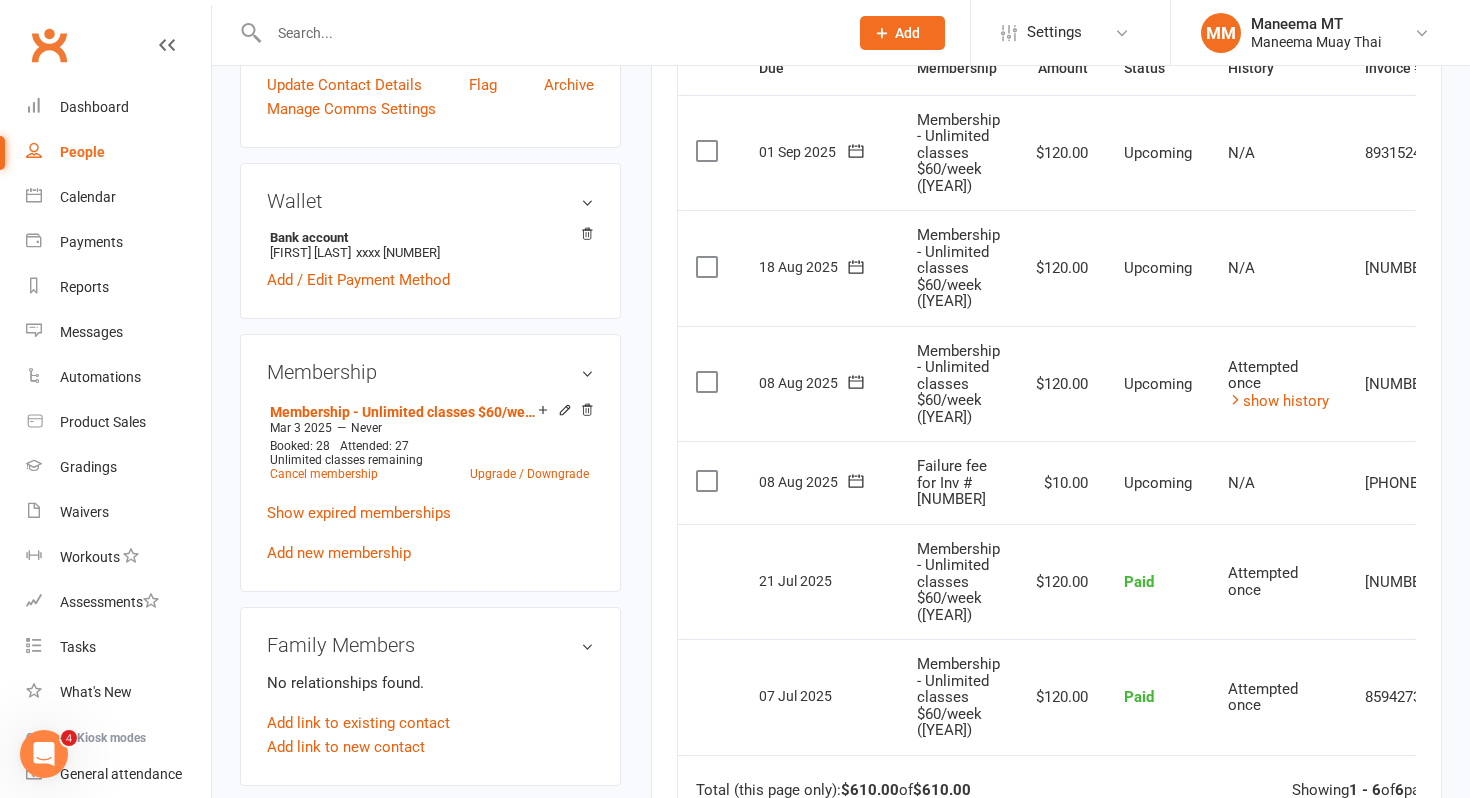 scroll, scrollTop: 569, scrollLeft: 0, axis: vertical 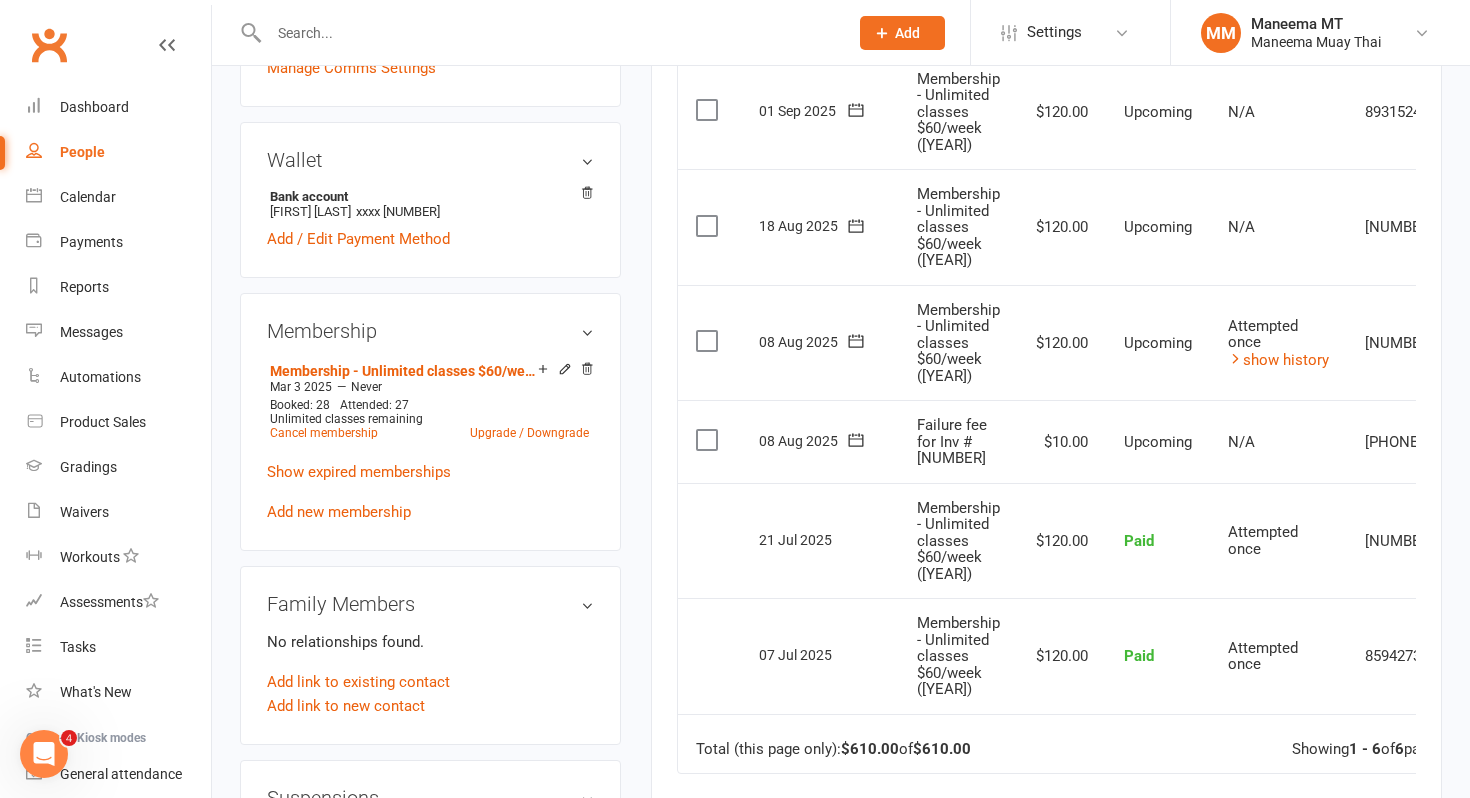 click on "$120.00" at bounding box center (1062, 227) 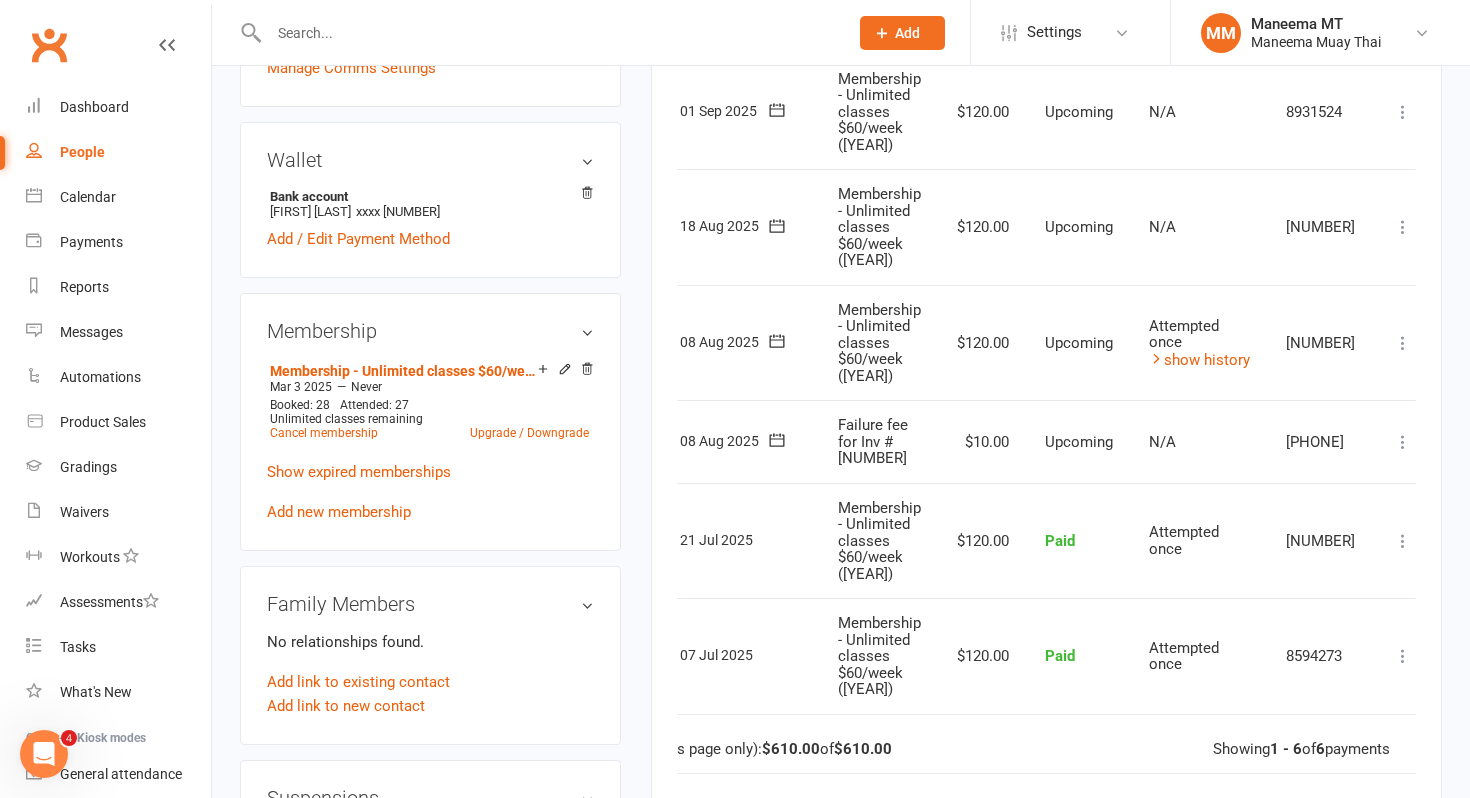 scroll, scrollTop: 0, scrollLeft: 92, axis: horizontal 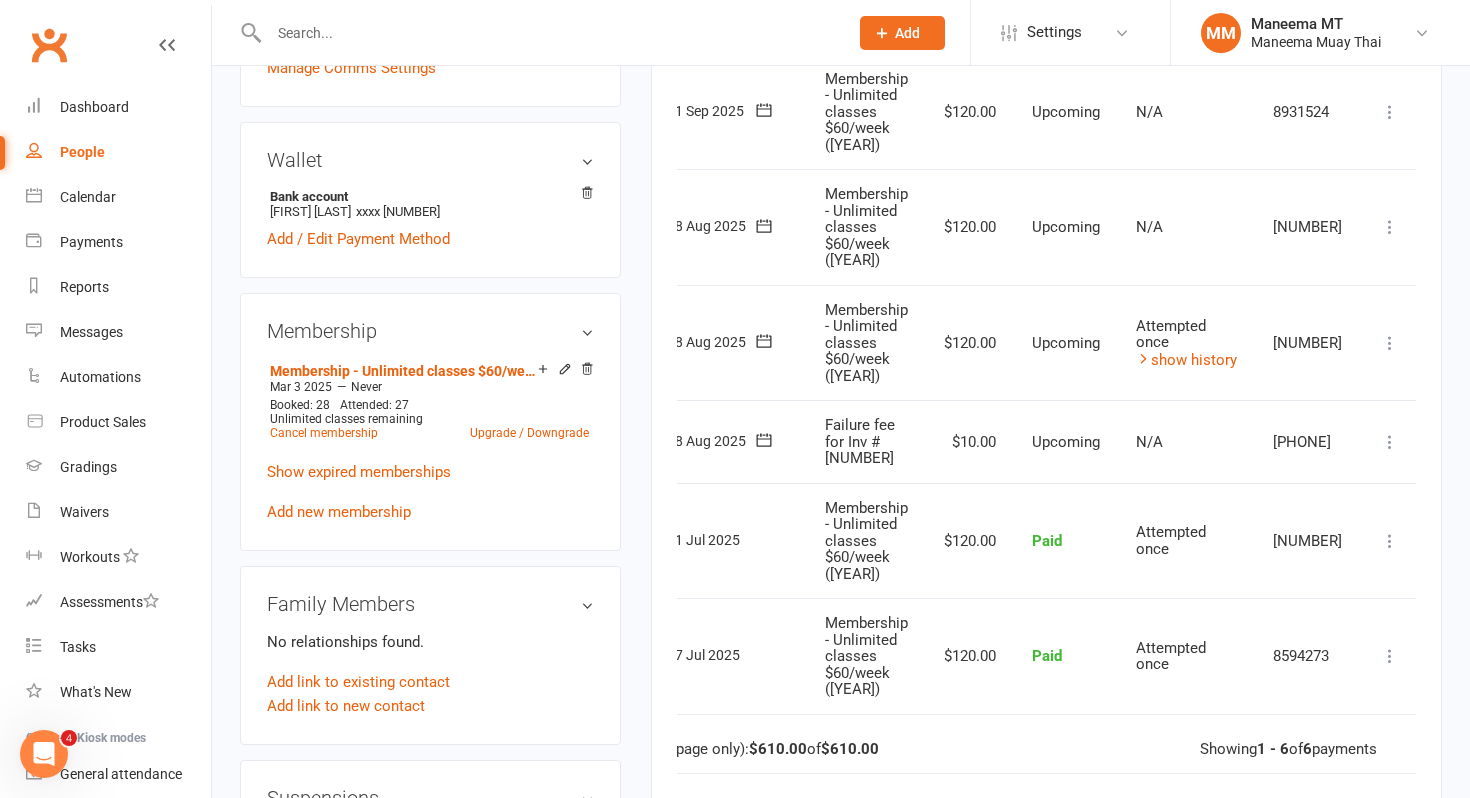 click at bounding box center [1390, 227] 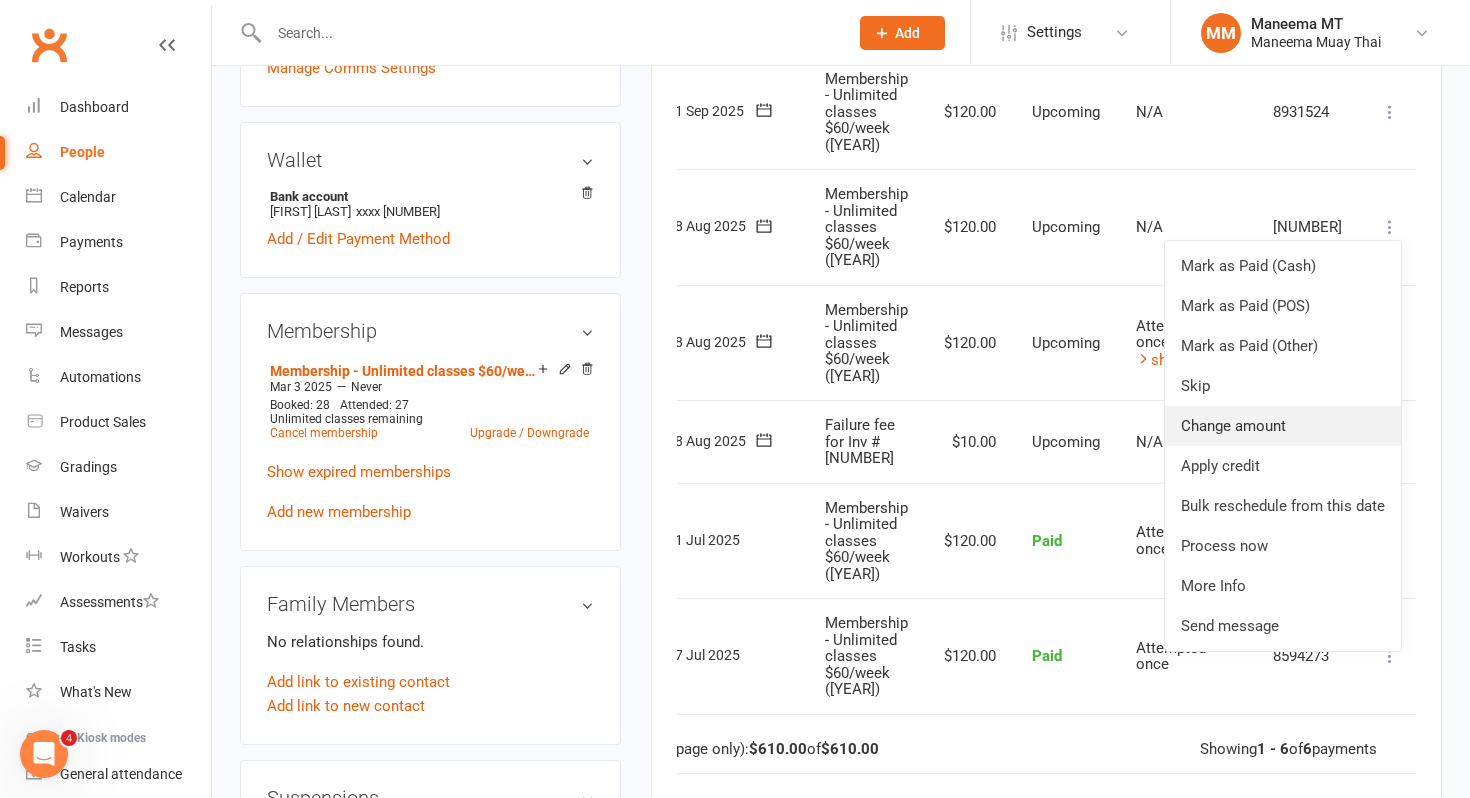 click on "Change amount" at bounding box center (1283, 426) 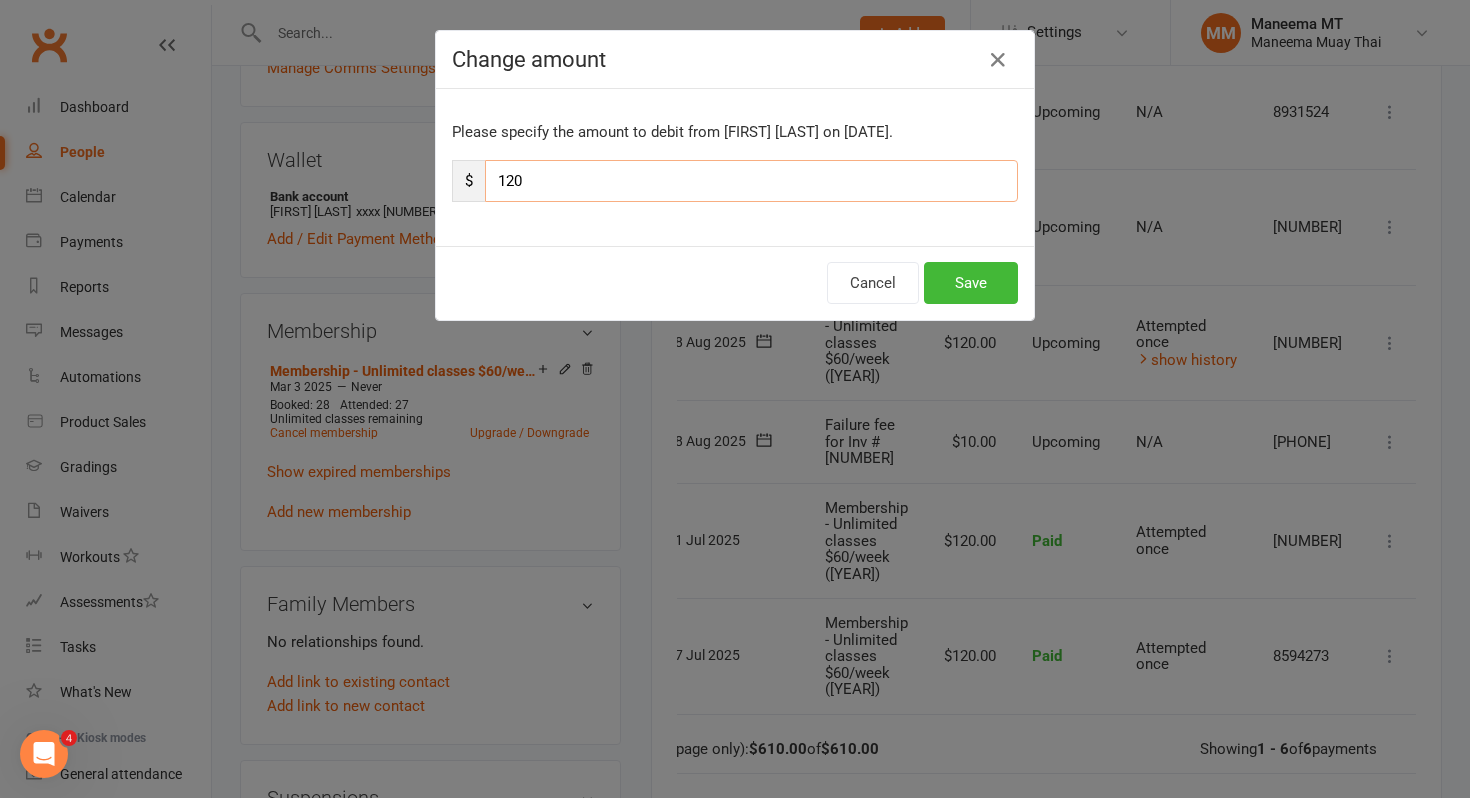 click on "120" at bounding box center [751, 181] 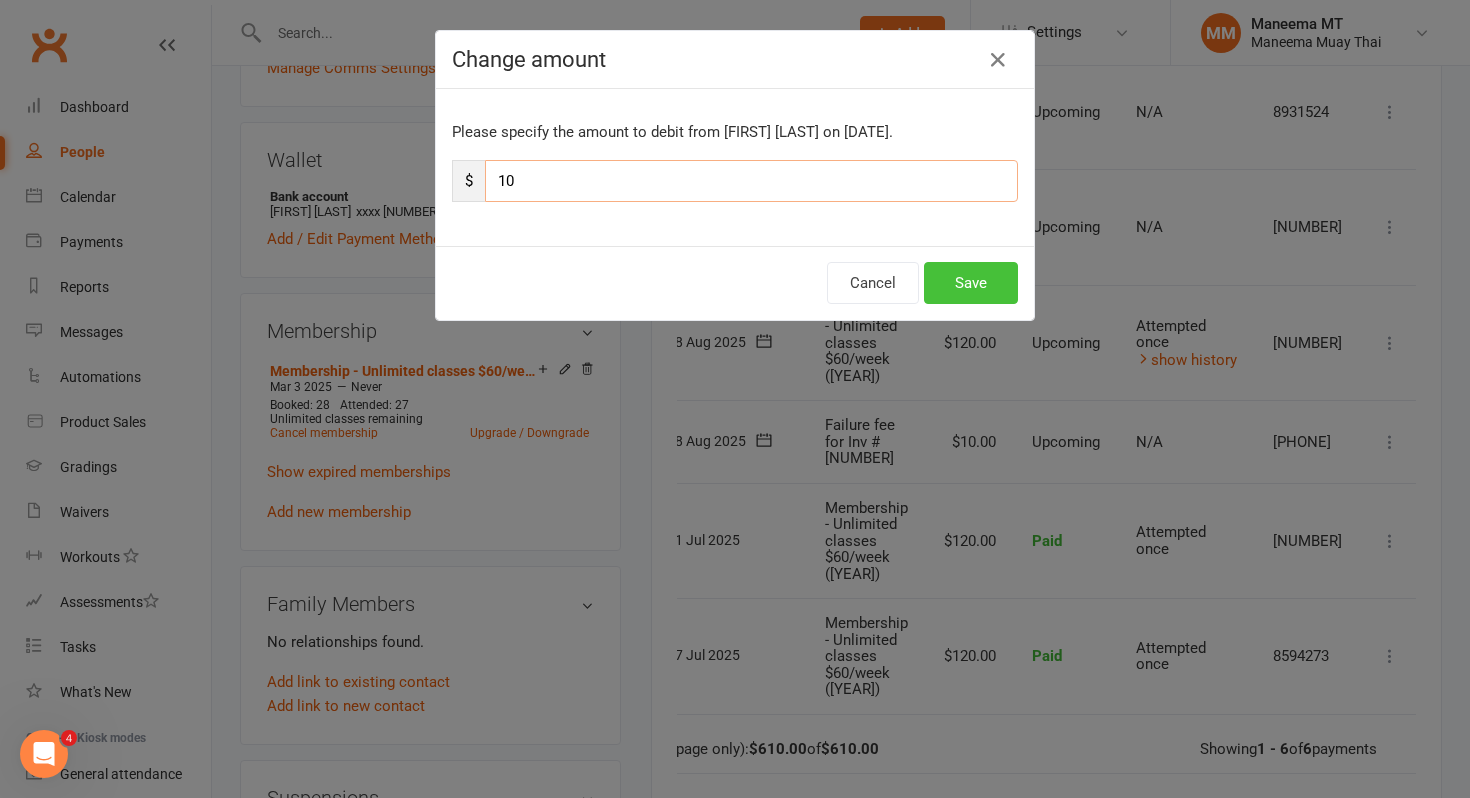 type on "10" 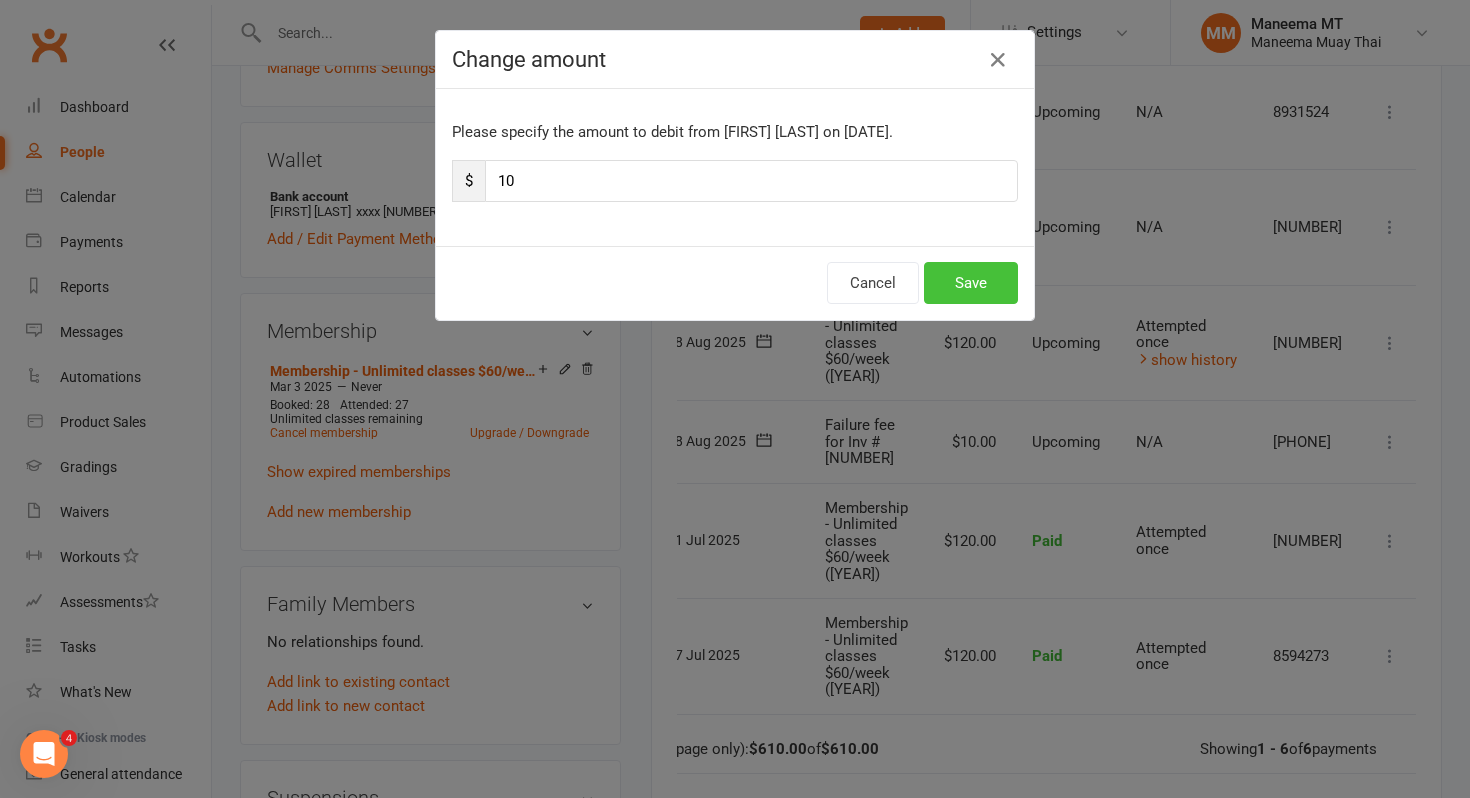 click on "Save" at bounding box center [971, 283] 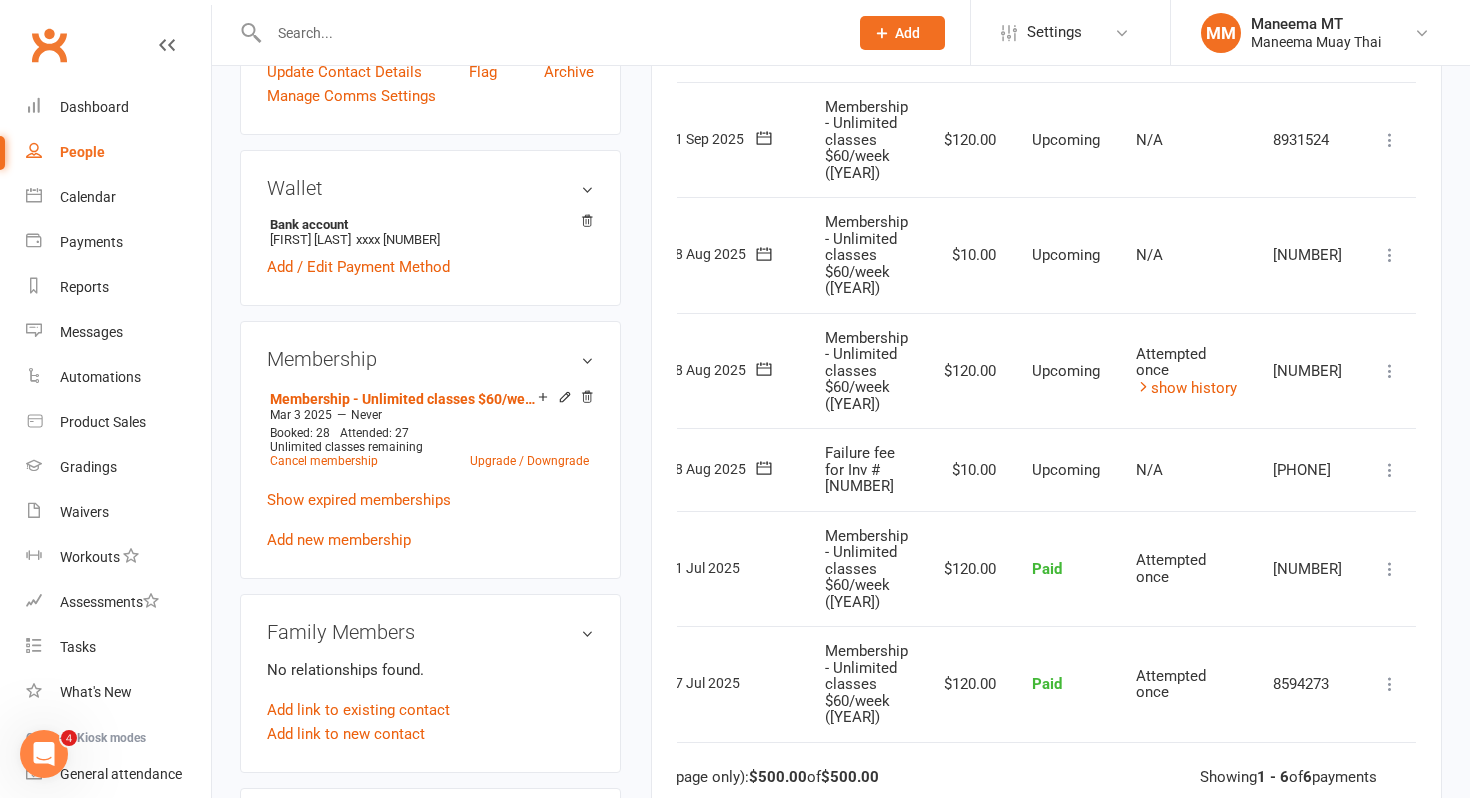 scroll, scrollTop: 492, scrollLeft: 0, axis: vertical 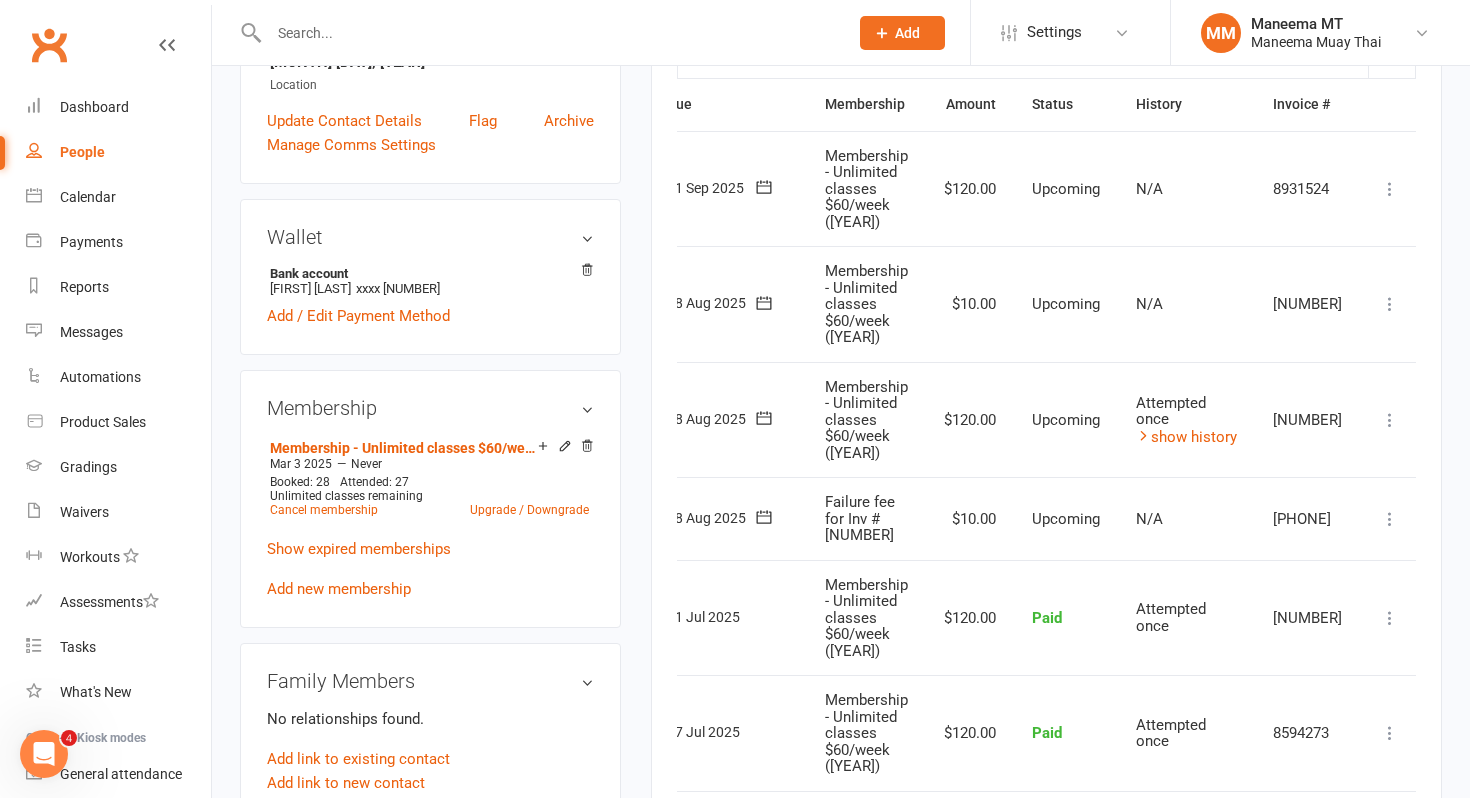 click at bounding box center (1390, 189) 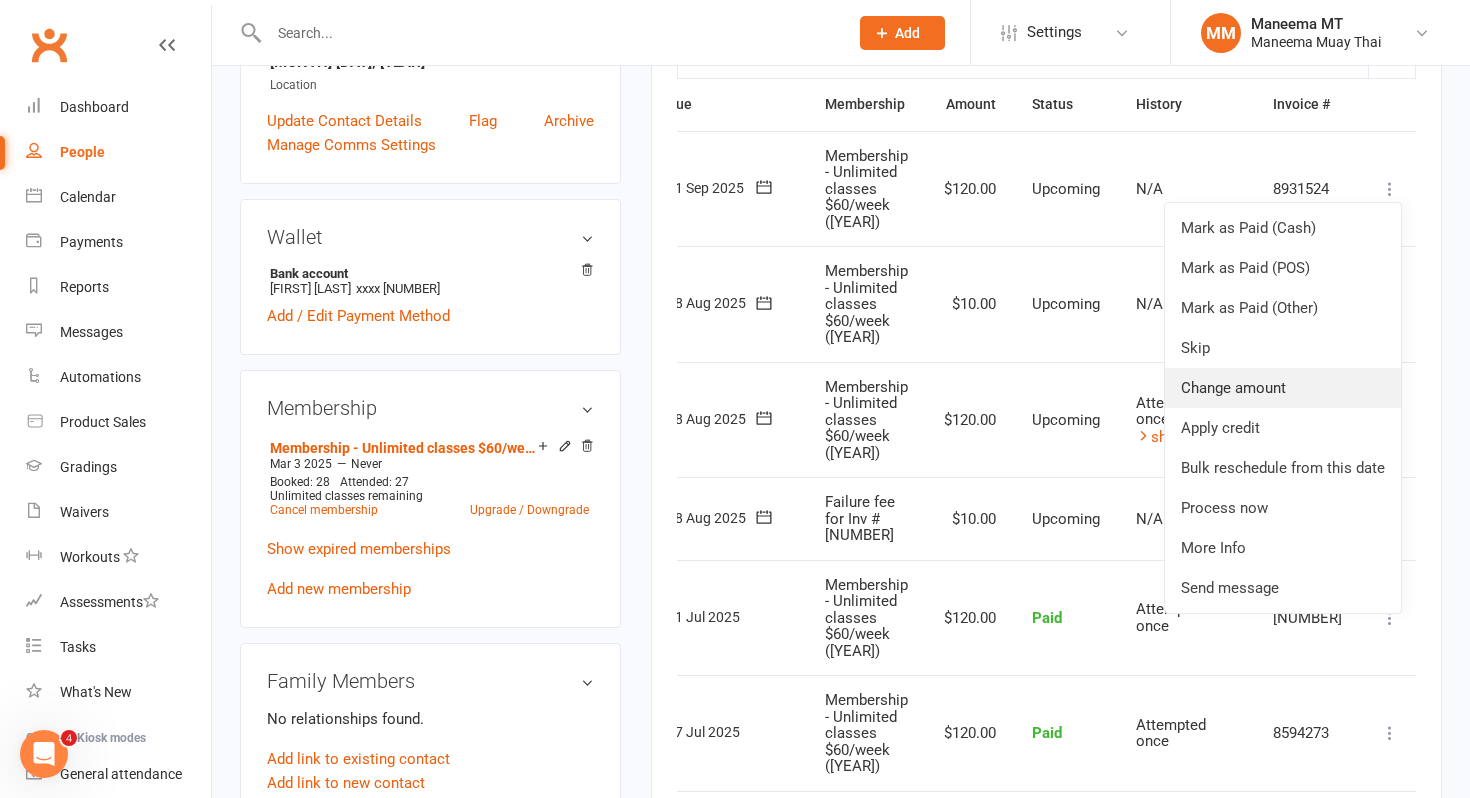 click on "Change amount" at bounding box center [1283, 388] 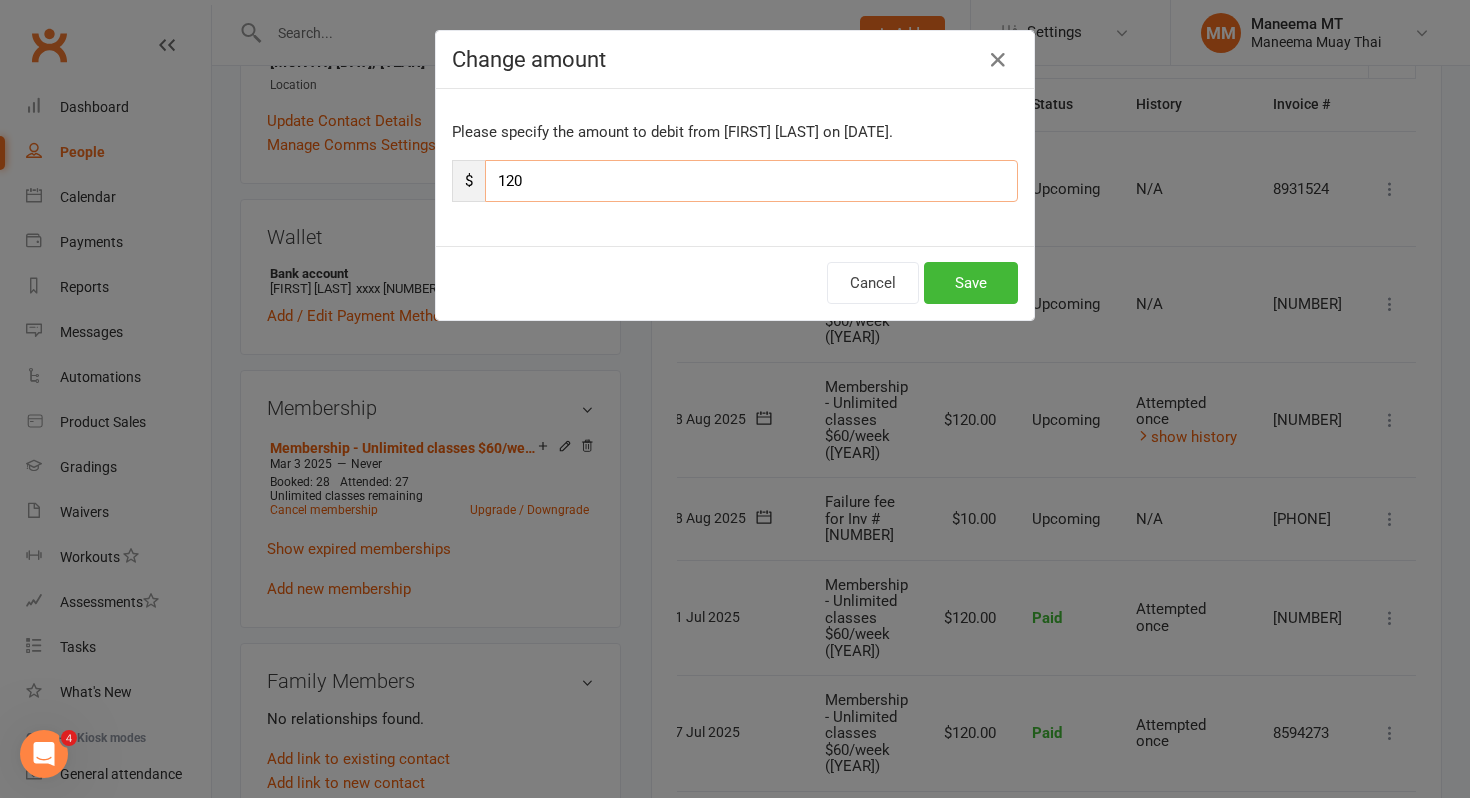 click on "120" at bounding box center [751, 181] 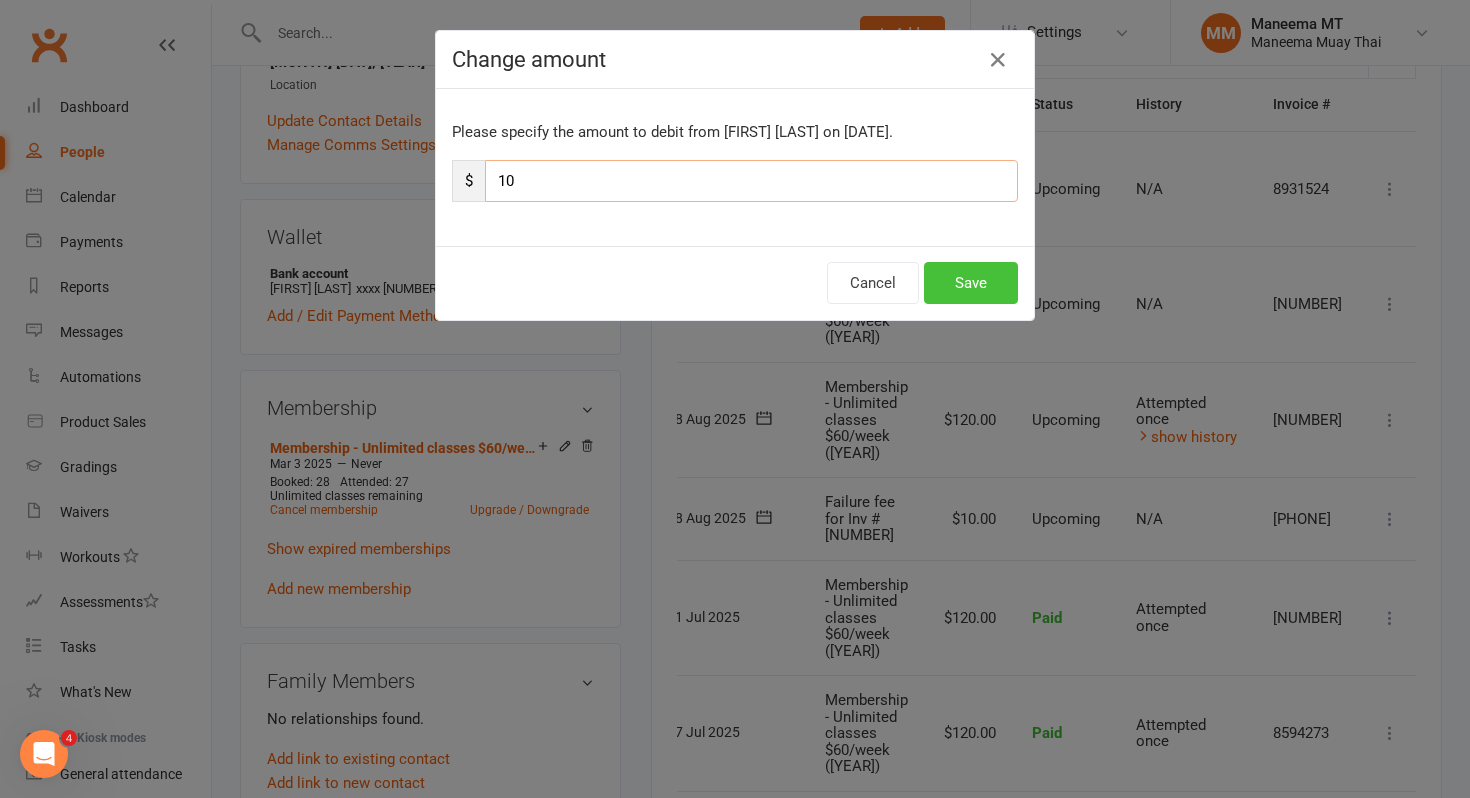 type on "10" 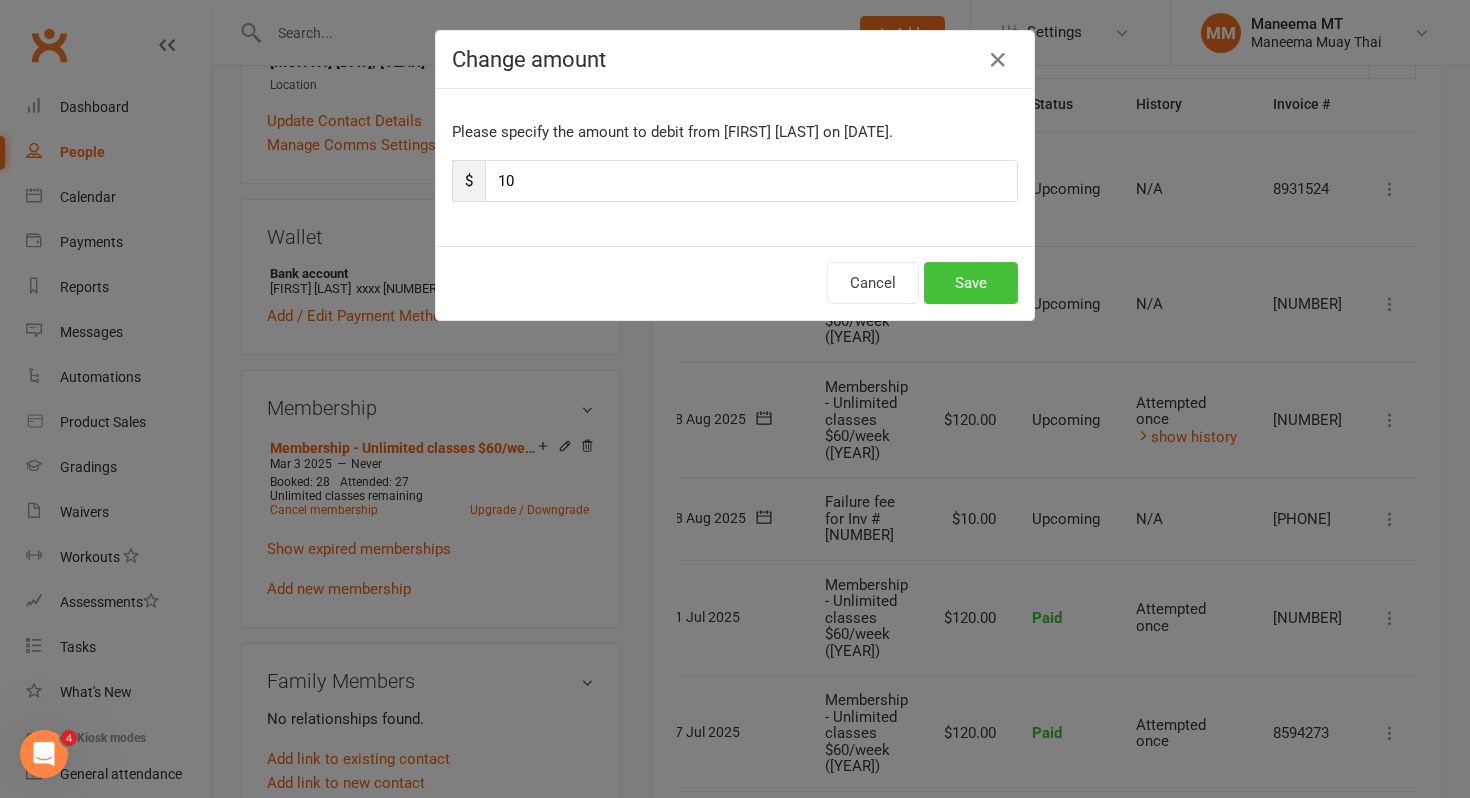 click on "Save" at bounding box center [971, 283] 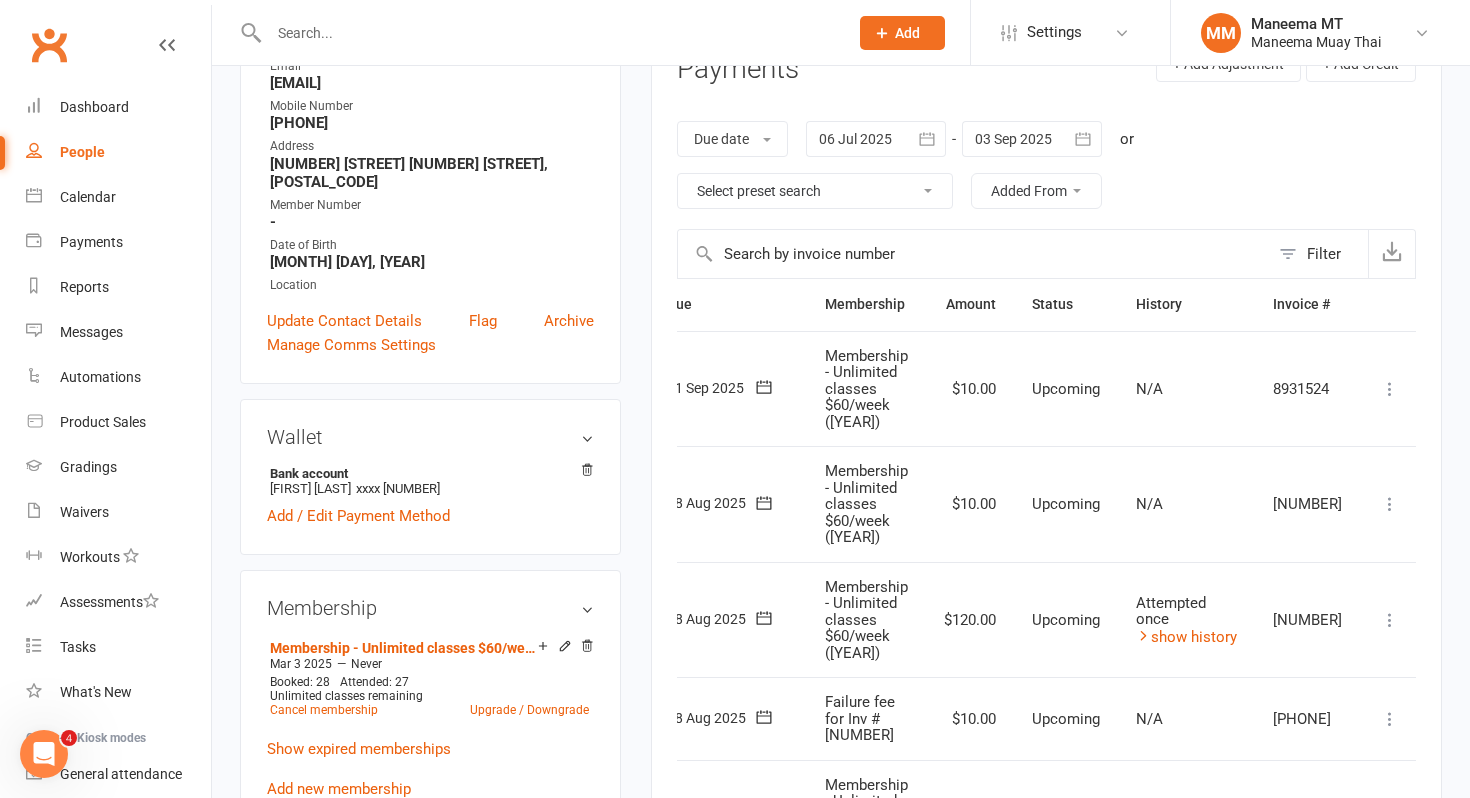 scroll, scrollTop: 289, scrollLeft: 0, axis: vertical 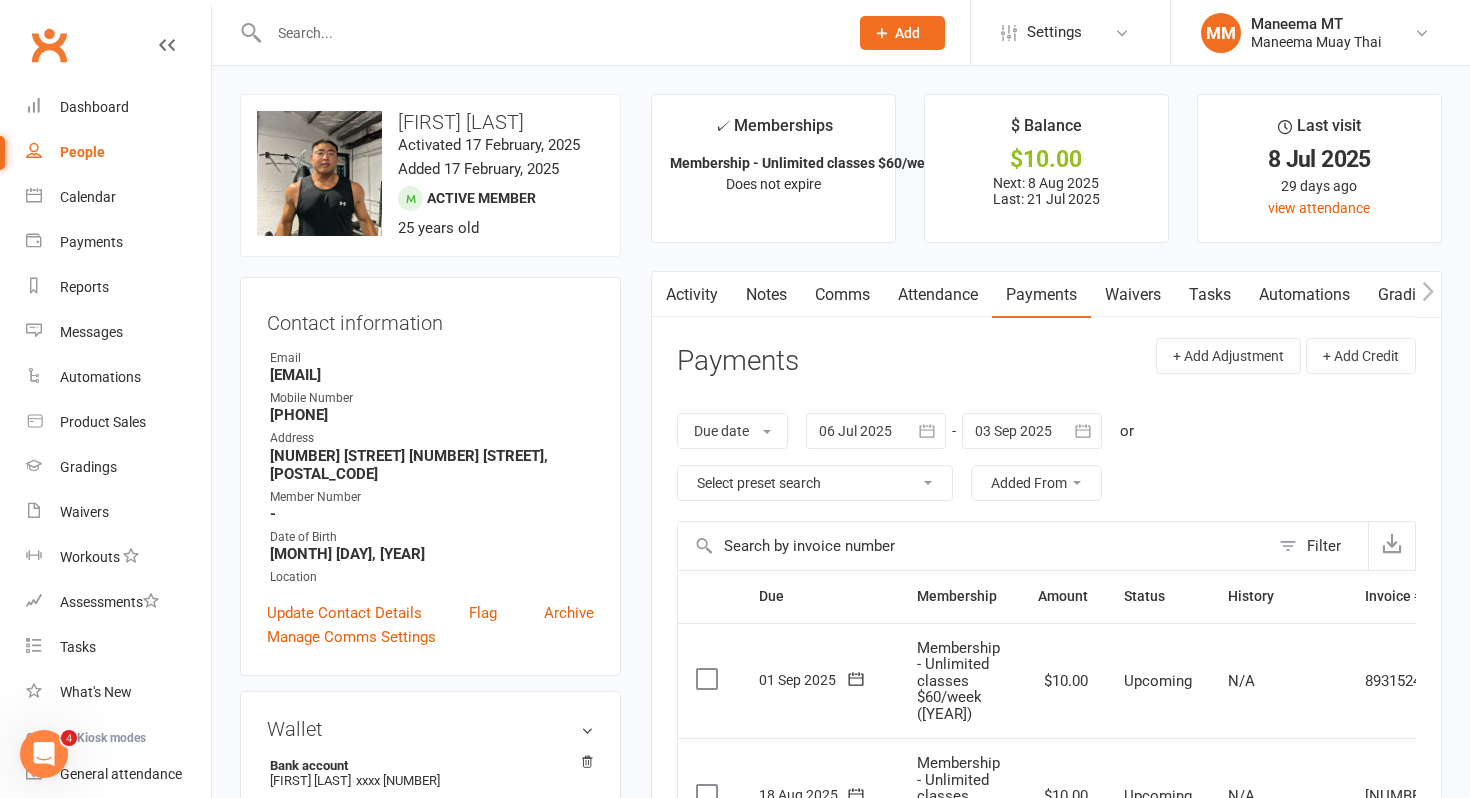 click on "Notes" at bounding box center (766, 295) 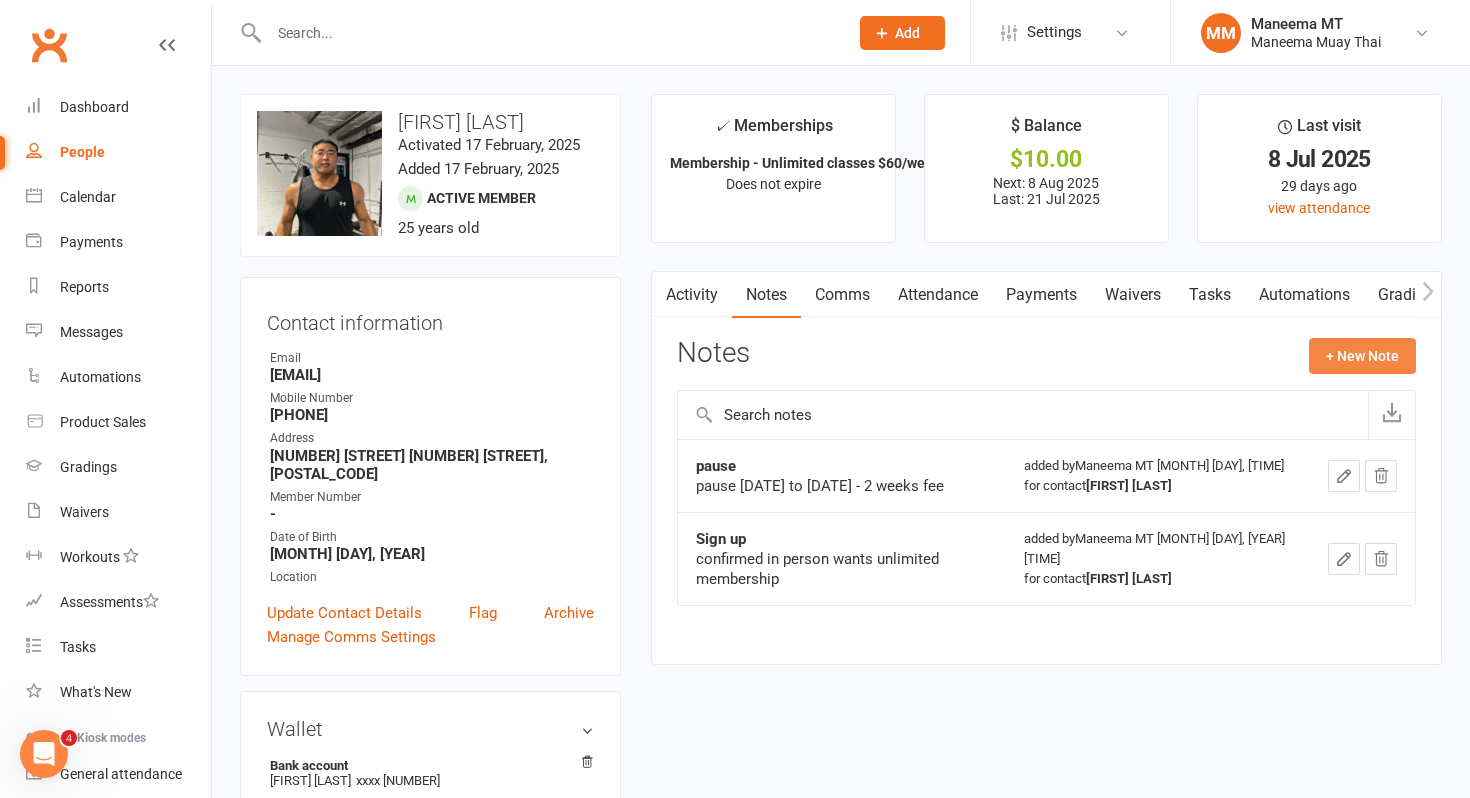 click on "+ New Note" 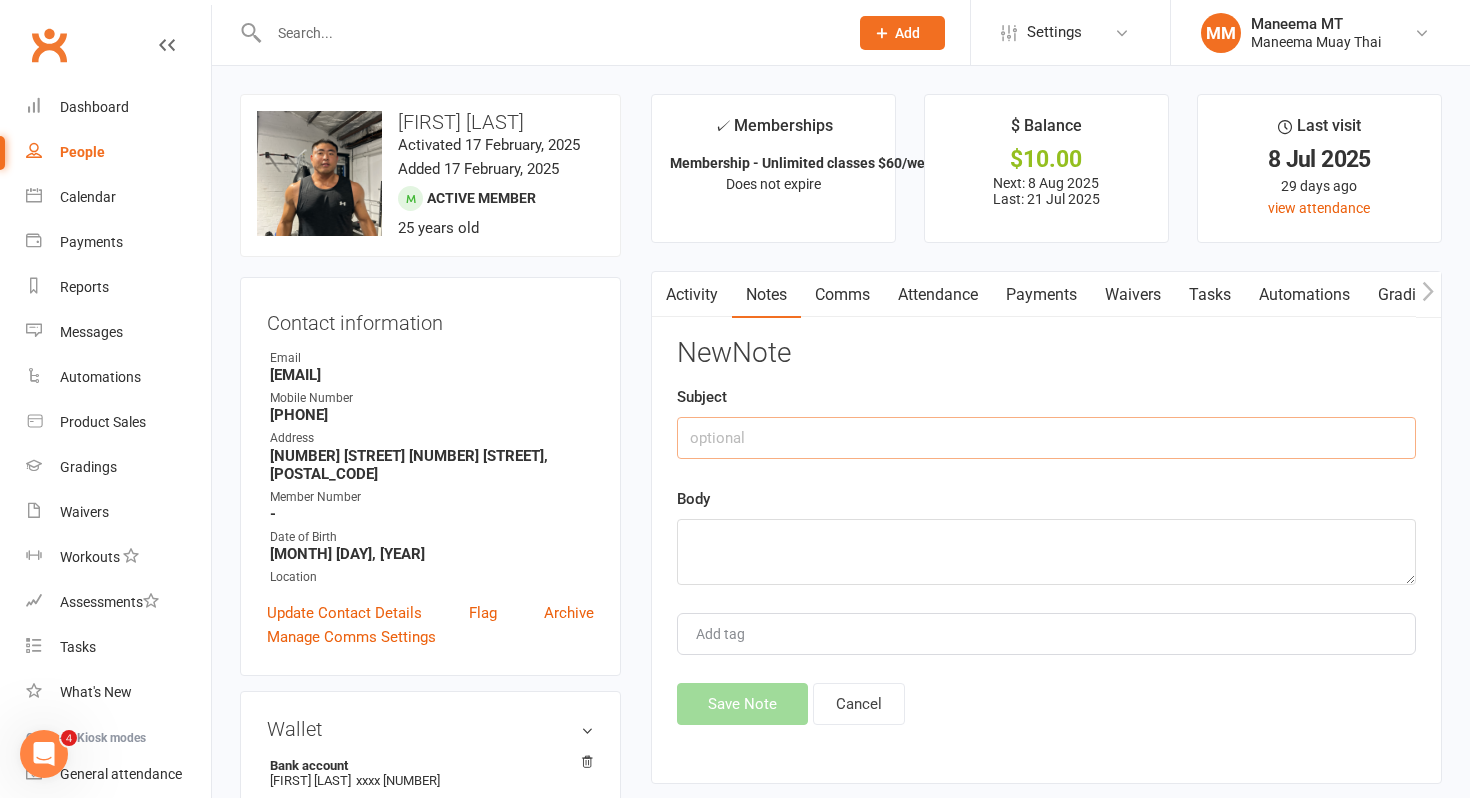 click 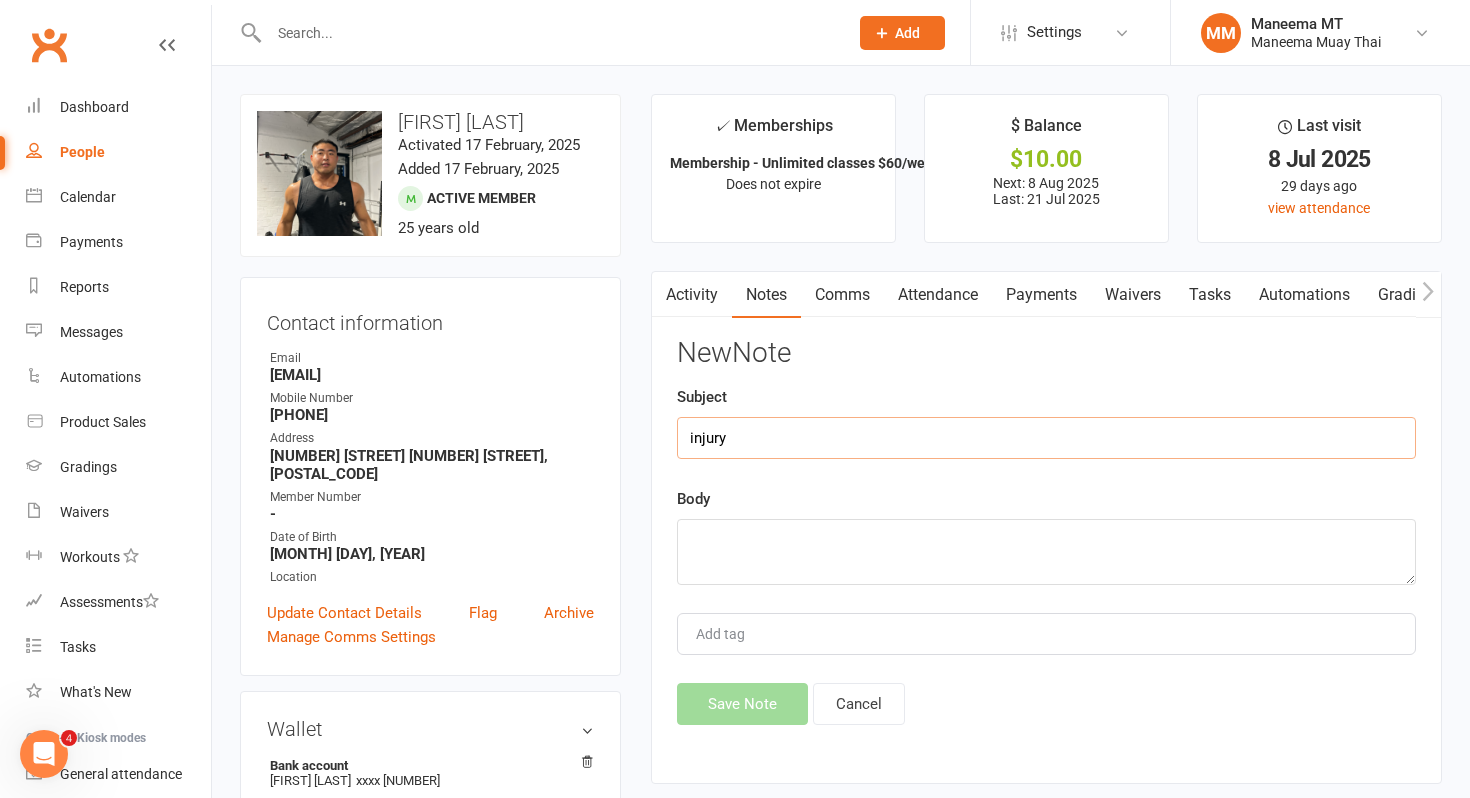 type on "injury" 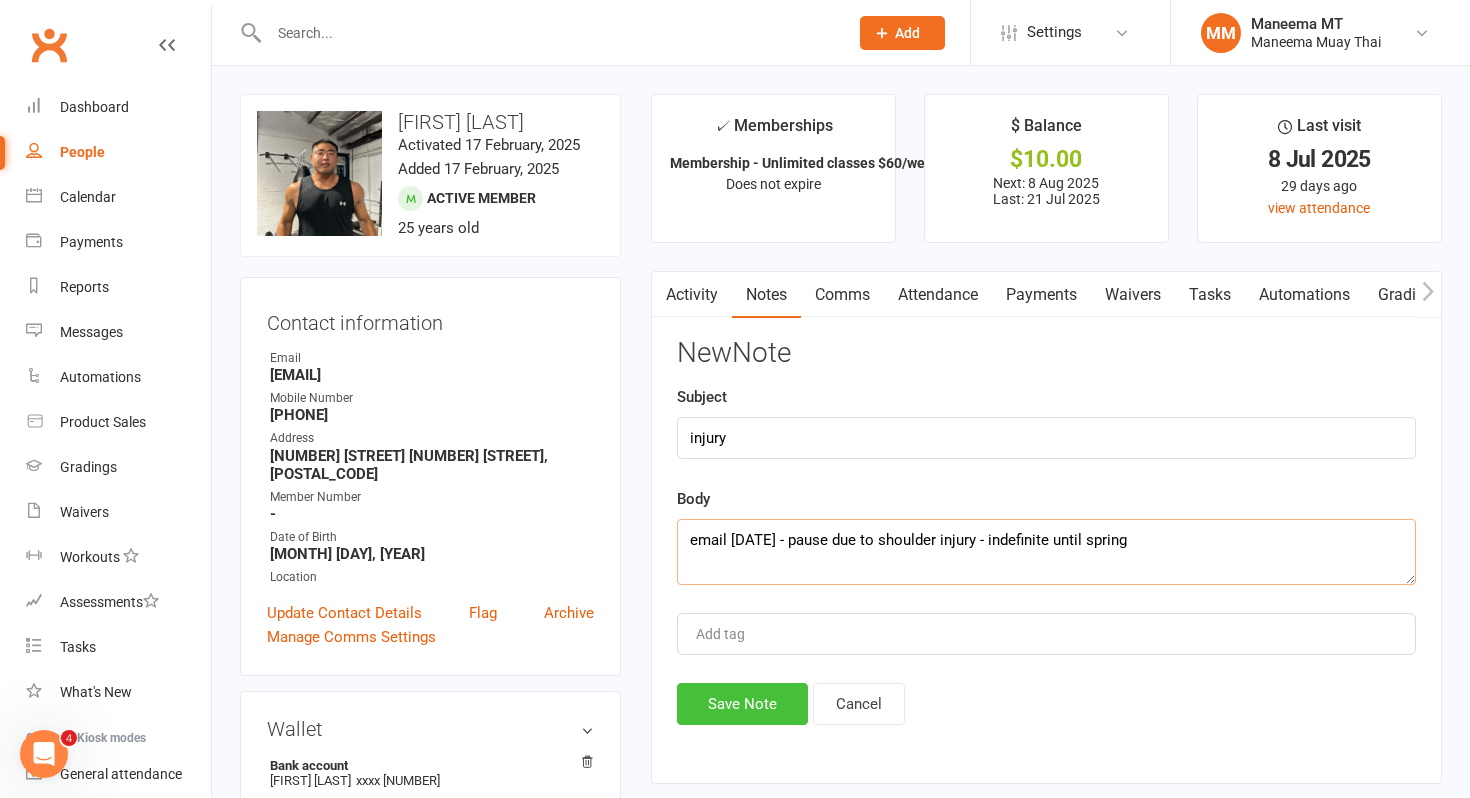 type on "email [DATE] - pause due to shoulder injury - indefinite until spring" 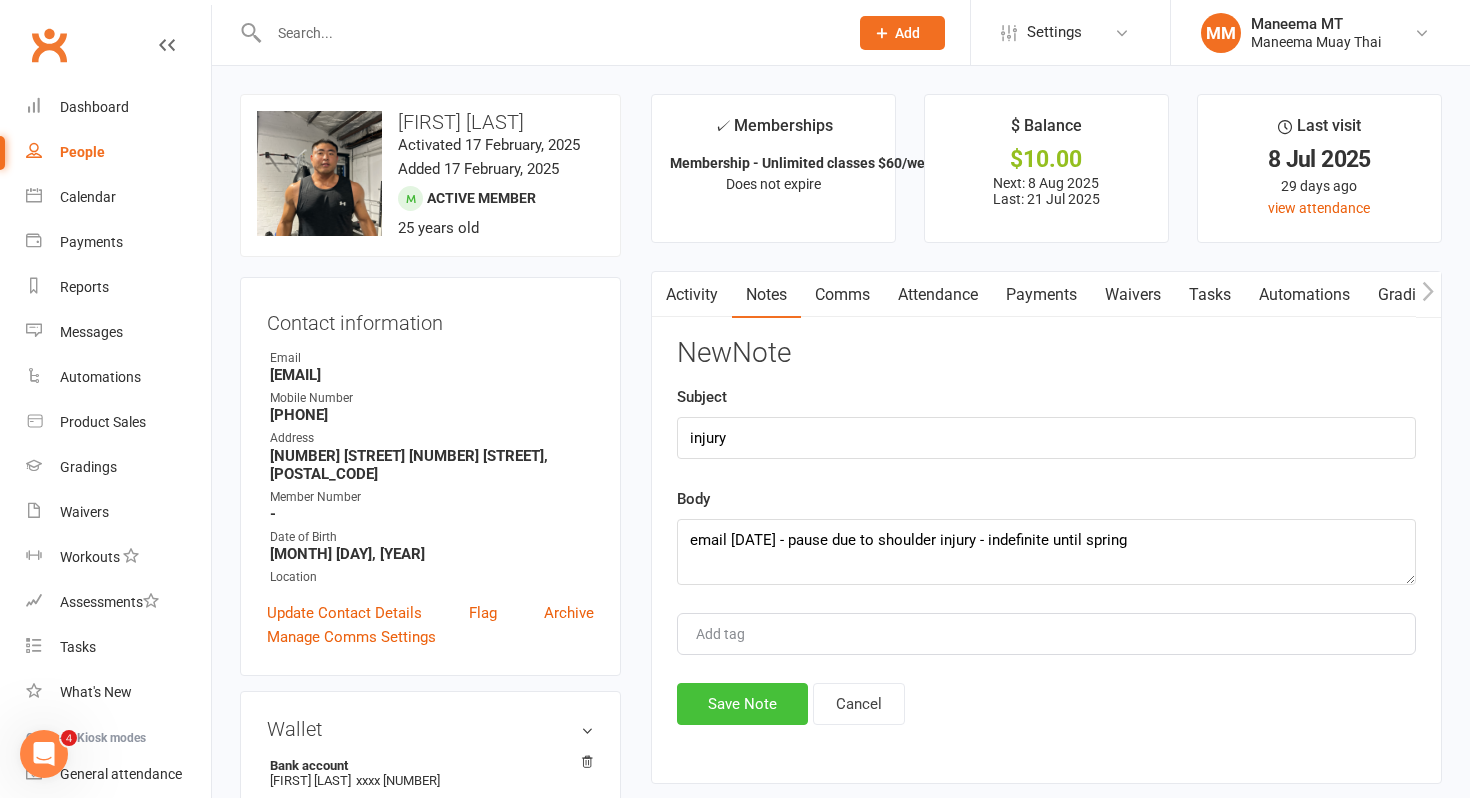 click on "Save Note" 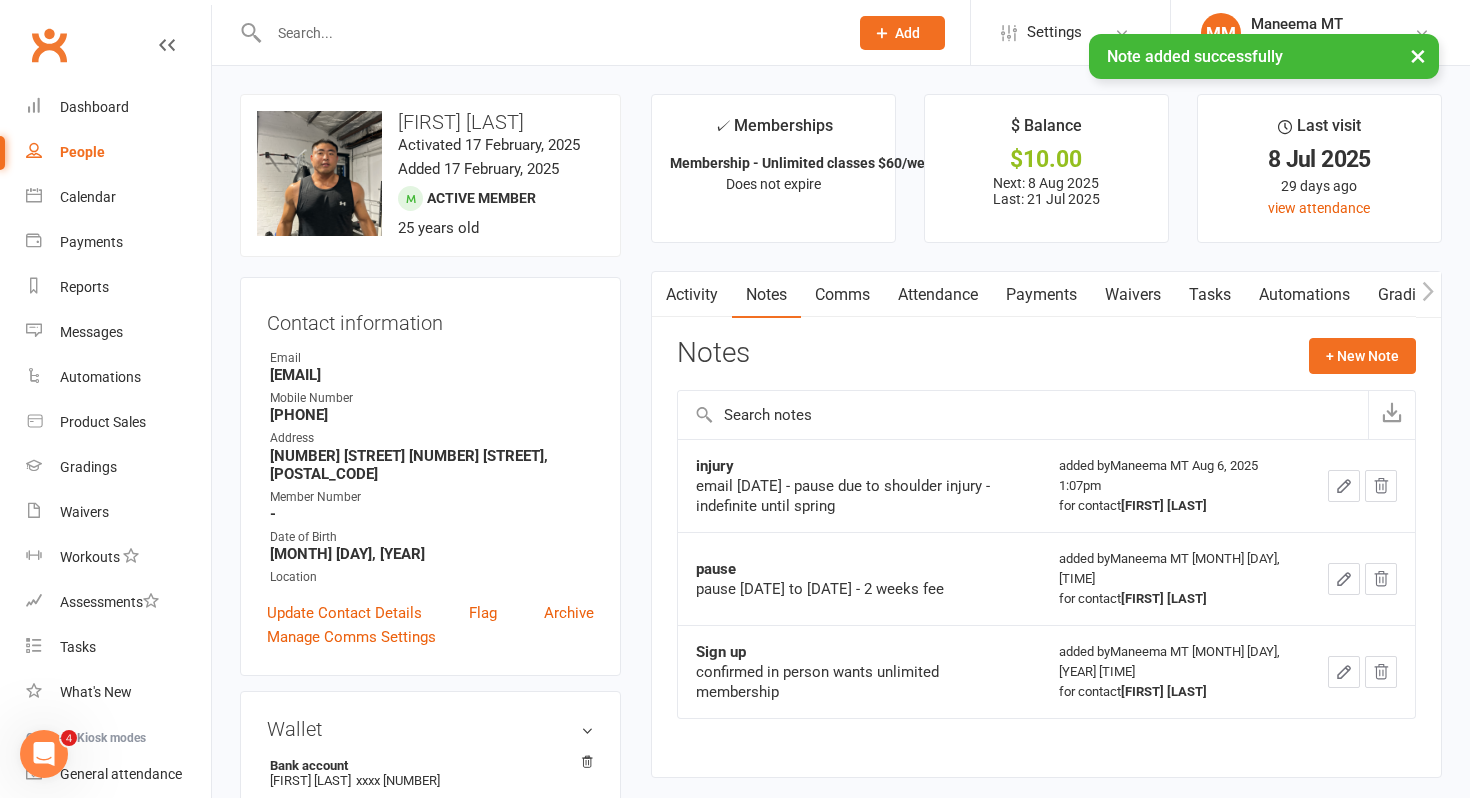 click at bounding box center [548, 33] 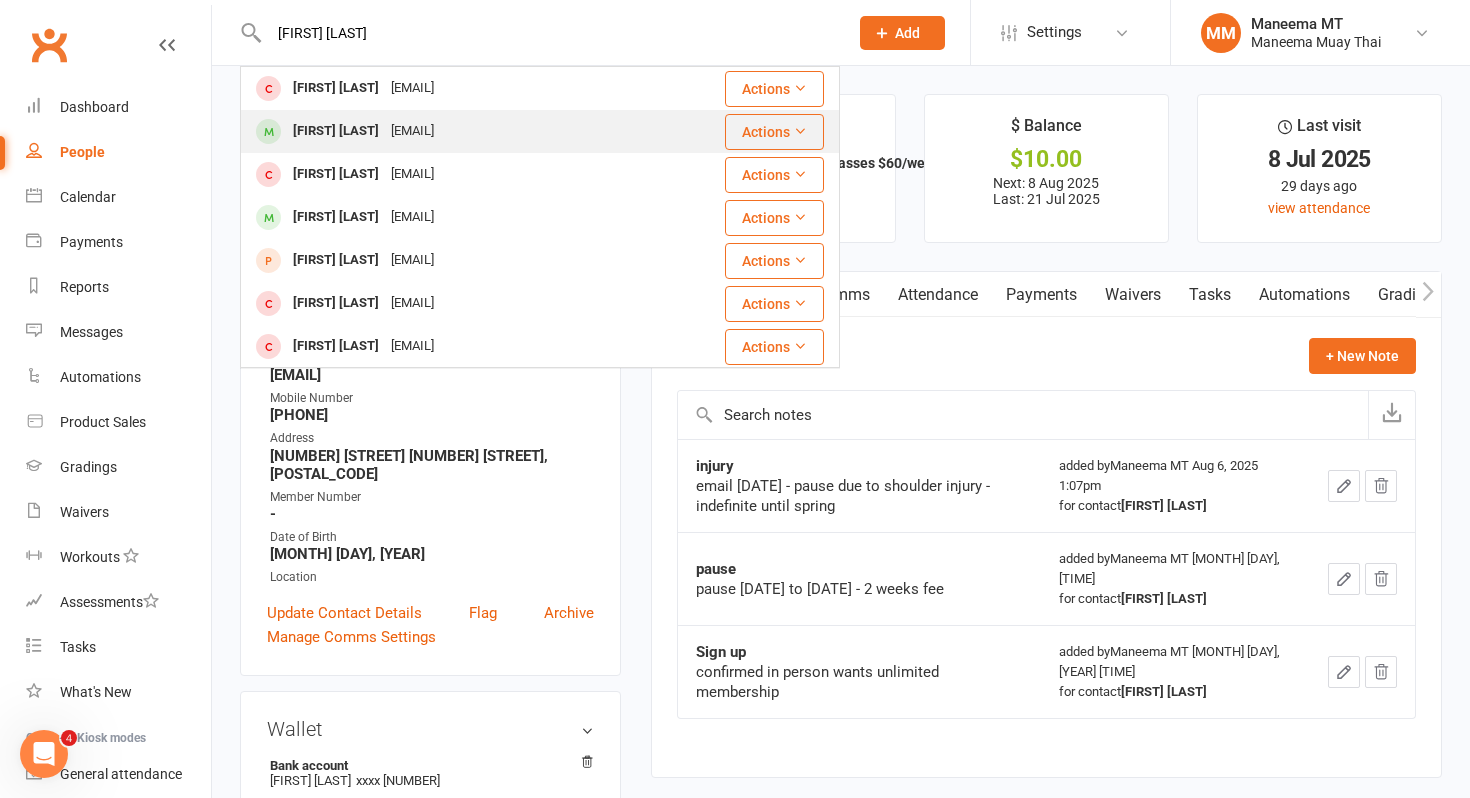 type on "[FIRST] [LAST]" 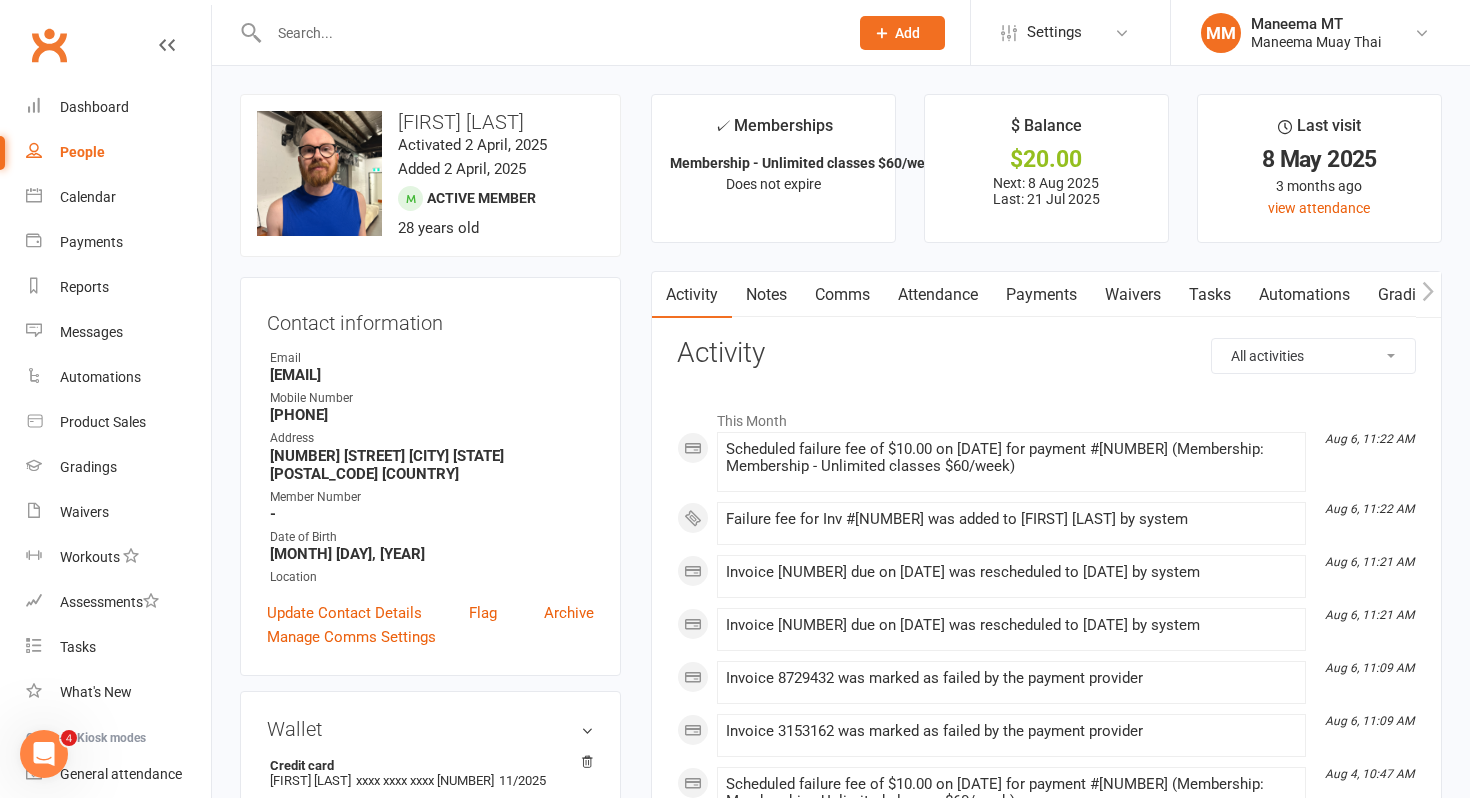 click on "Payments" at bounding box center [1041, 295] 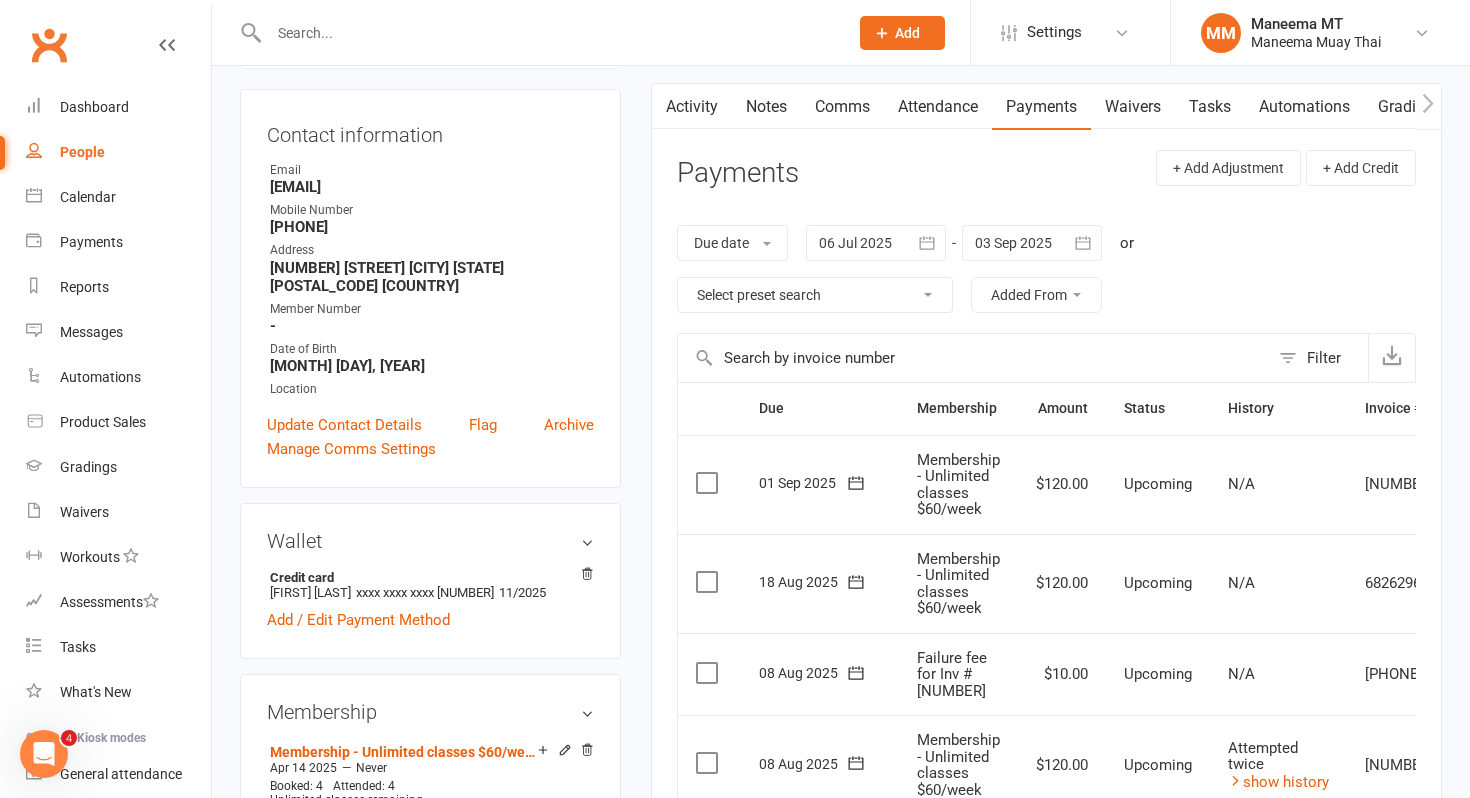 scroll, scrollTop: 459, scrollLeft: 0, axis: vertical 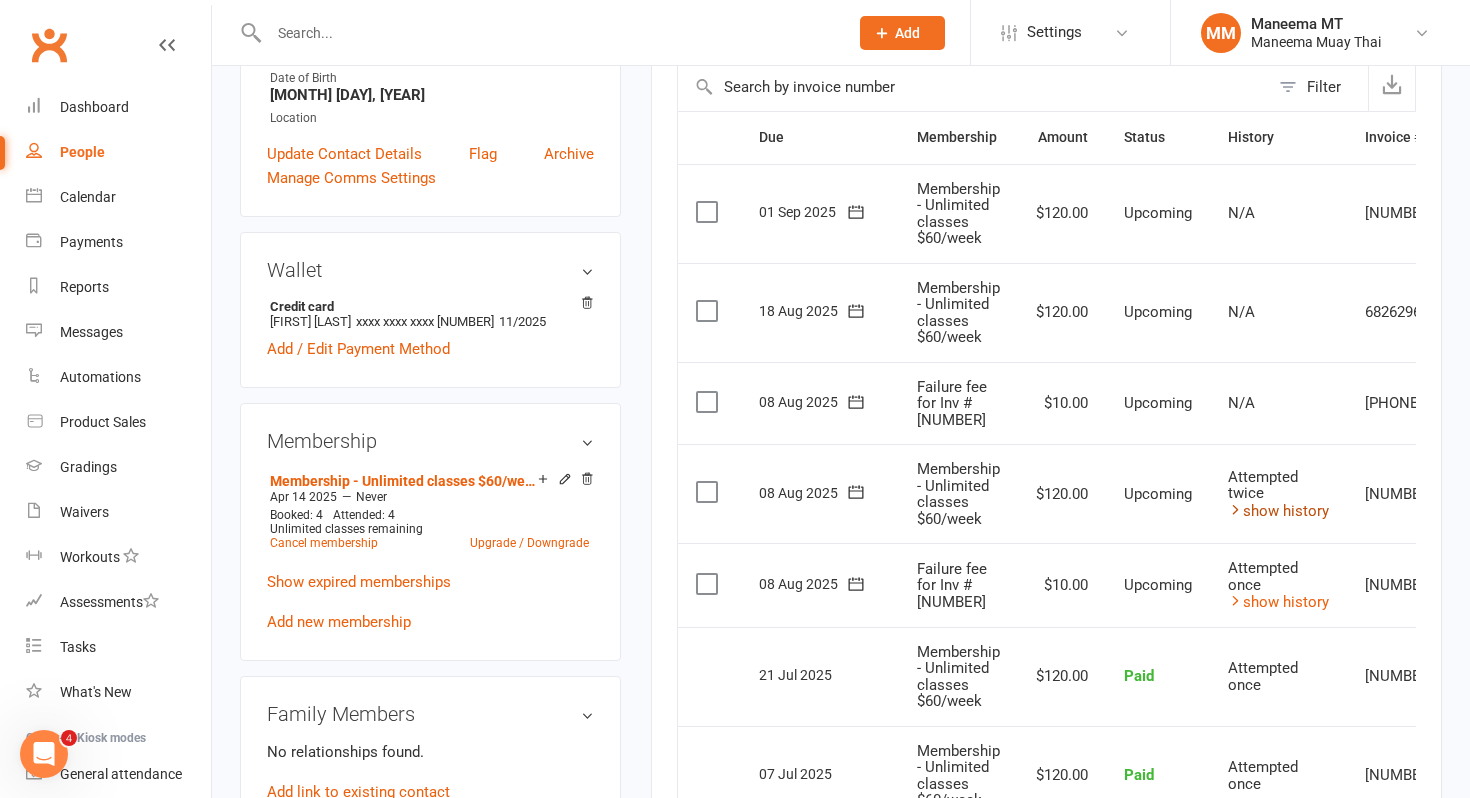 click on "show history" at bounding box center [1278, 511] 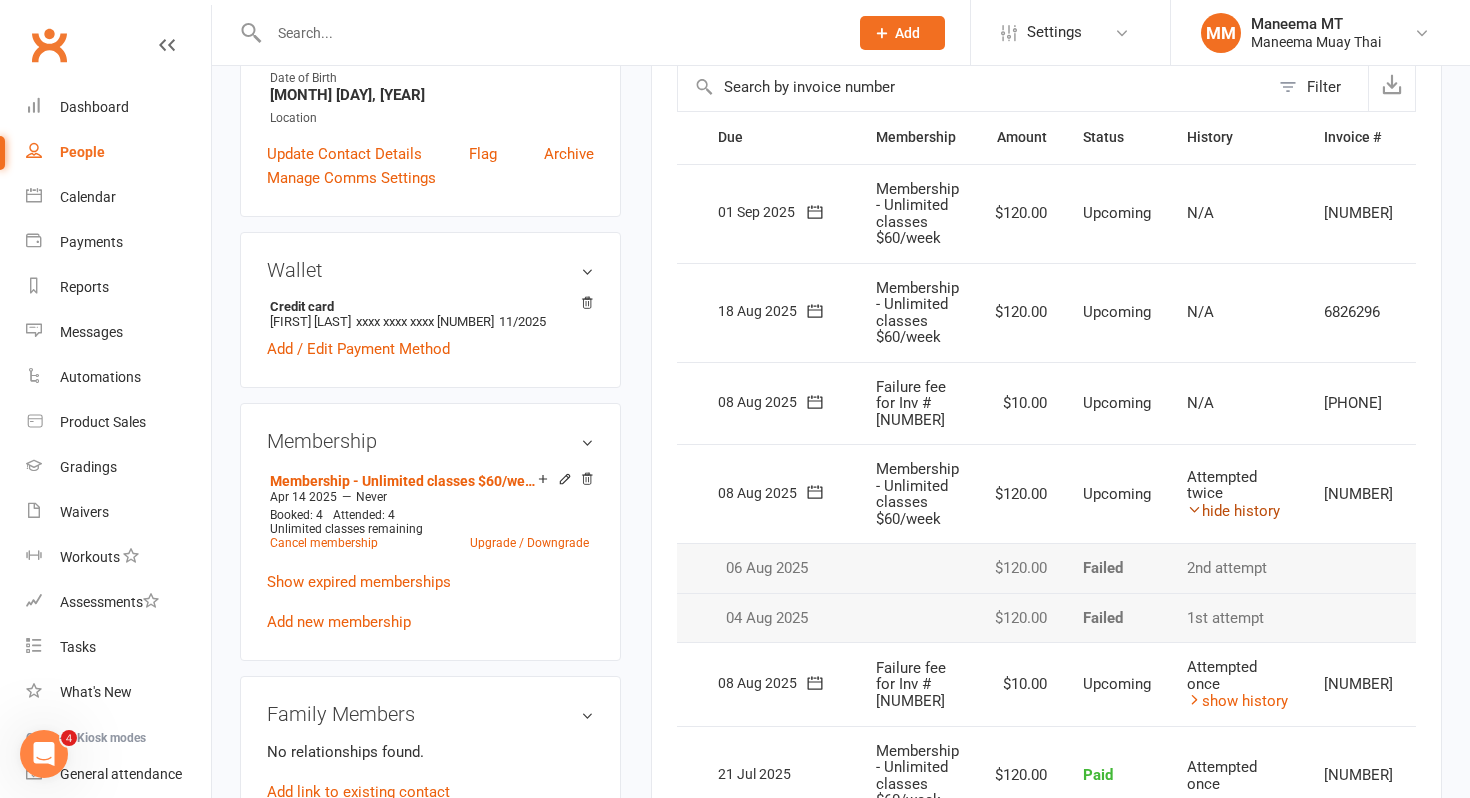 scroll, scrollTop: 0, scrollLeft: 92, axis: horizontal 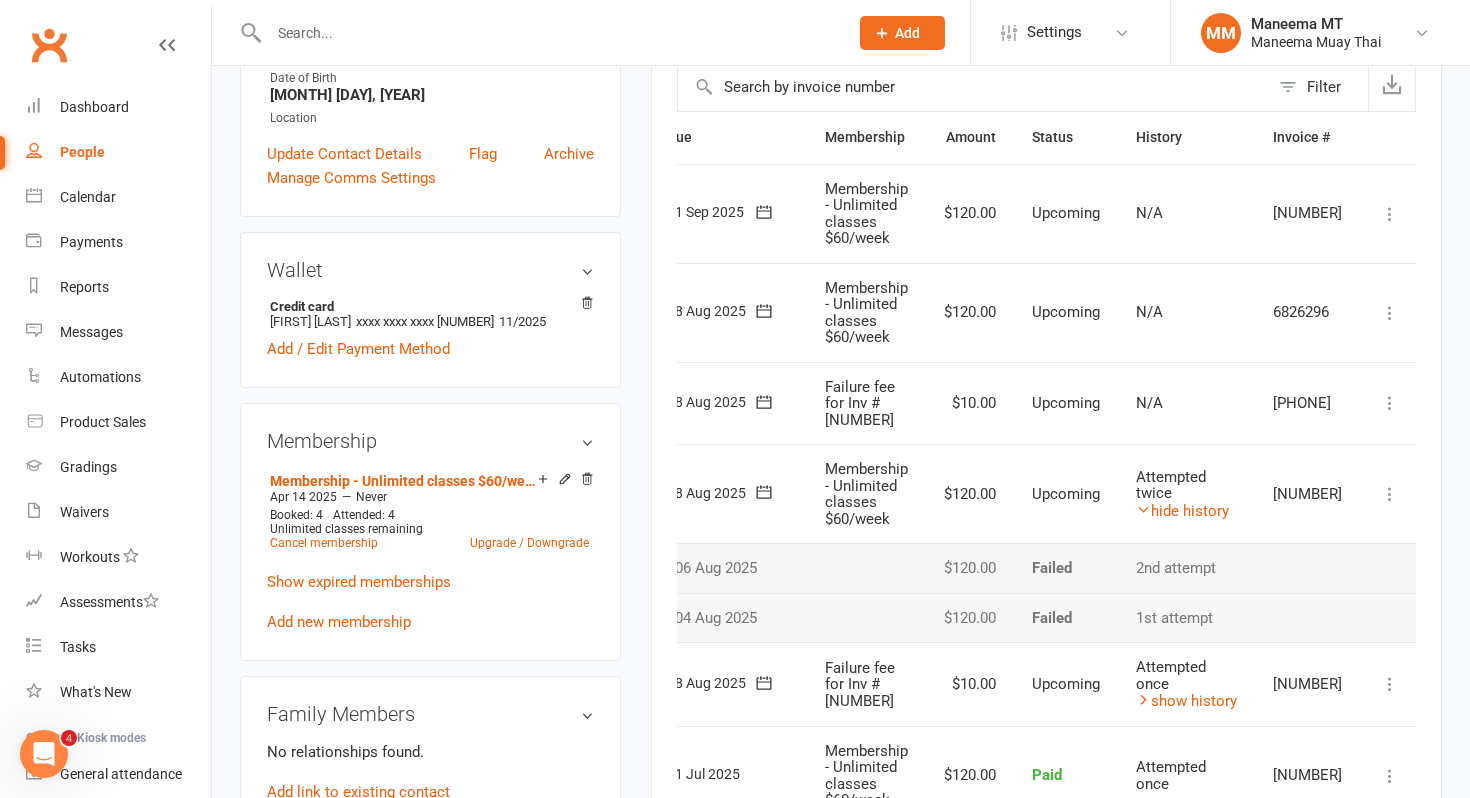 click at bounding box center (1390, 494) 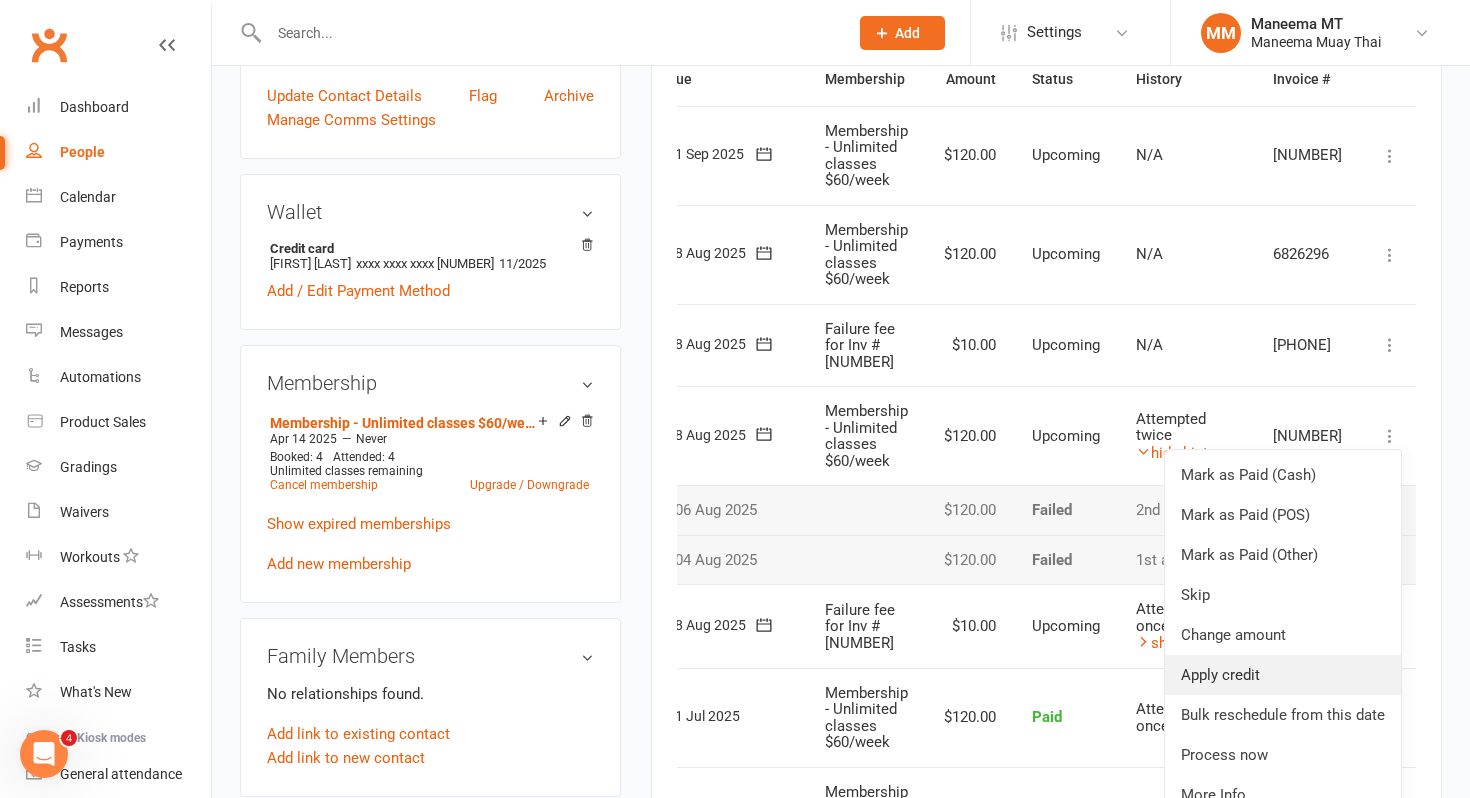 scroll, scrollTop: 539, scrollLeft: 0, axis: vertical 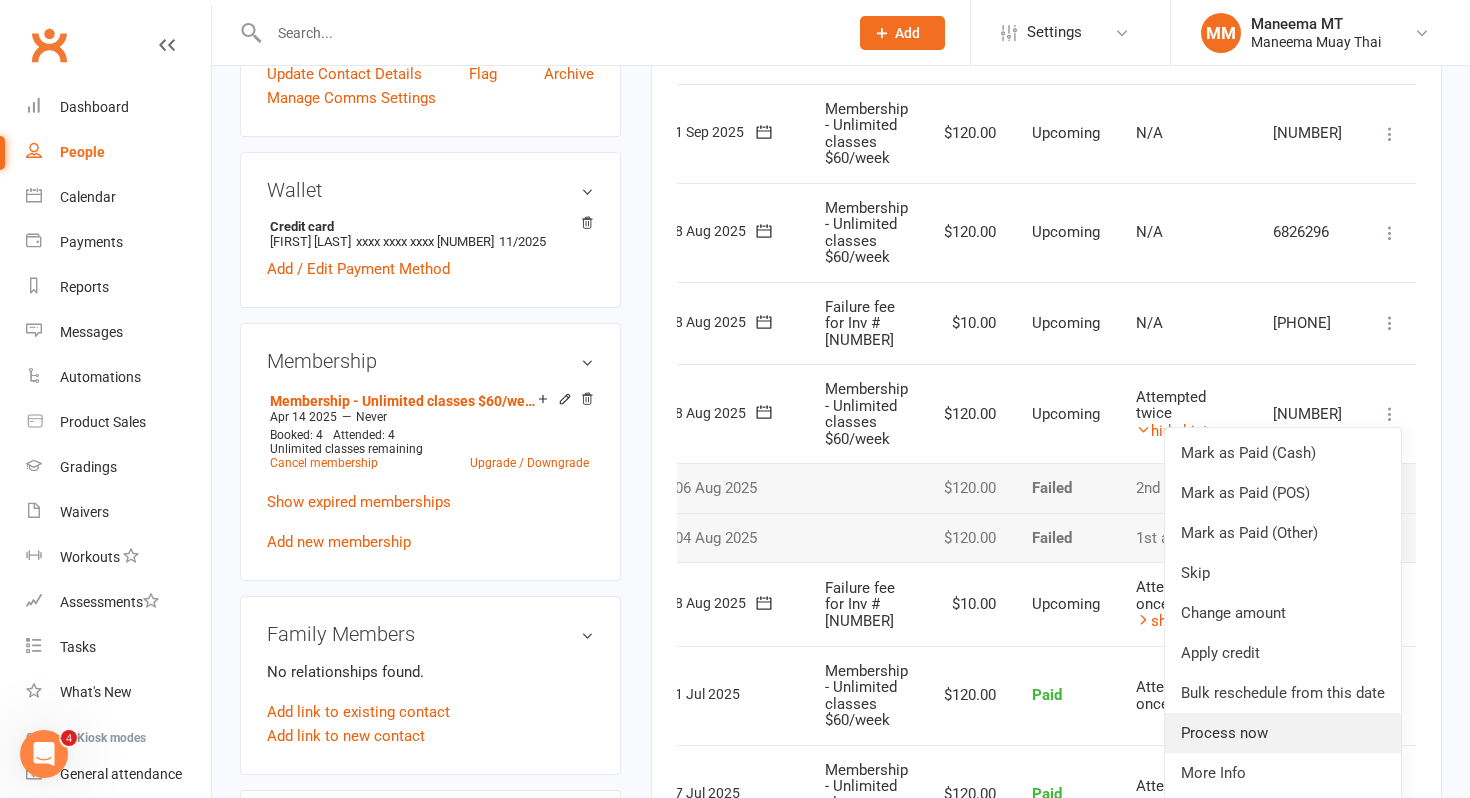 click on "Process now" at bounding box center [1283, 733] 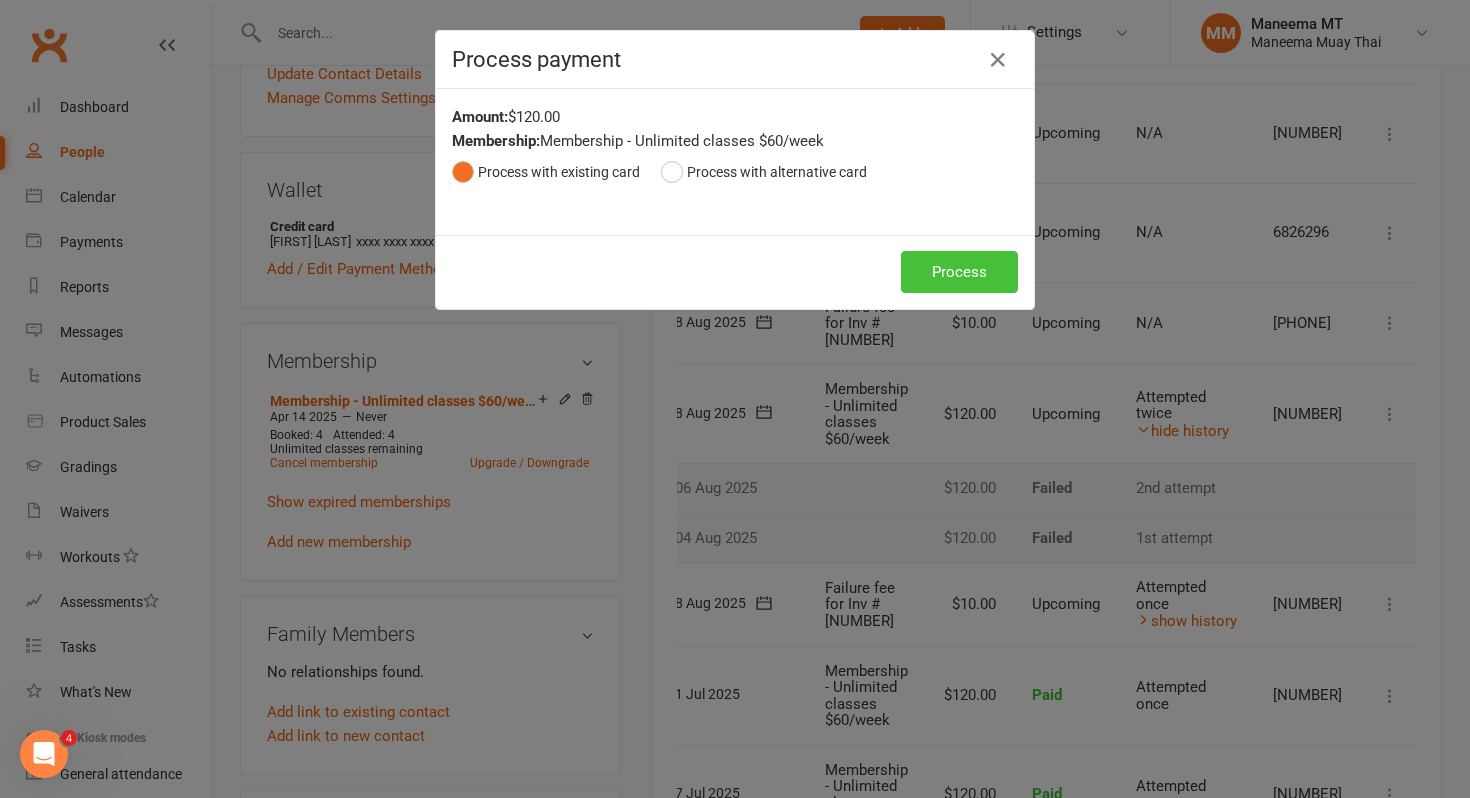 click on "Process" at bounding box center (959, 272) 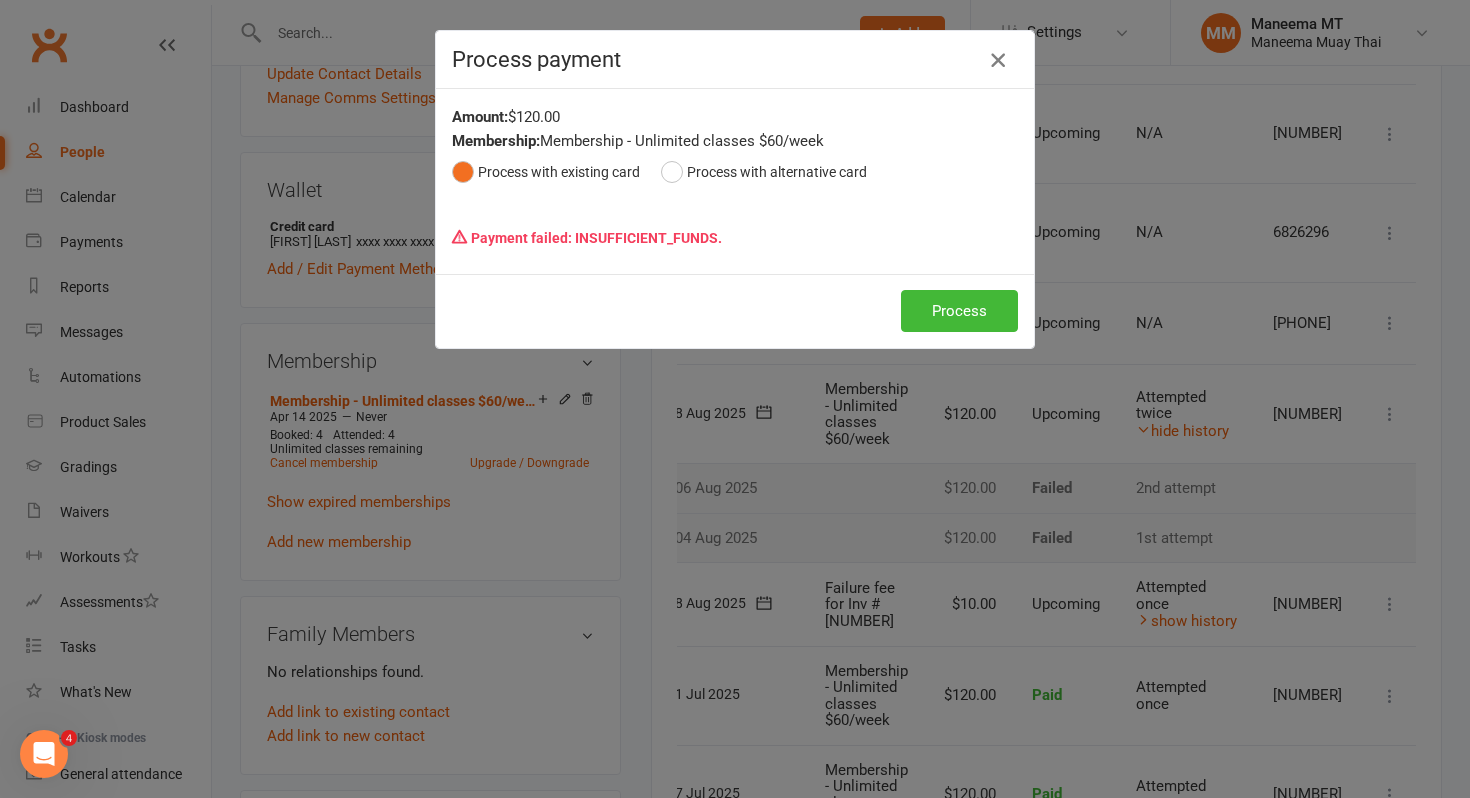 click at bounding box center (998, 60) 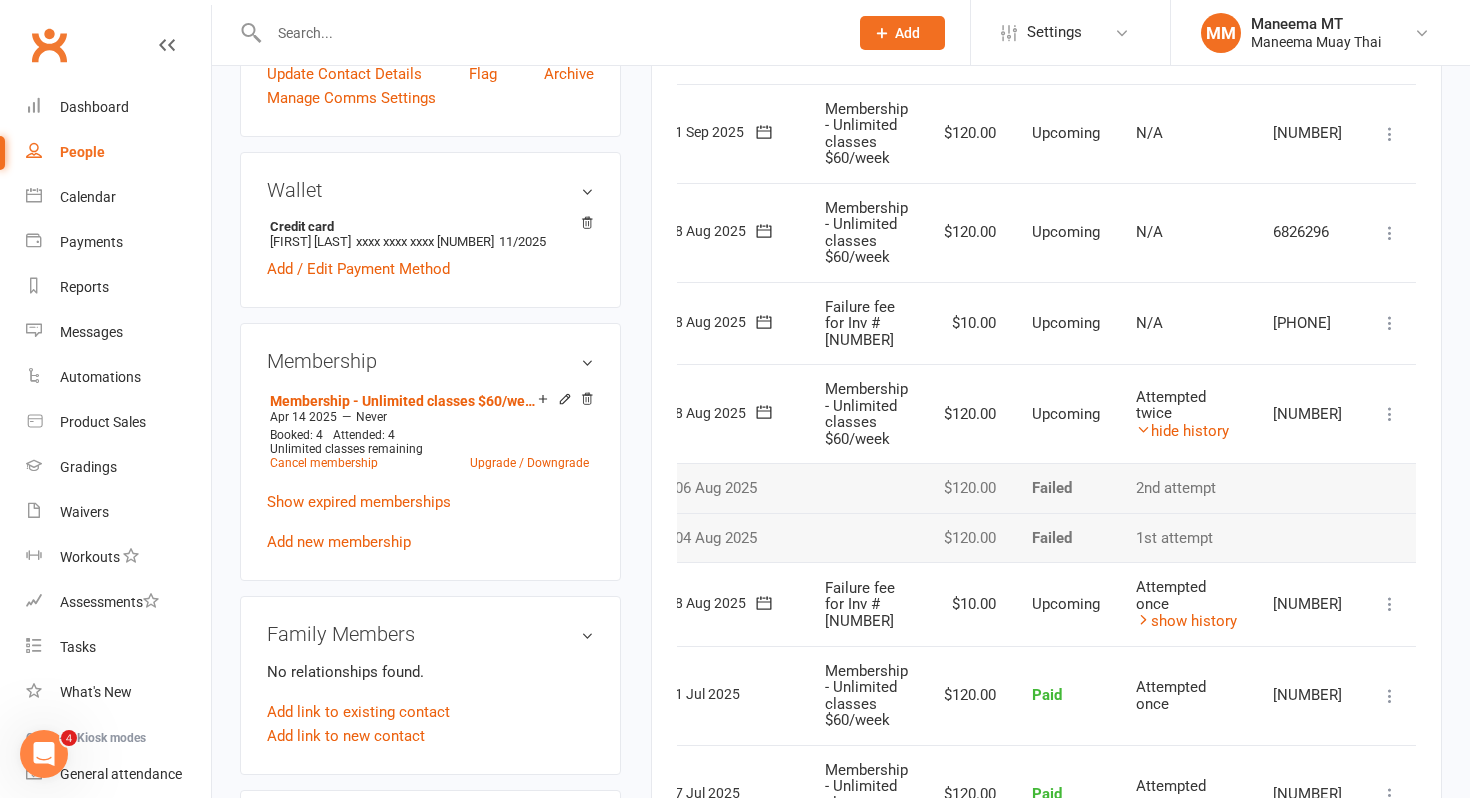 click at bounding box center (1390, 604) 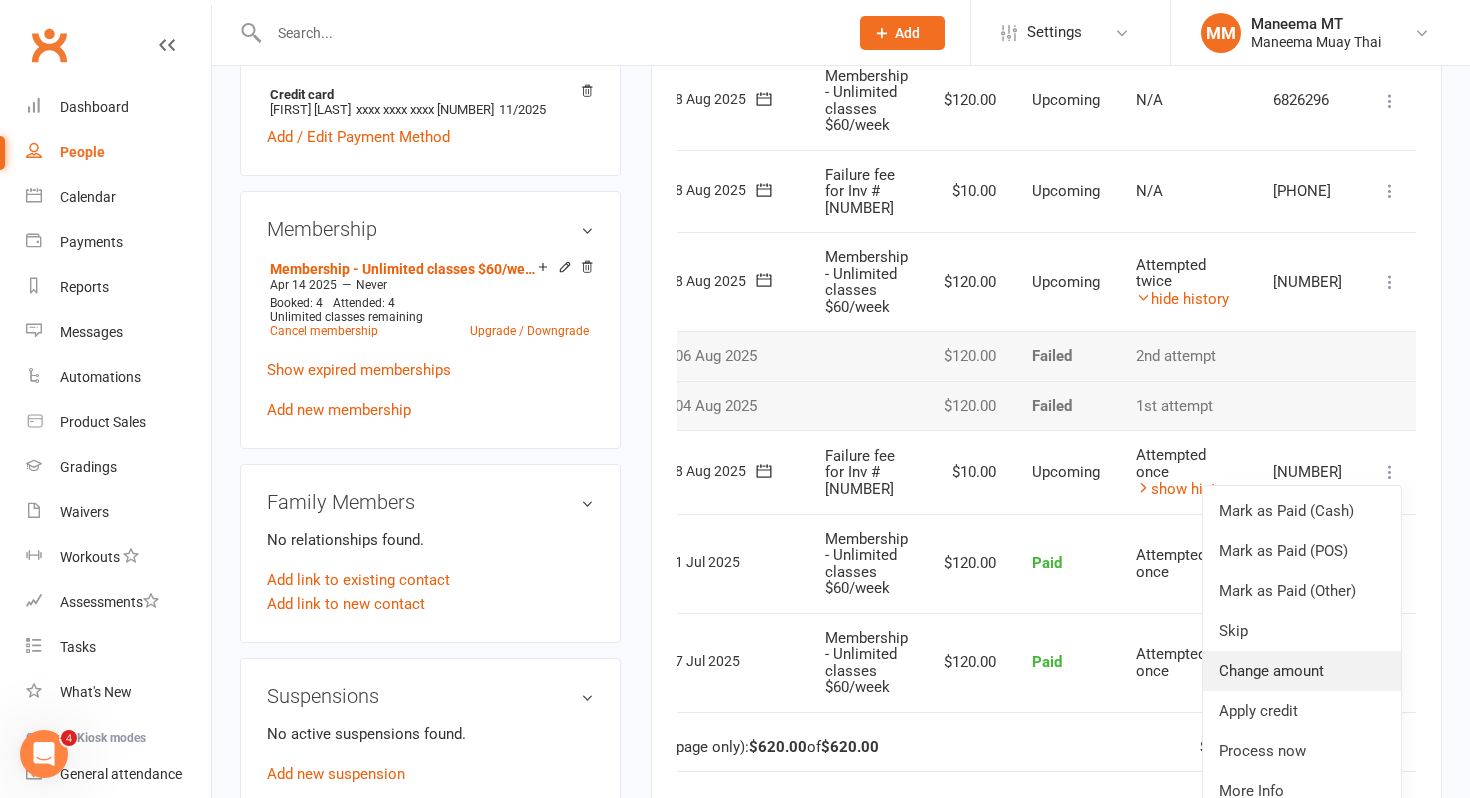 scroll, scrollTop: 680, scrollLeft: 0, axis: vertical 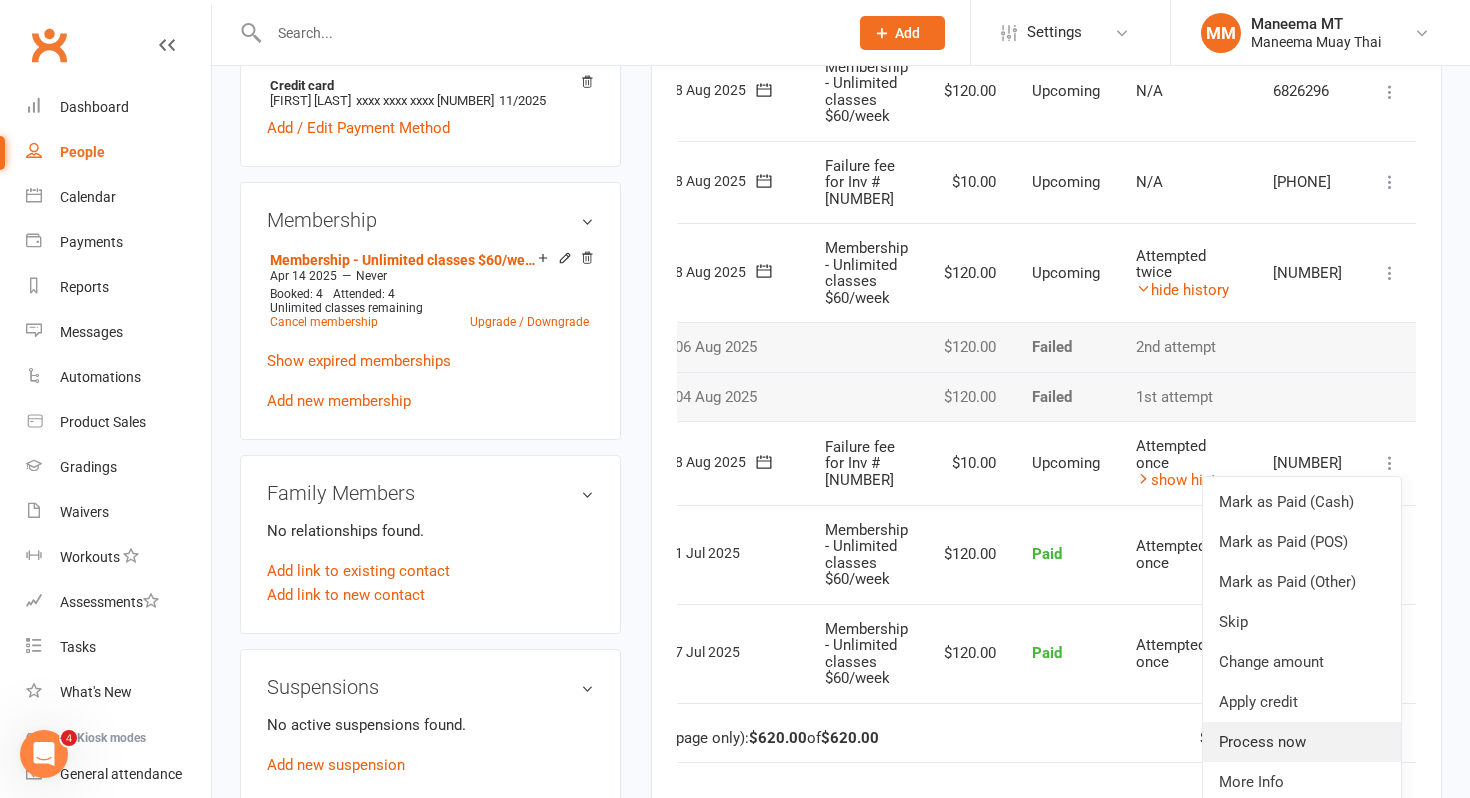 click on "Process now" at bounding box center (1302, 742) 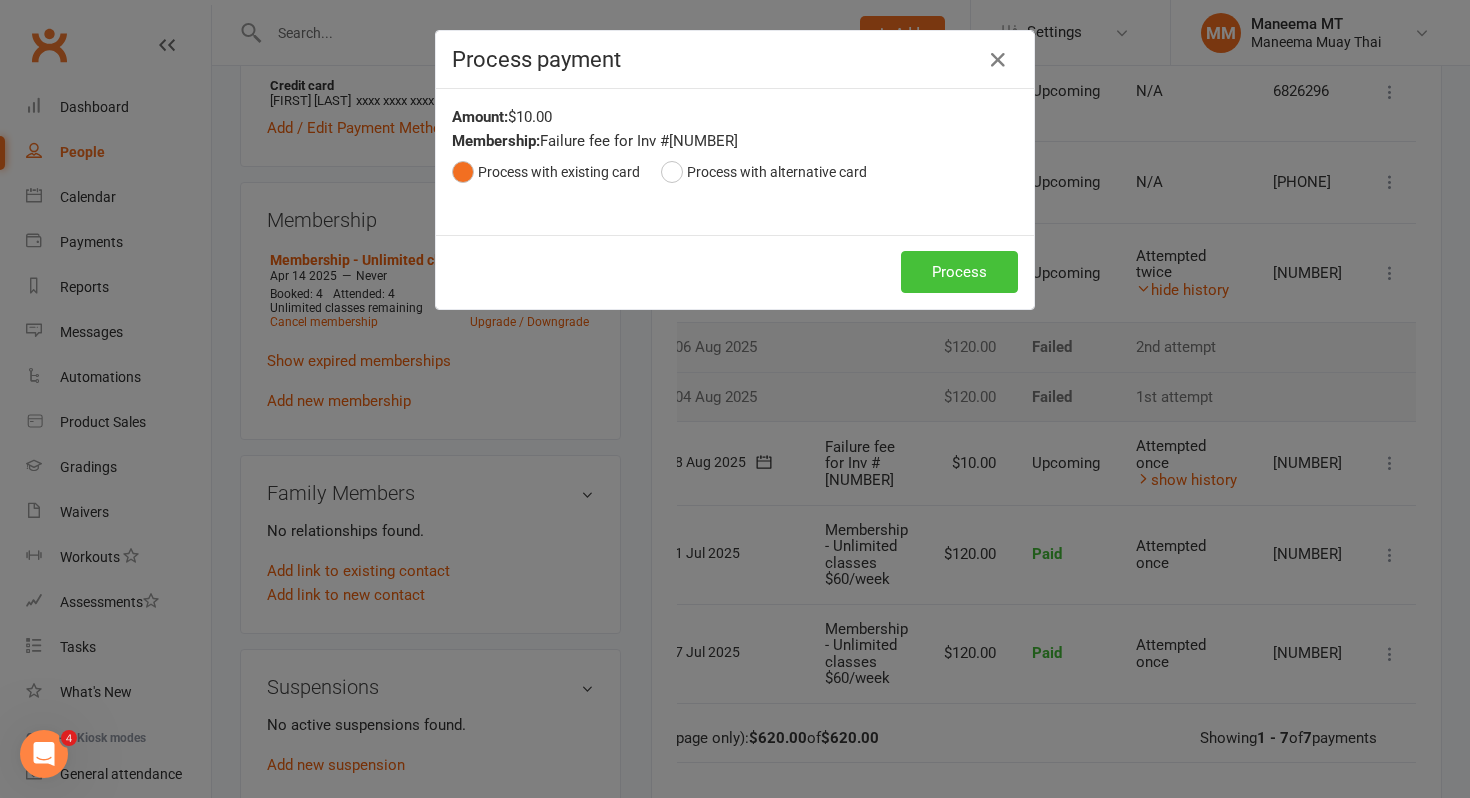 click on "Process" at bounding box center [959, 272] 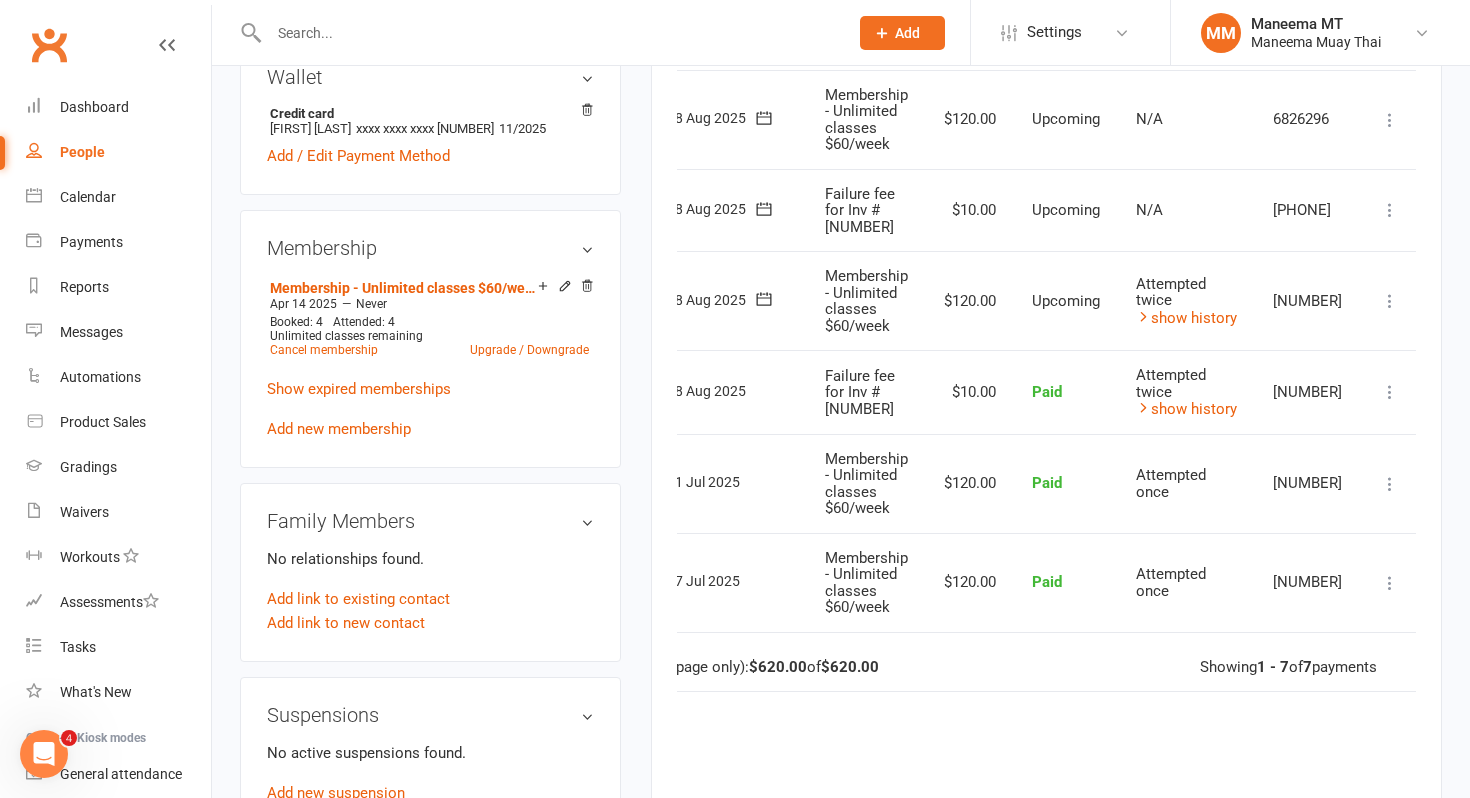 scroll, scrollTop: 648, scrollLeft: 0, axis: vertical 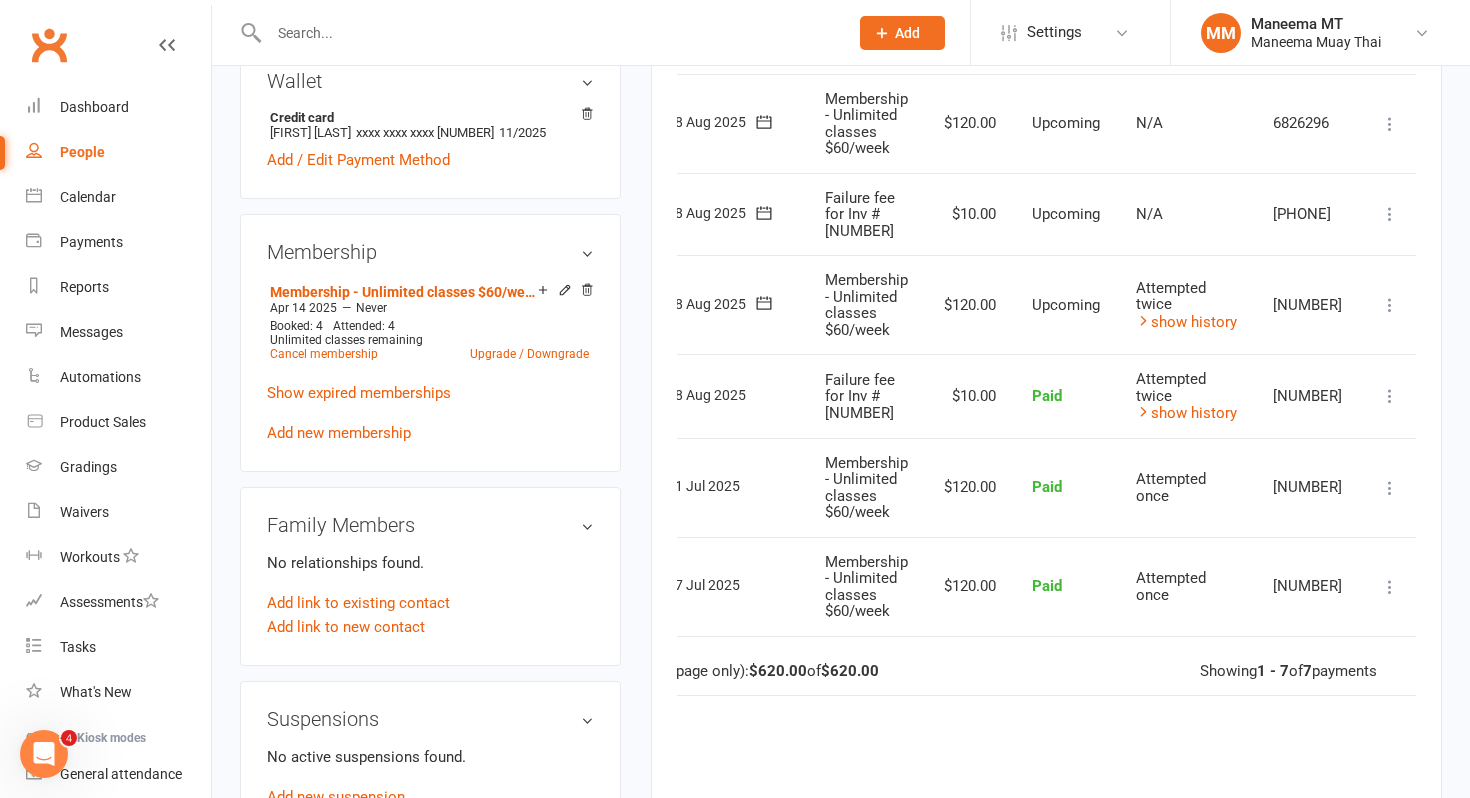 click at bounding box center (548, 33) 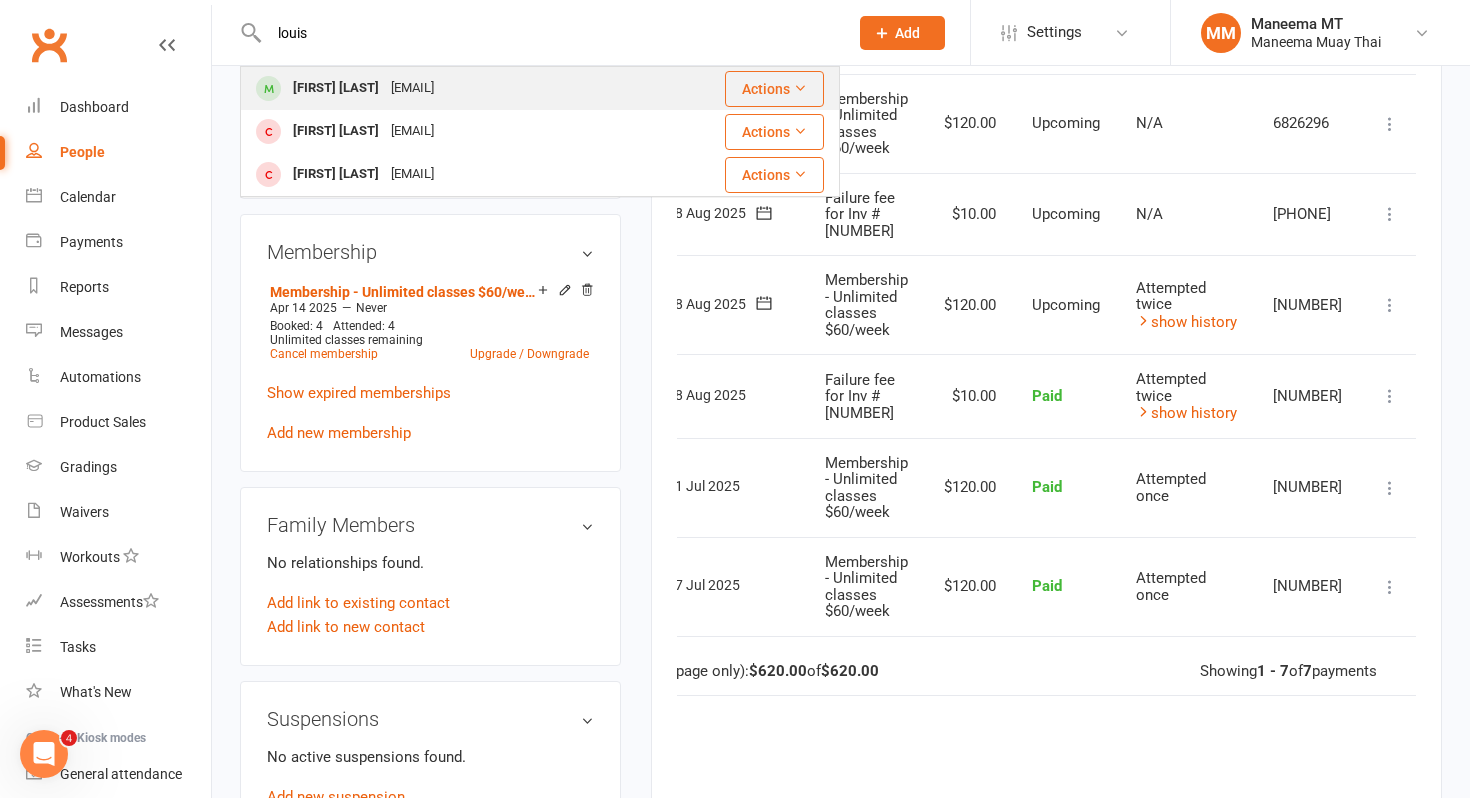 type on "louis" 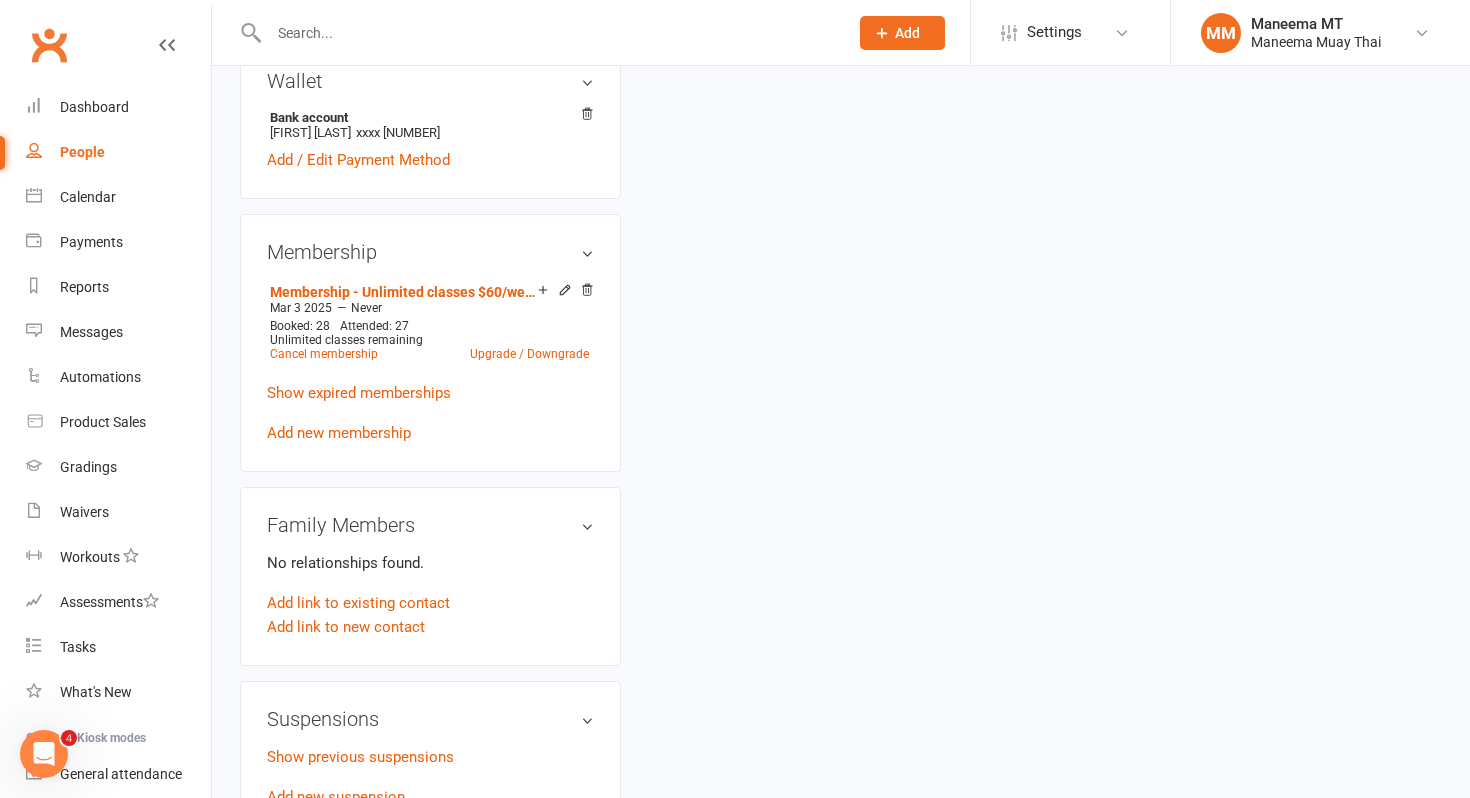 scroll, scrollTop: 0, scrollLeft: 0, axis: both 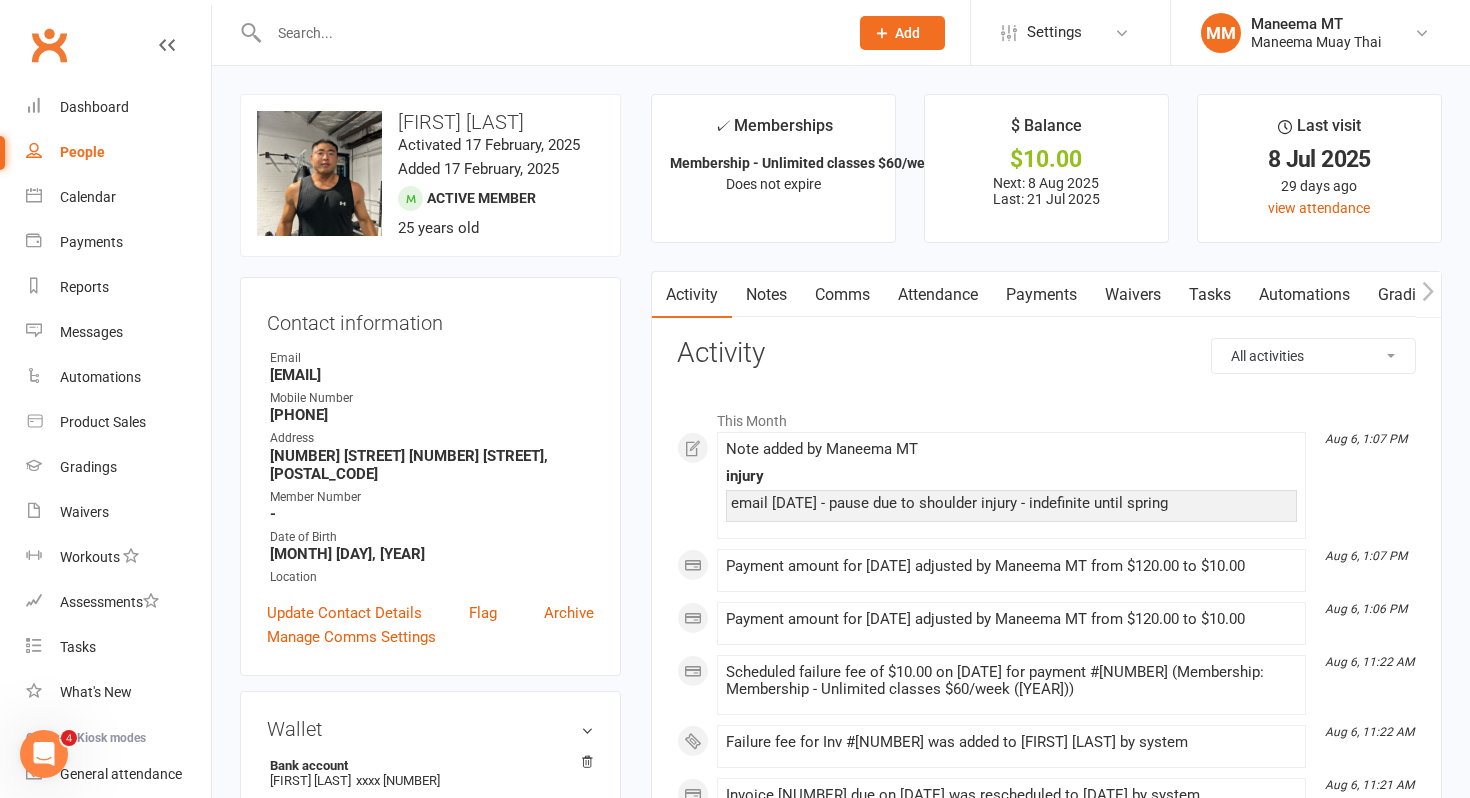 click on "Payments" at bounding box center (1041, 295) 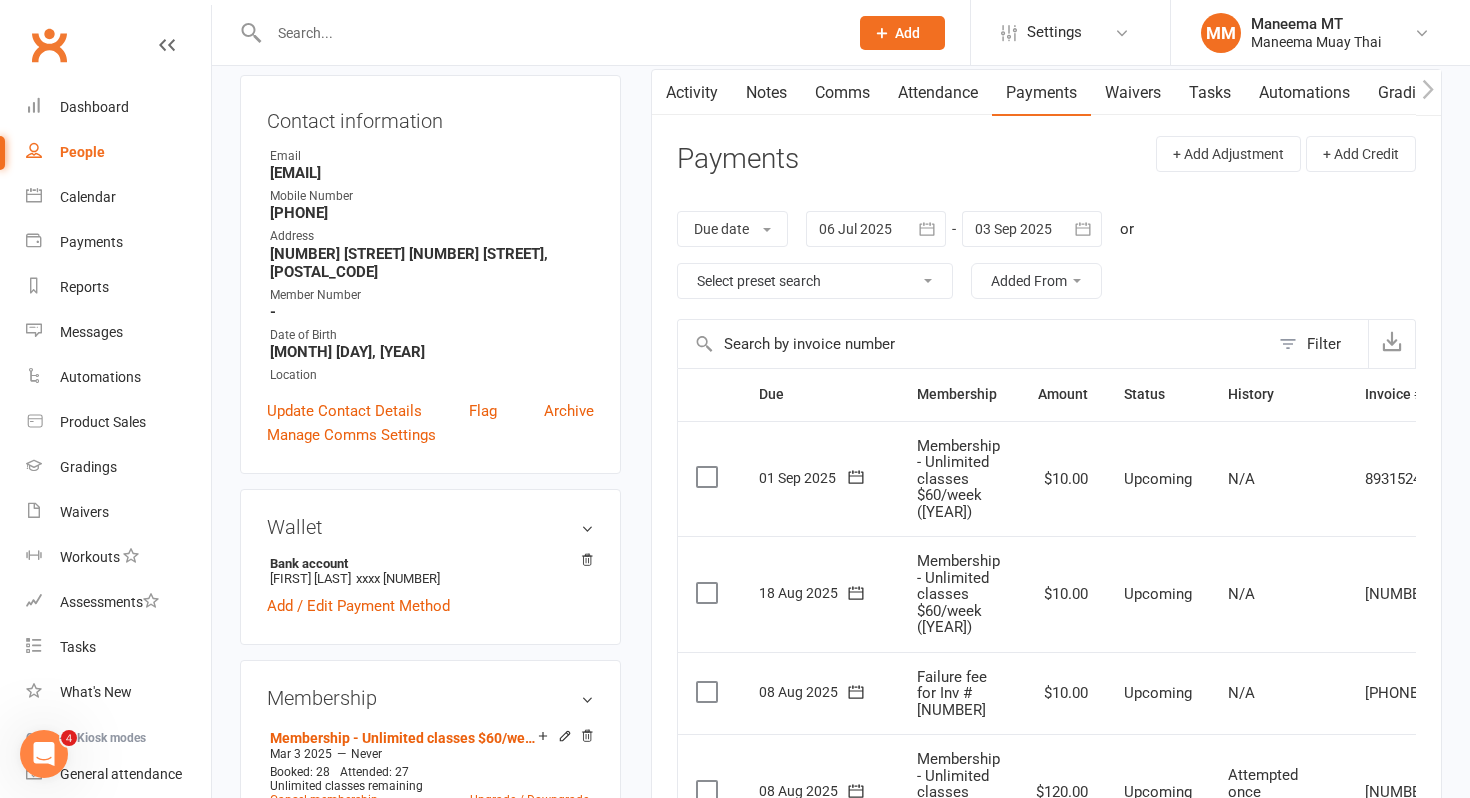 scroll, scrollTop: 540, scrollLeft: 0, axis: vertical 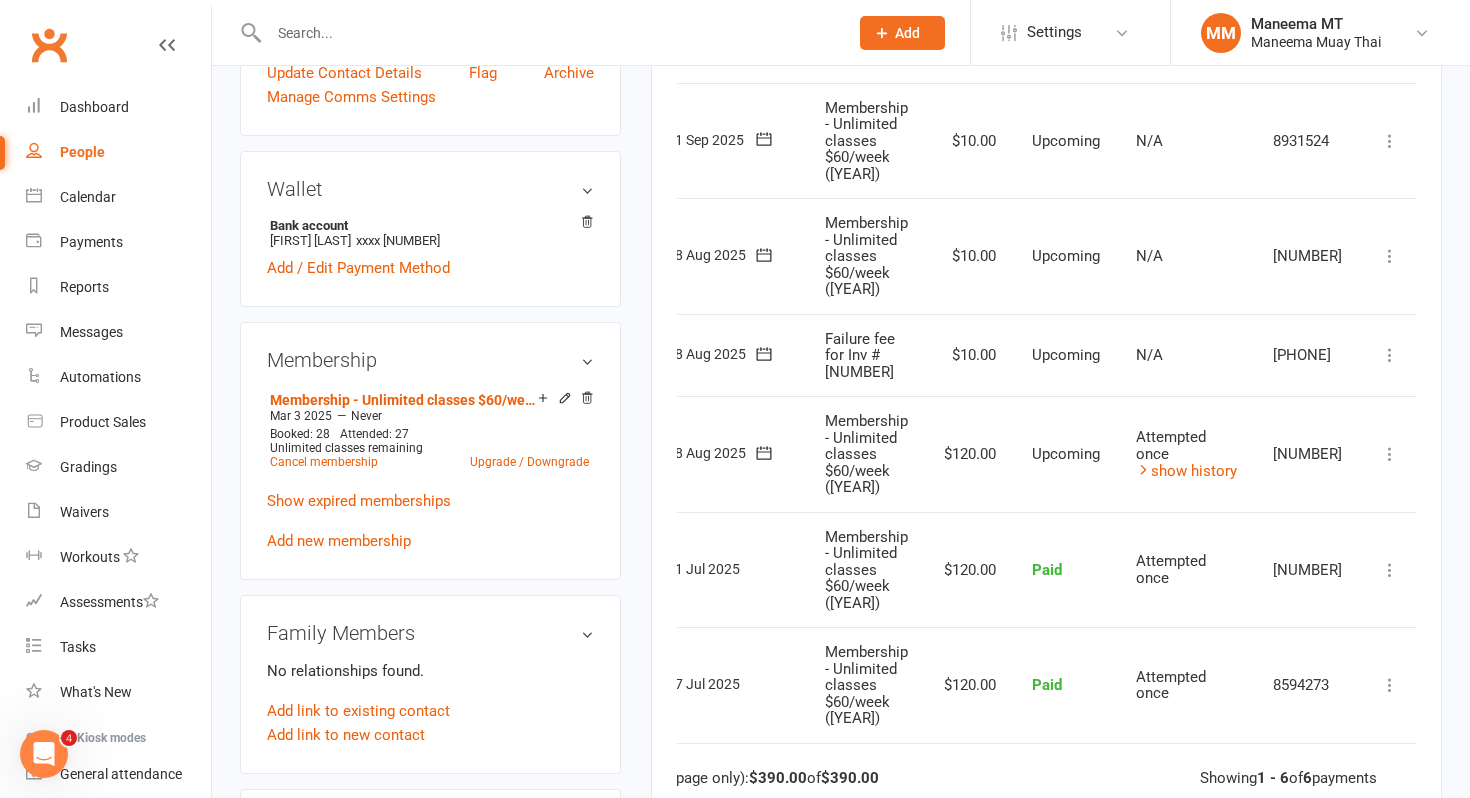click at bounding box center (1390, 454) 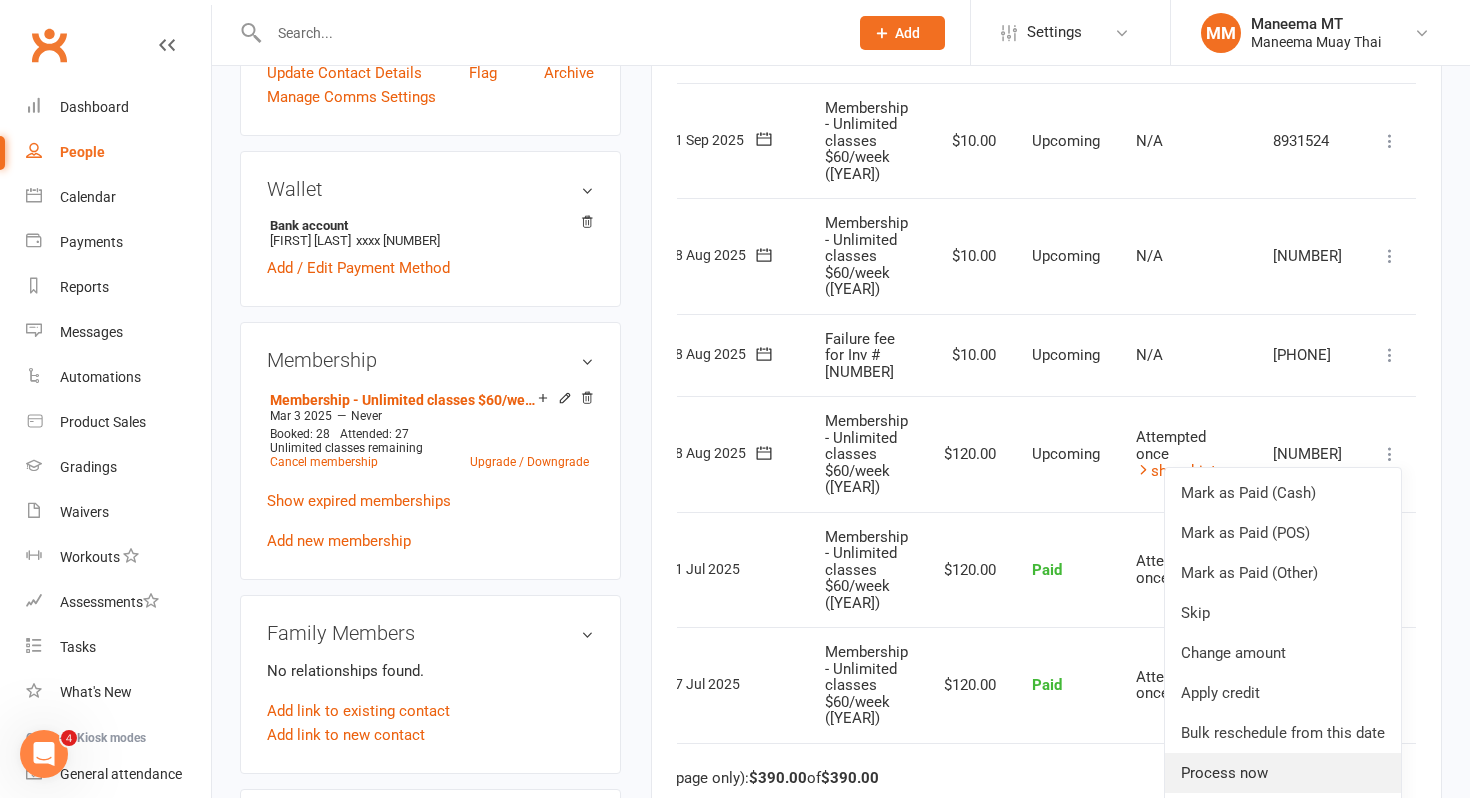 click on "Process now" at bounding box center [1283, 773] 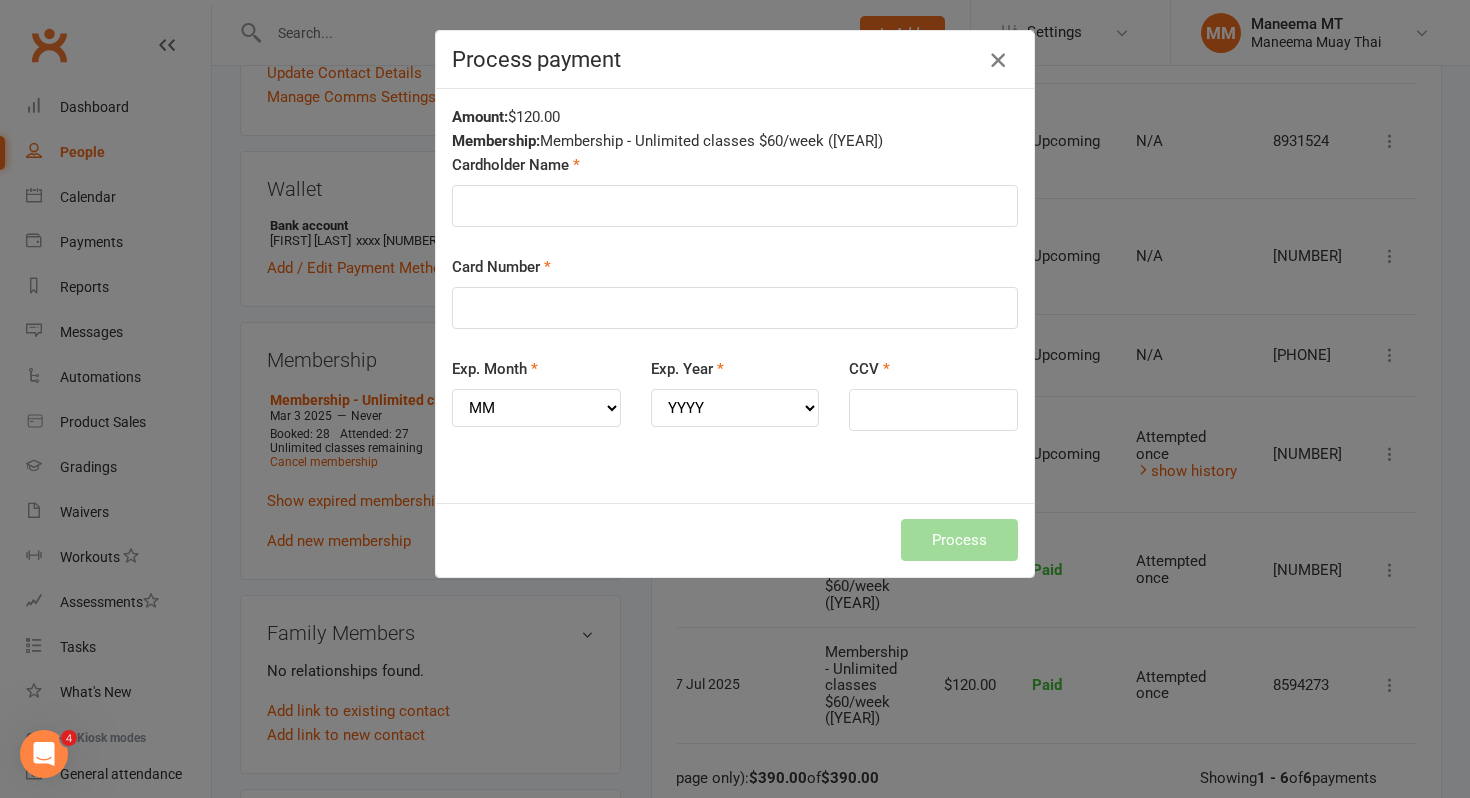 click at bounding box center (998, 60) 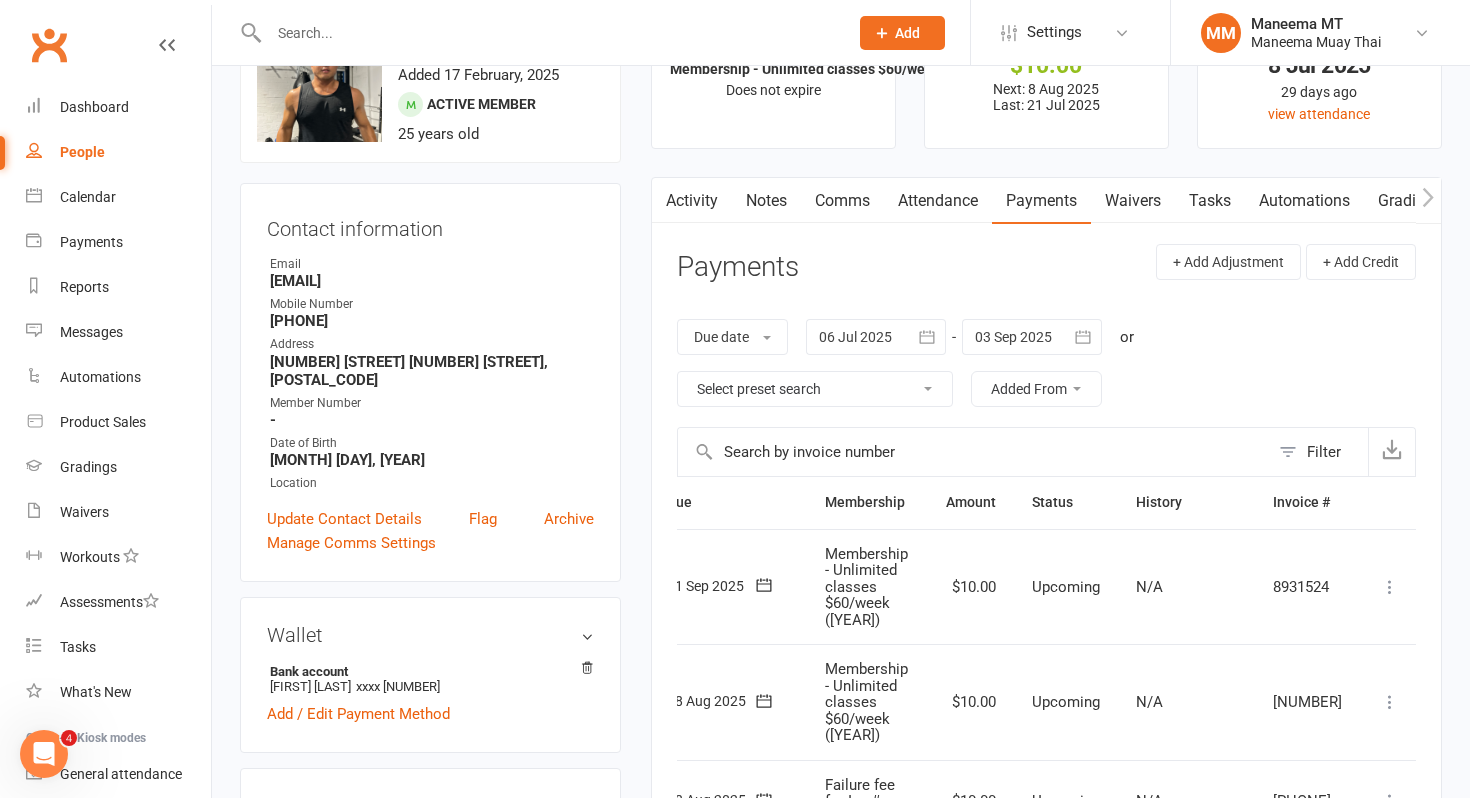 scroll, scrollTop: 0, scrollLeft: 0, axis: both 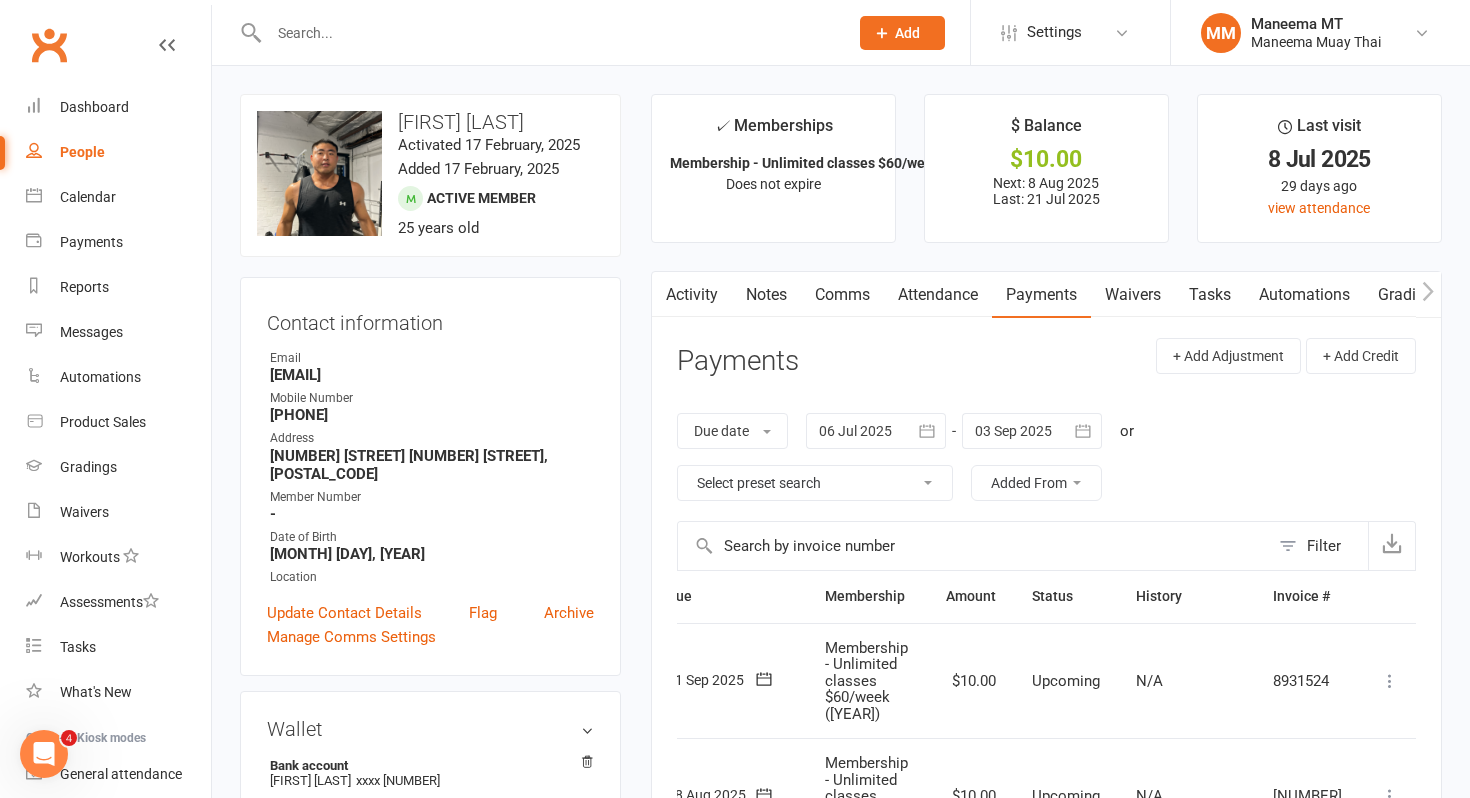 click at bounding box center (548, 33) 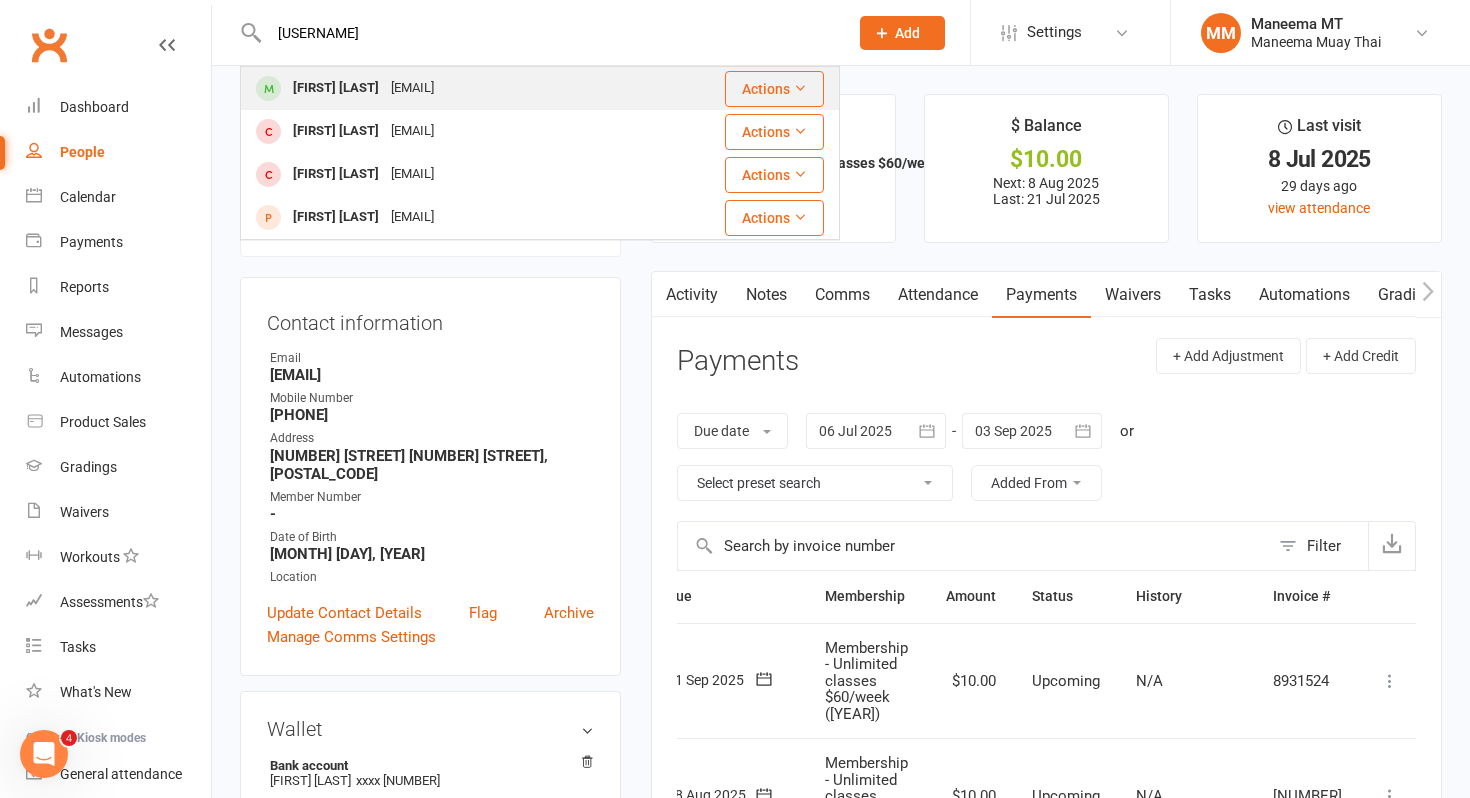 type on "[USERNAME]" 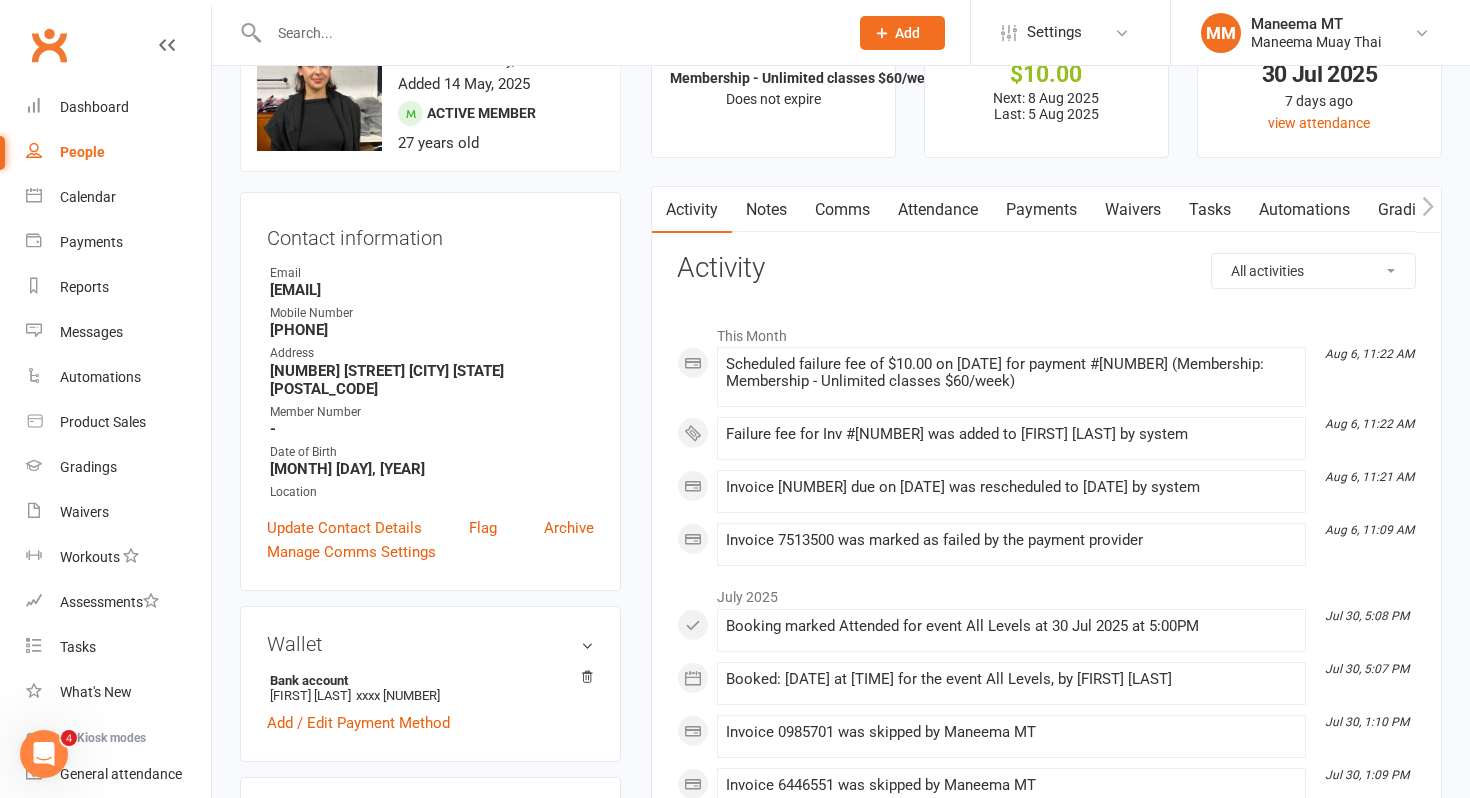 scroll, scrollTop: 46, scrollLeft: 0, axis: vertical 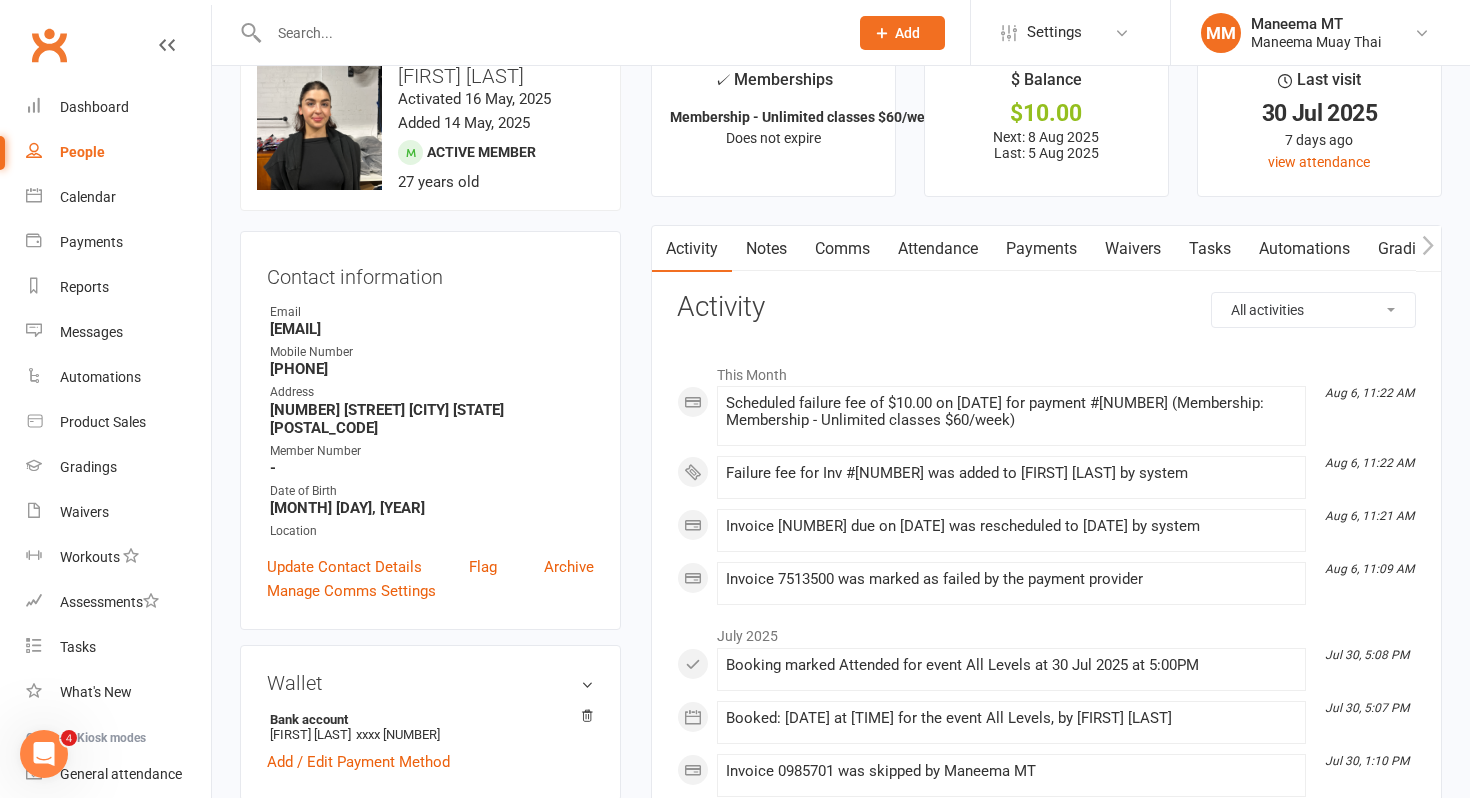 click on "Payments" at bounding box center (1041, 249) 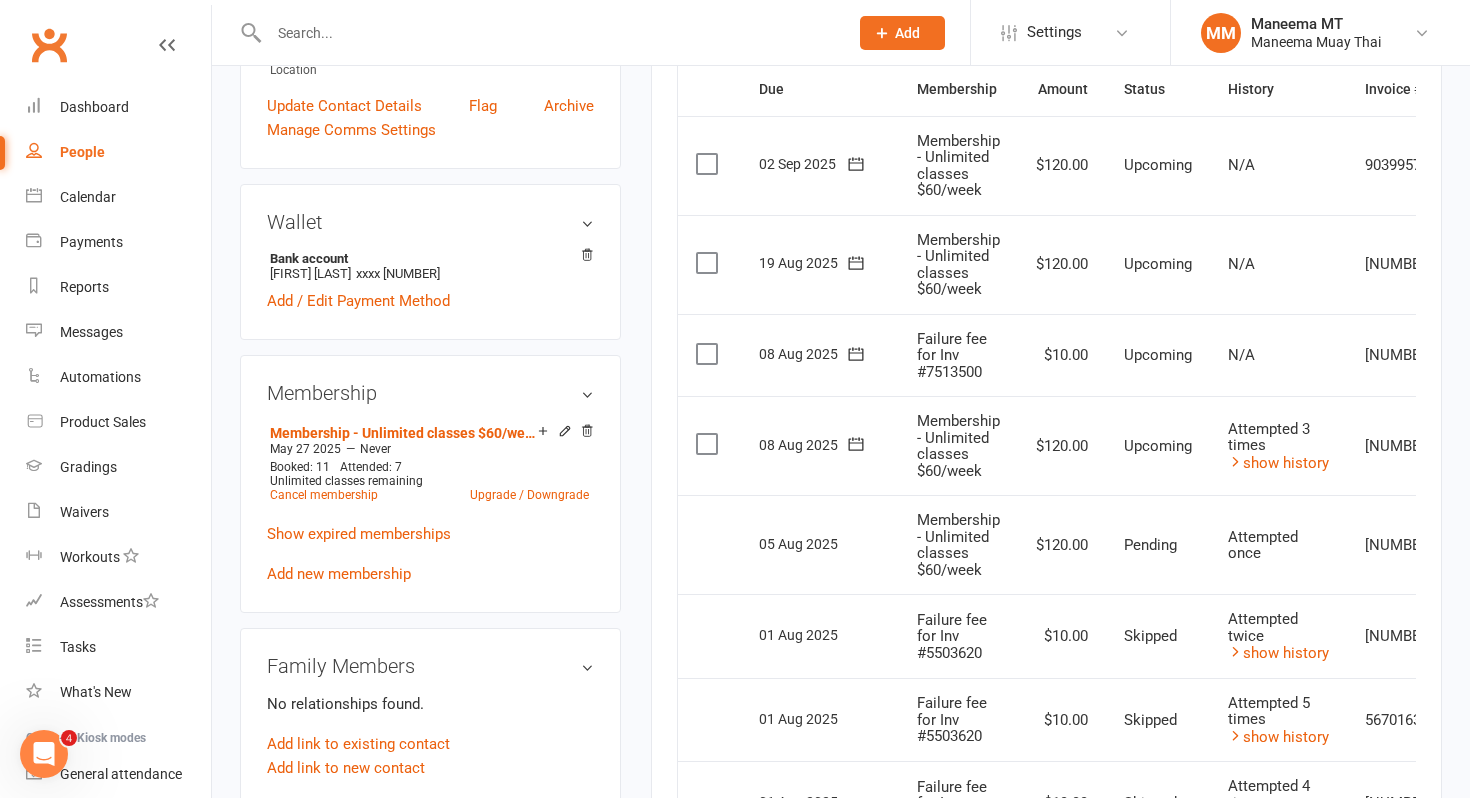 scroll, scrollTop: 511, scrollLeft: 0, axis: vertical 